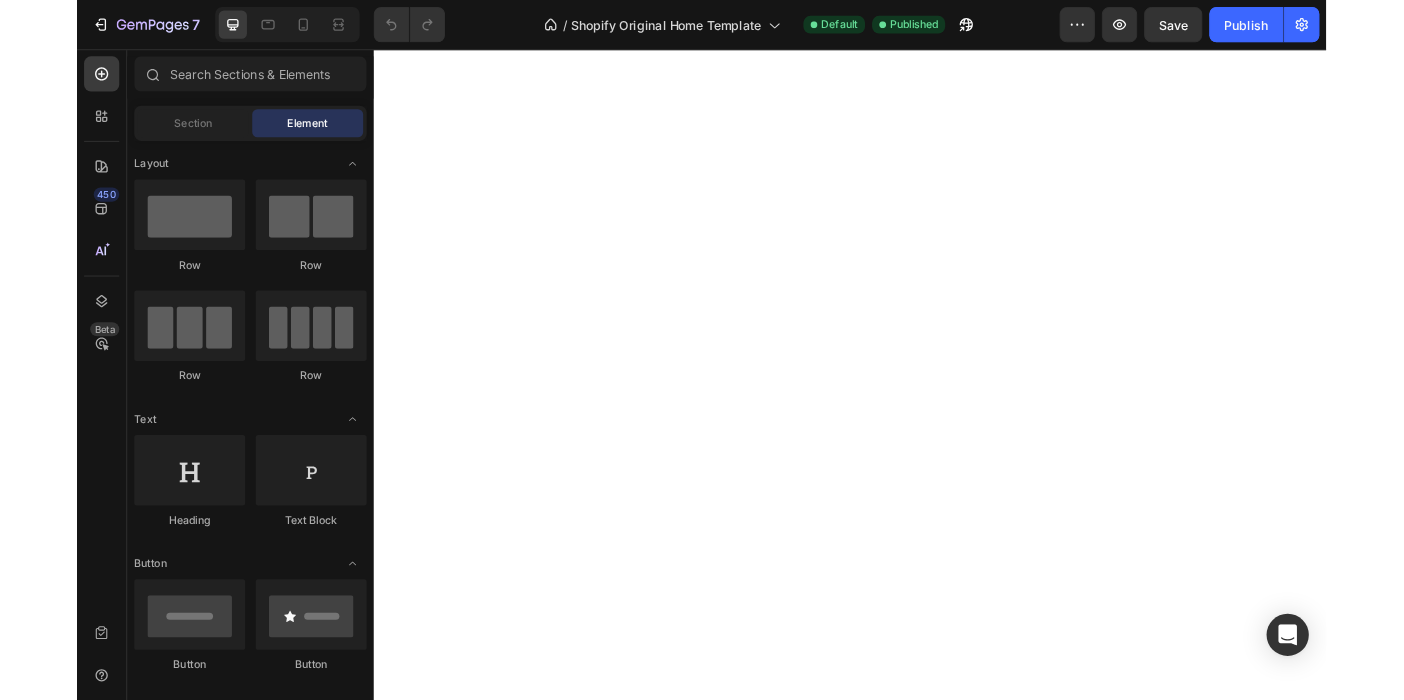 scroll, scrollTop: 0, scrollLeft: 0, axis: both 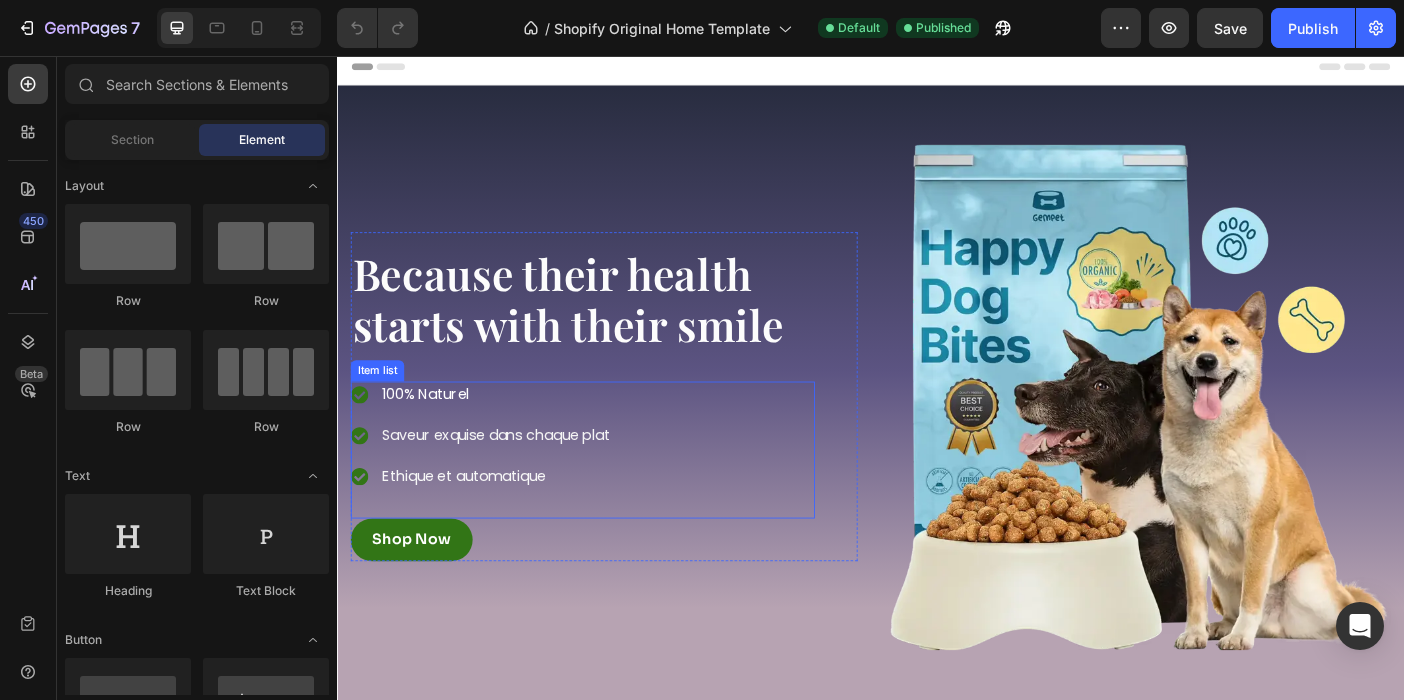 click on "Ethique et automatique" at bounding box center [479, 528] 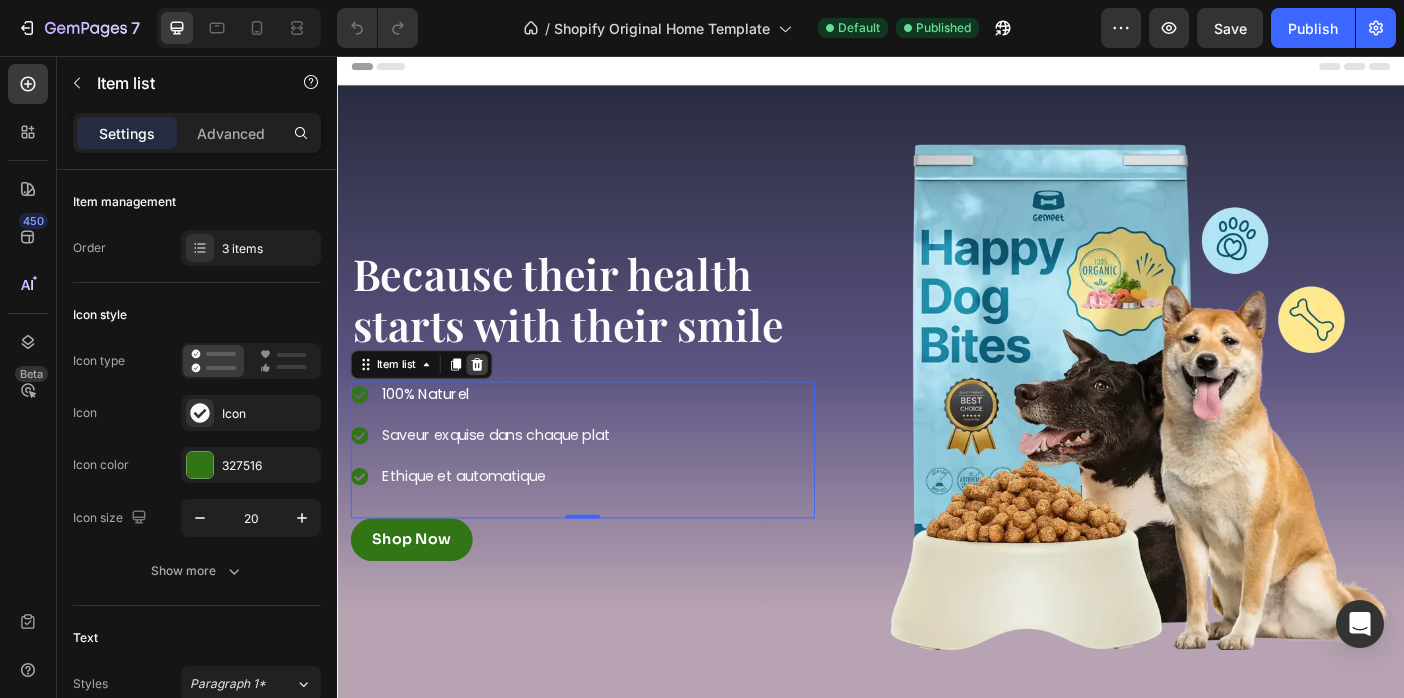 click at bounding box center [494, 403] 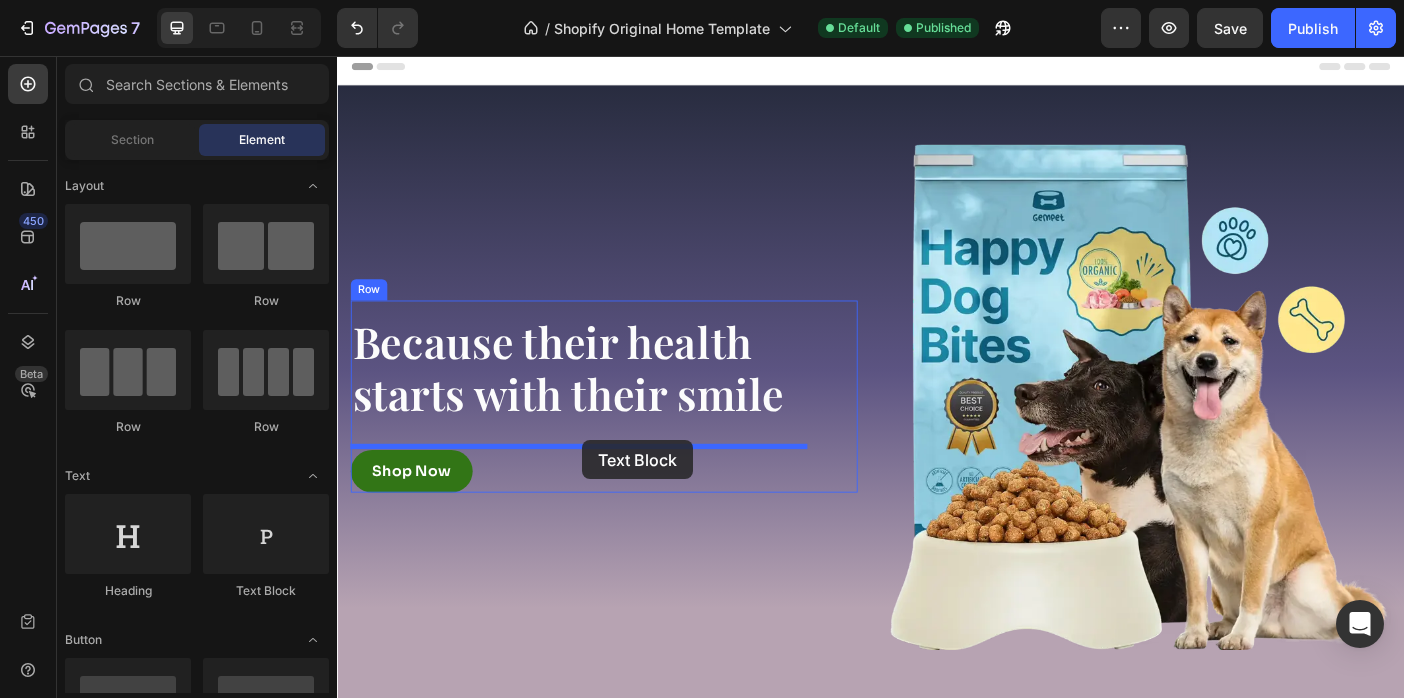 drag, startPoint x: 554, startPoint y: 531, endPoint x: 613, endPoint y: 488, distance: 73.00685 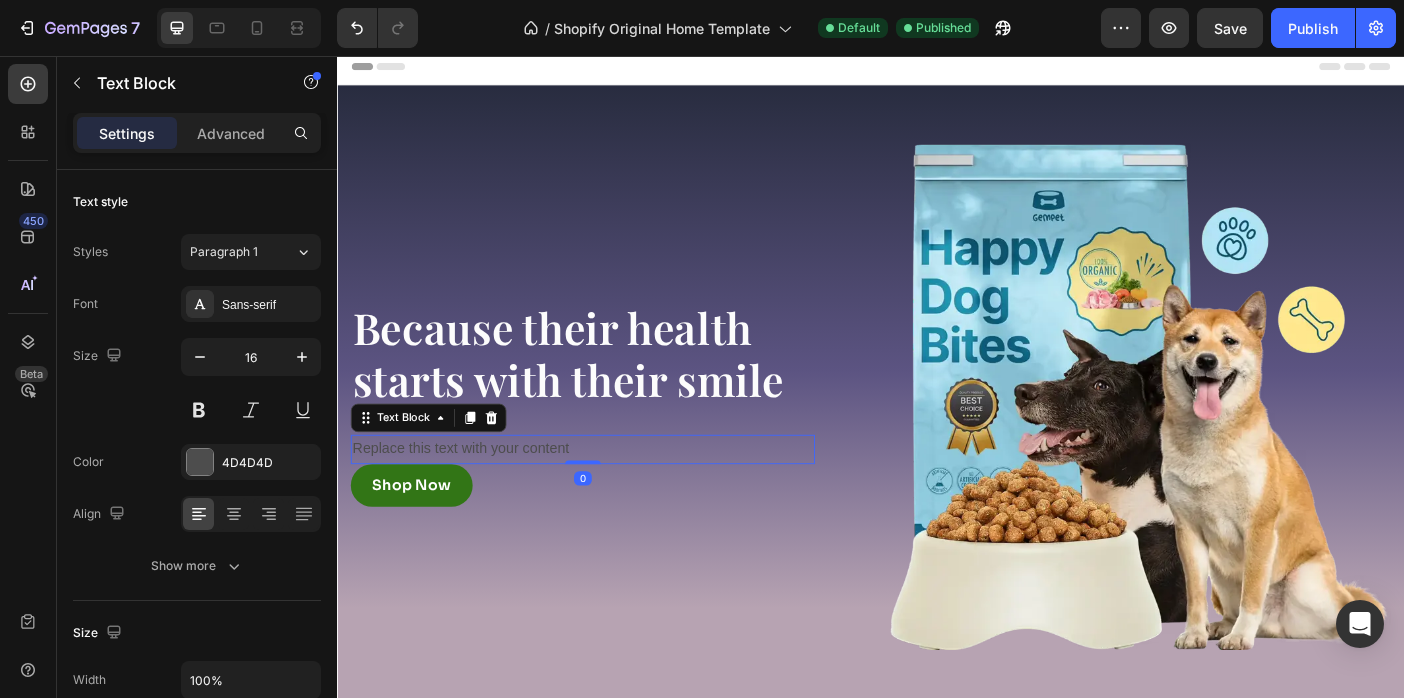 click on "Replace this text with your content" at bounding box center (613, 498) 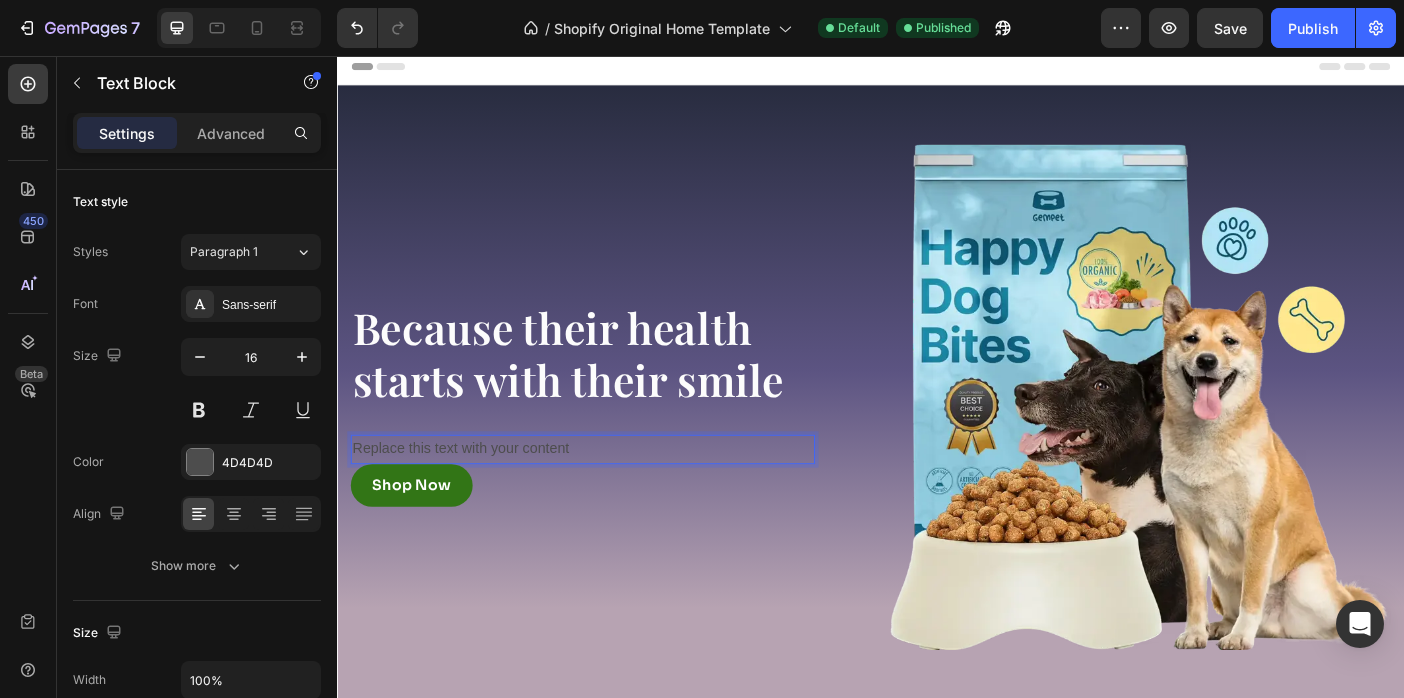 click on "Replace this text with your content" at bounding box center (613, 498) 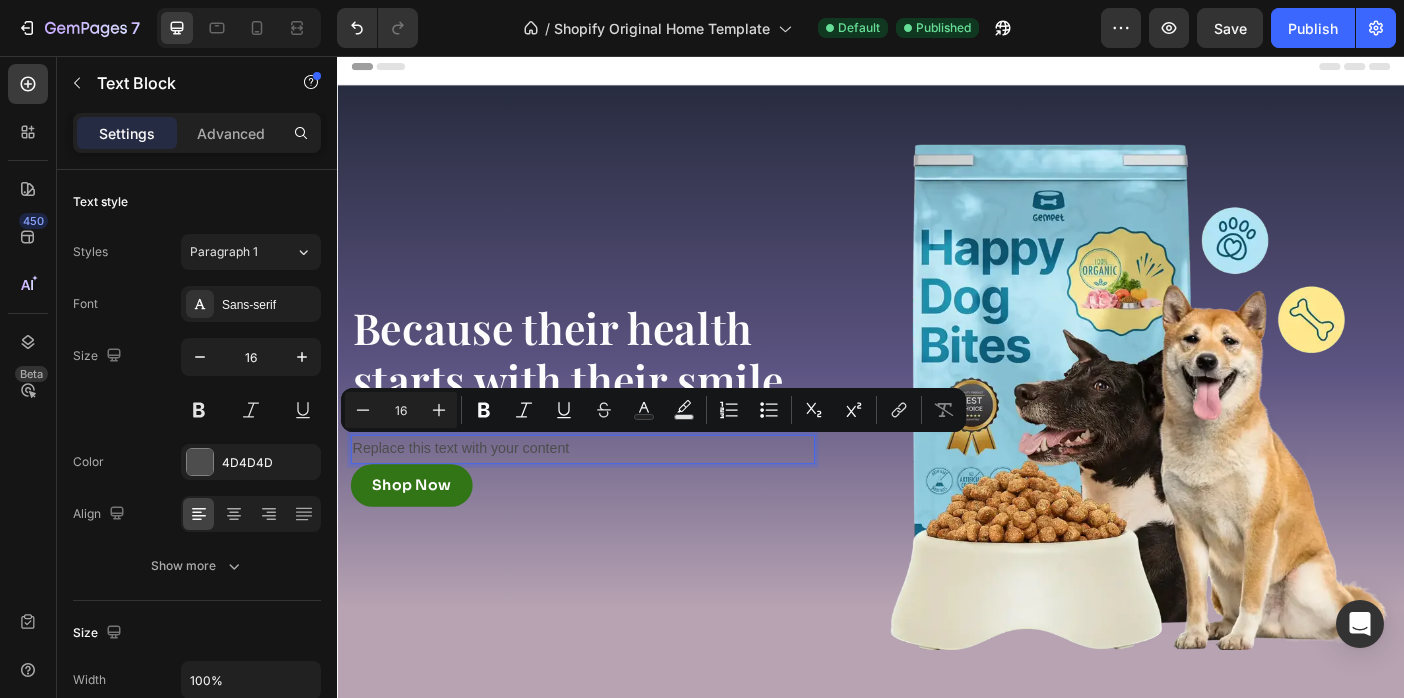 click on "Replace this text with your content" at bounding box center [613, 498] 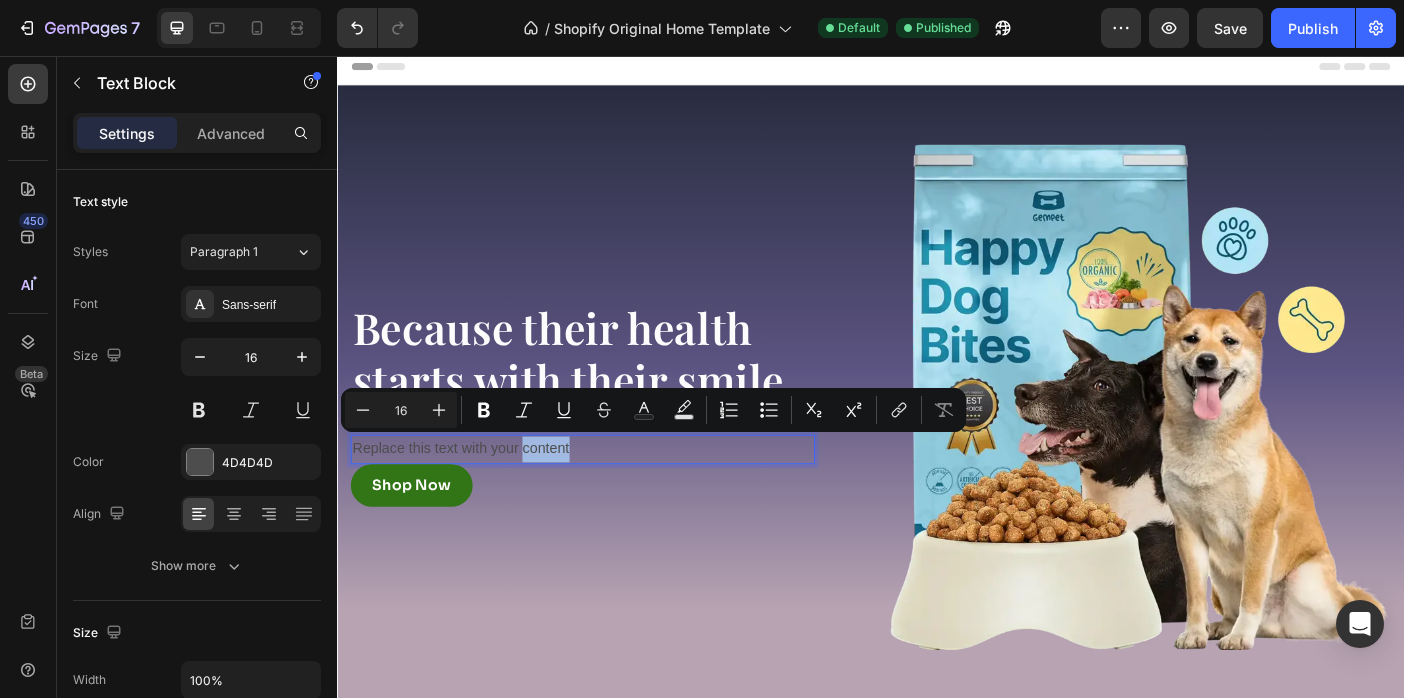 click on "Replace this text with your content" at bounding box center [613, 498] 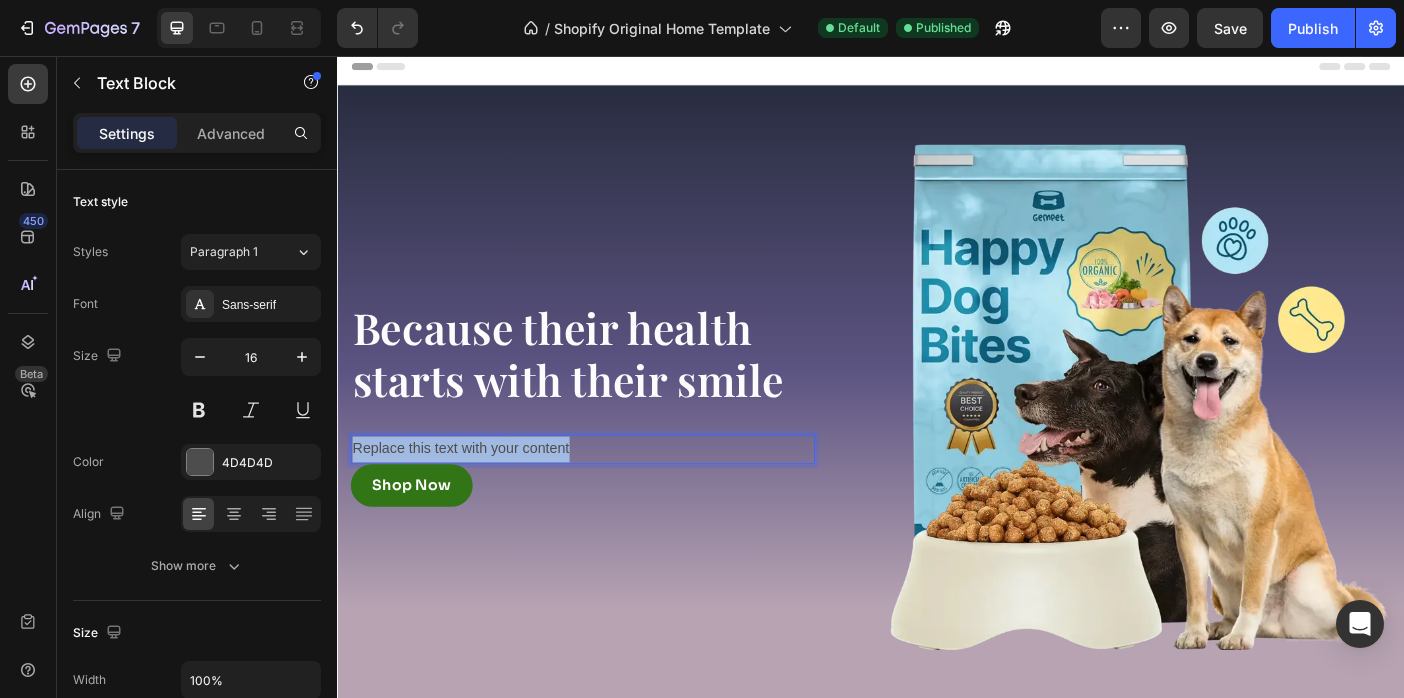 click on "Replace this text with your content" at bounding box center (613, 498) 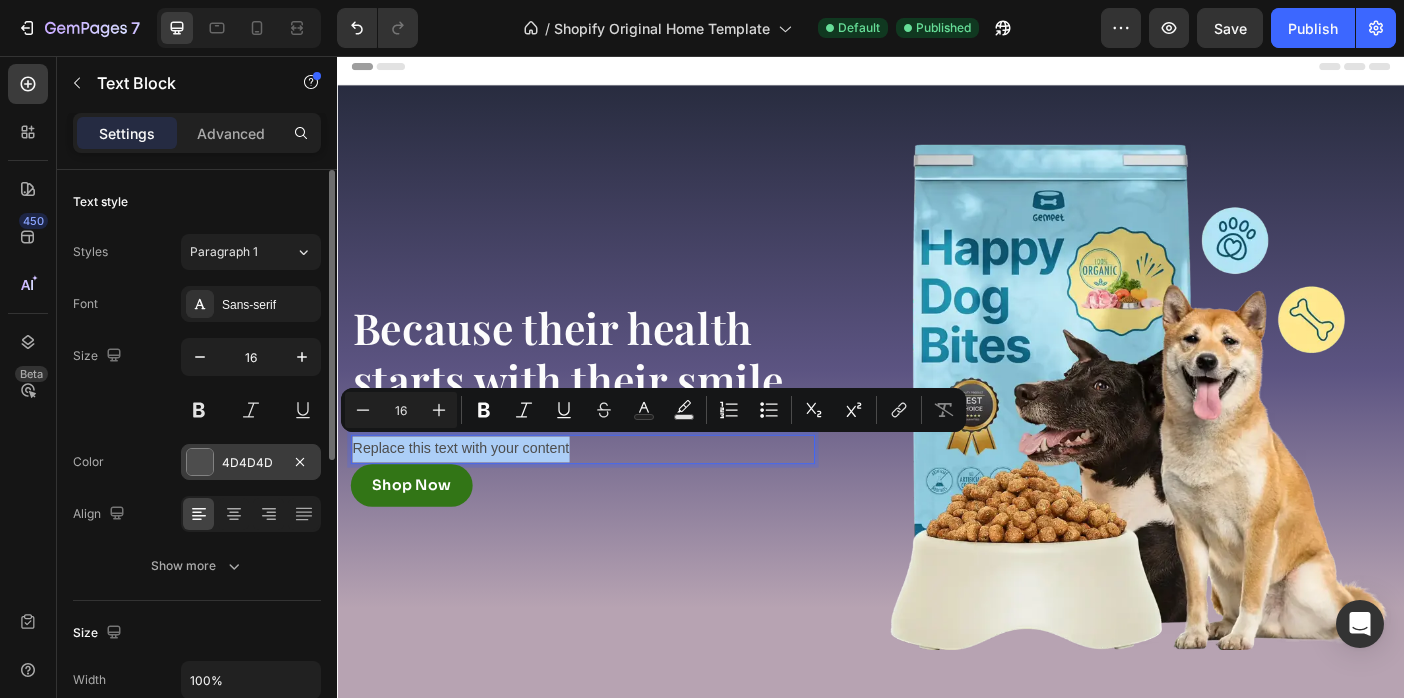 click on "4D4D4D" at bounding box center [251, 463] 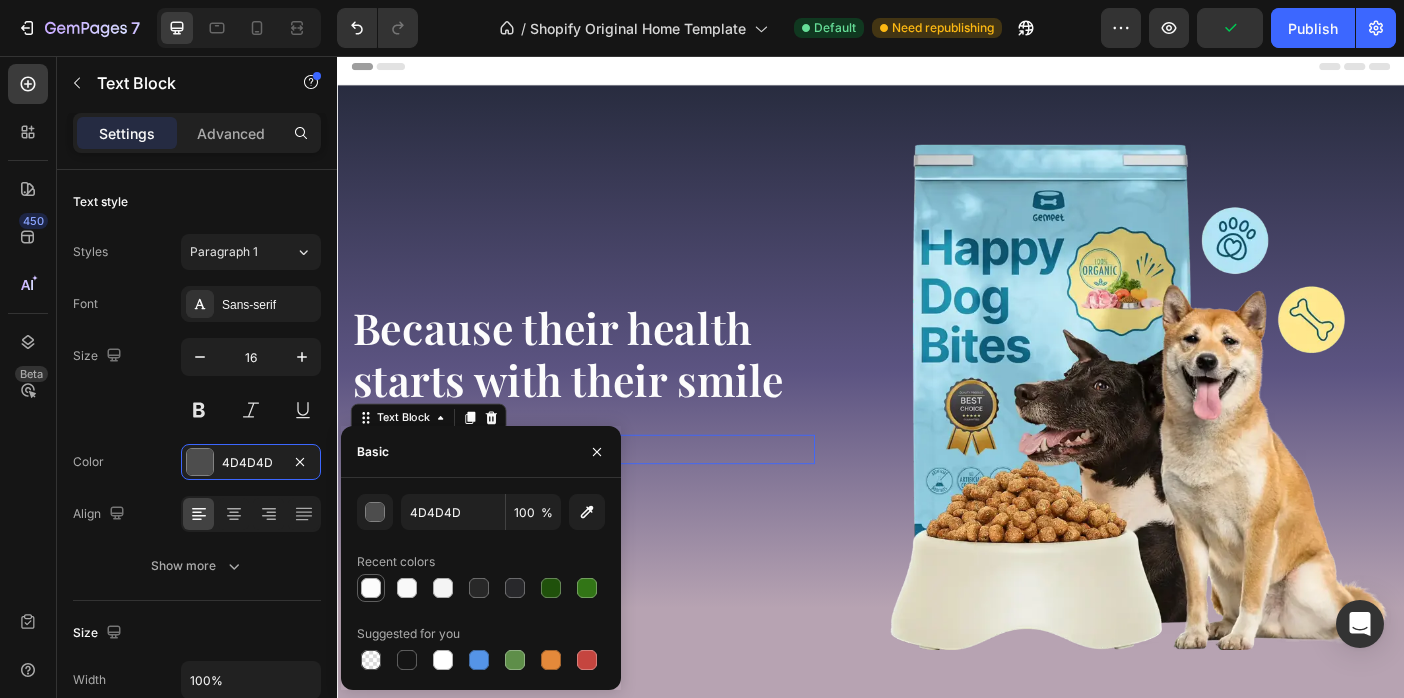click at bounding box center [371, 588] 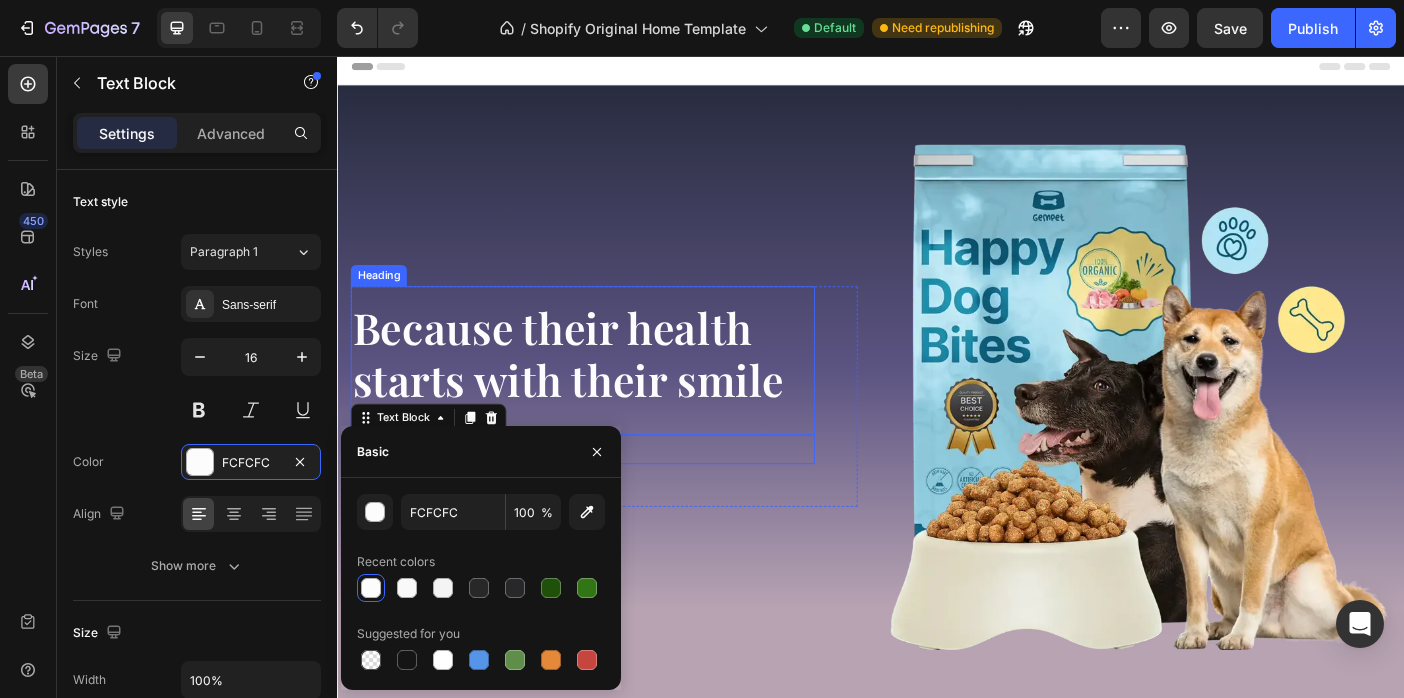 click on "Because their health starts with their smile" at bounding box center (596, 390) 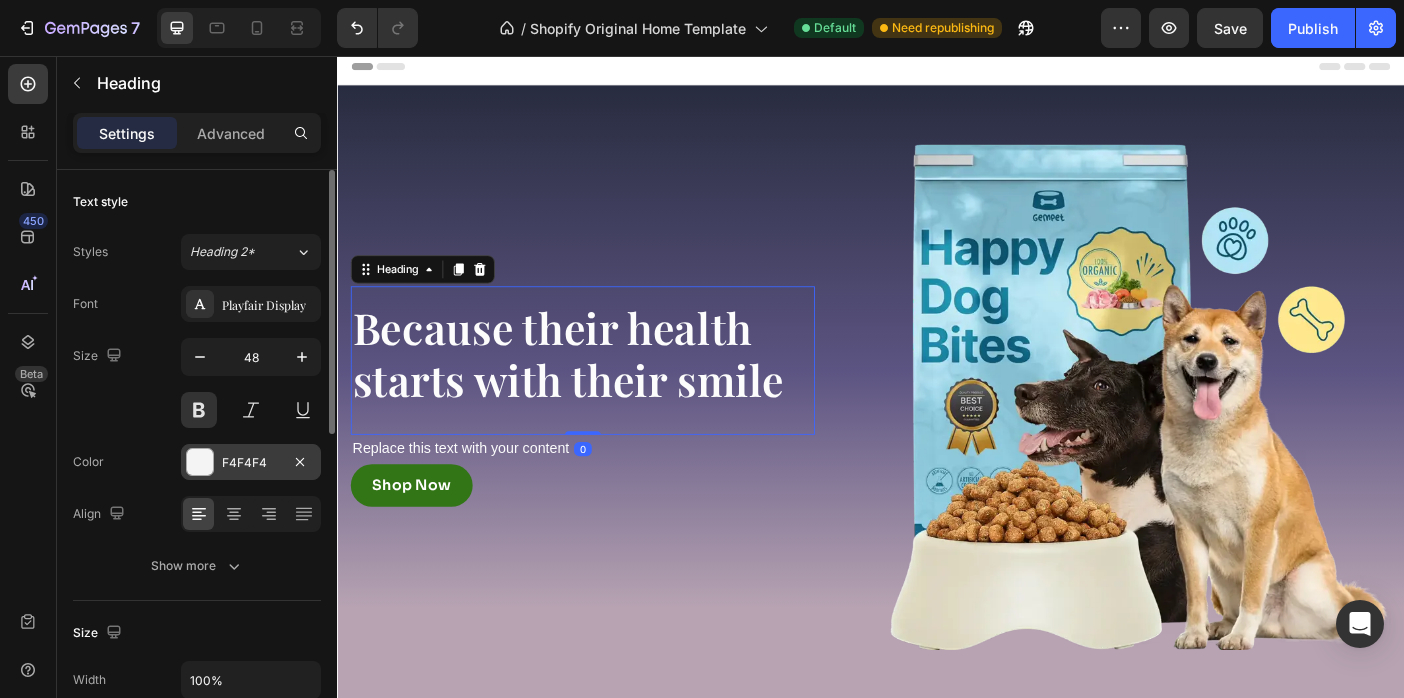 click on "F4F4F4" at bounding box center [251, 463] 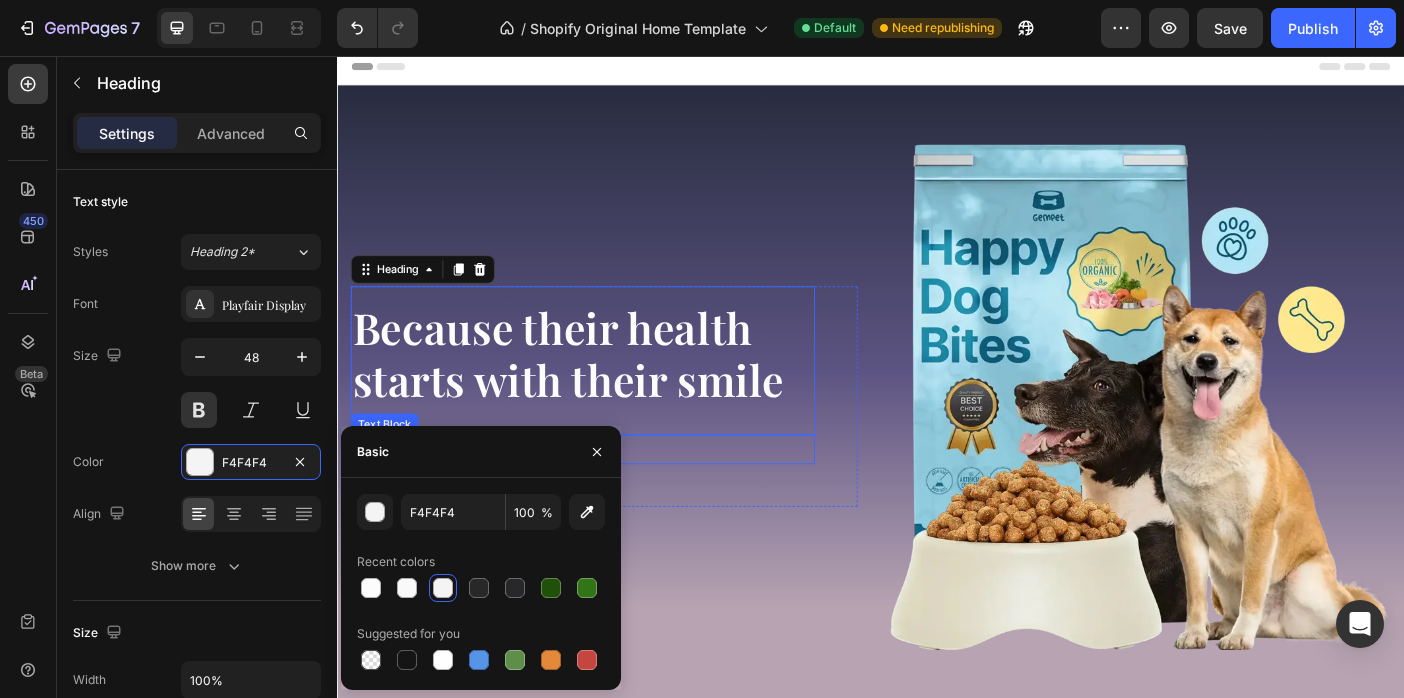 click on "Replace this text with your content" at bounding box center (613, 498) 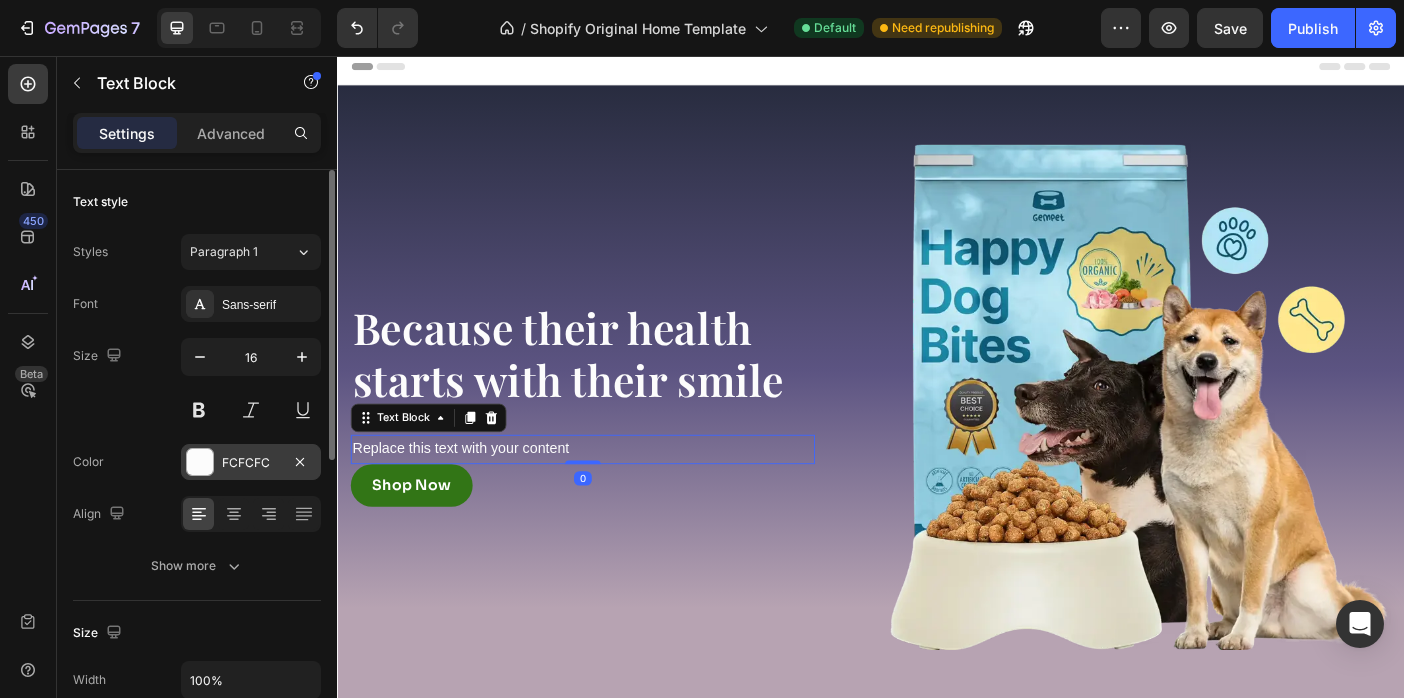 click on "FCFCFC" at bounding box center [251, 462] 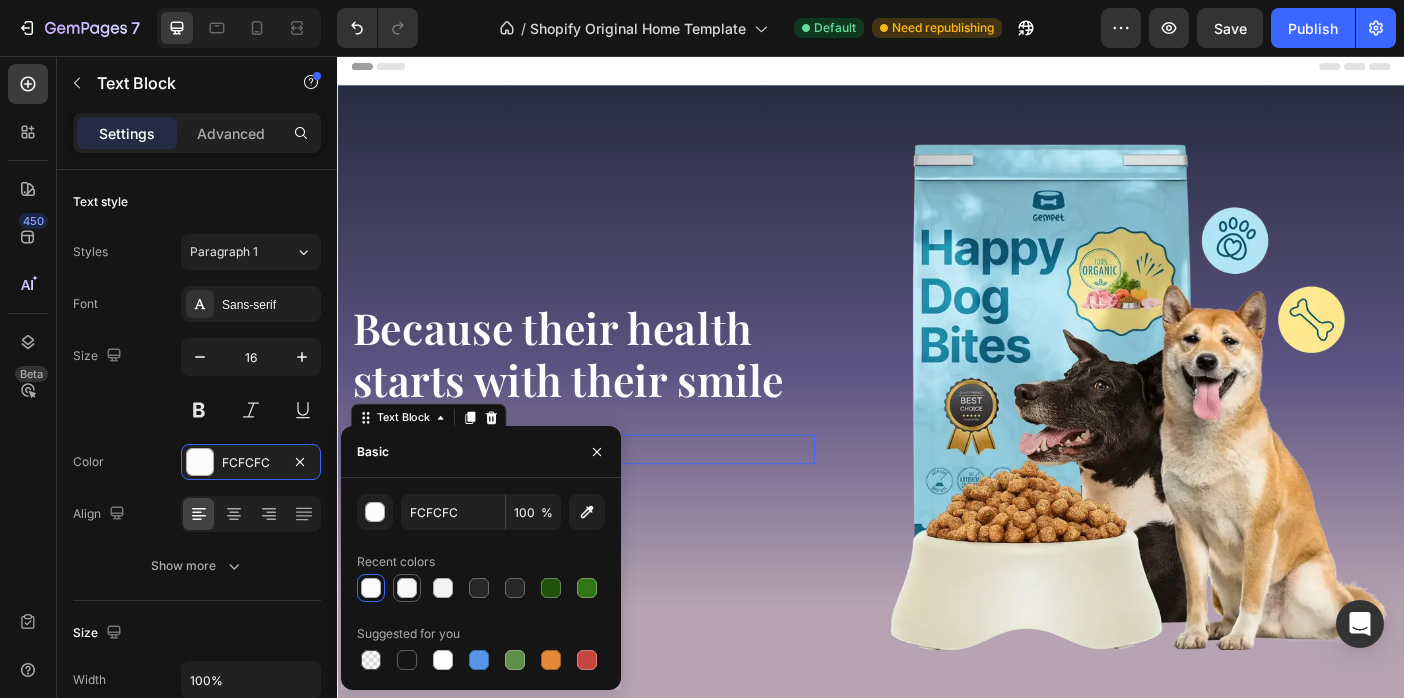 click at bounding box center [407, 588] 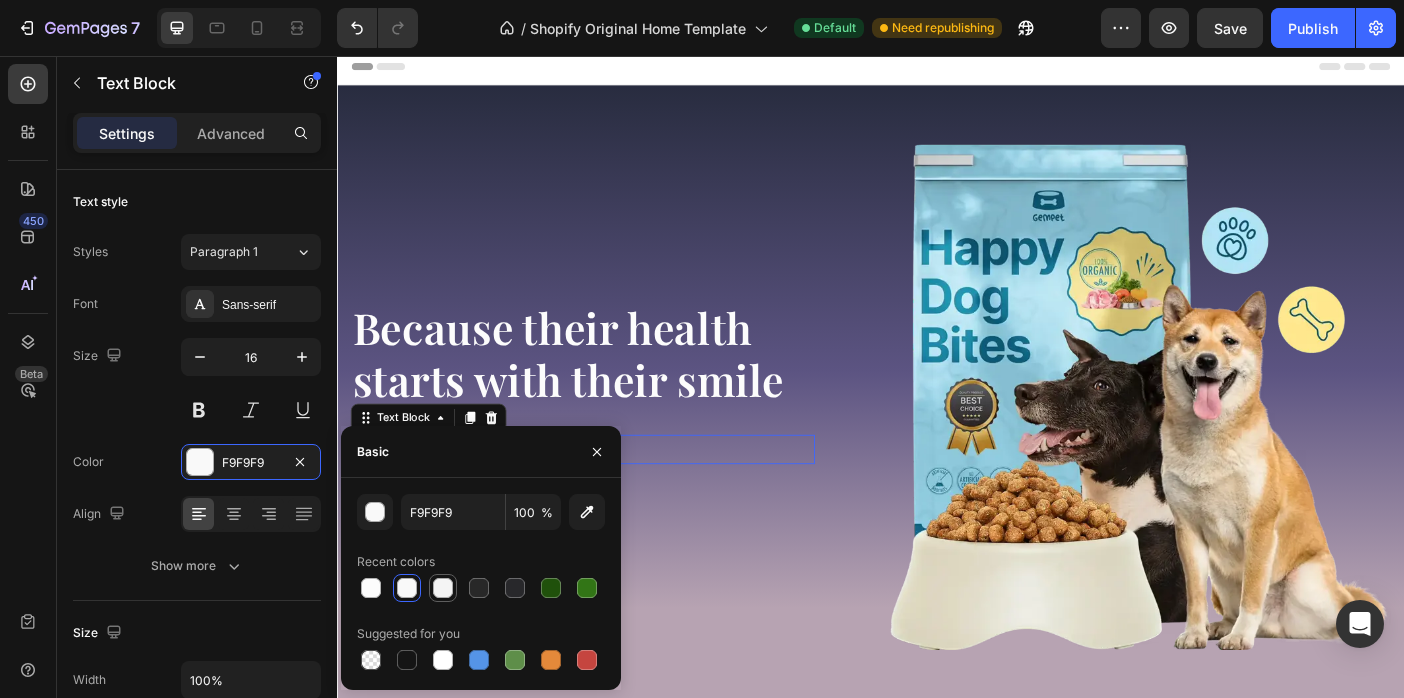 click at bounding box center (443, 588) 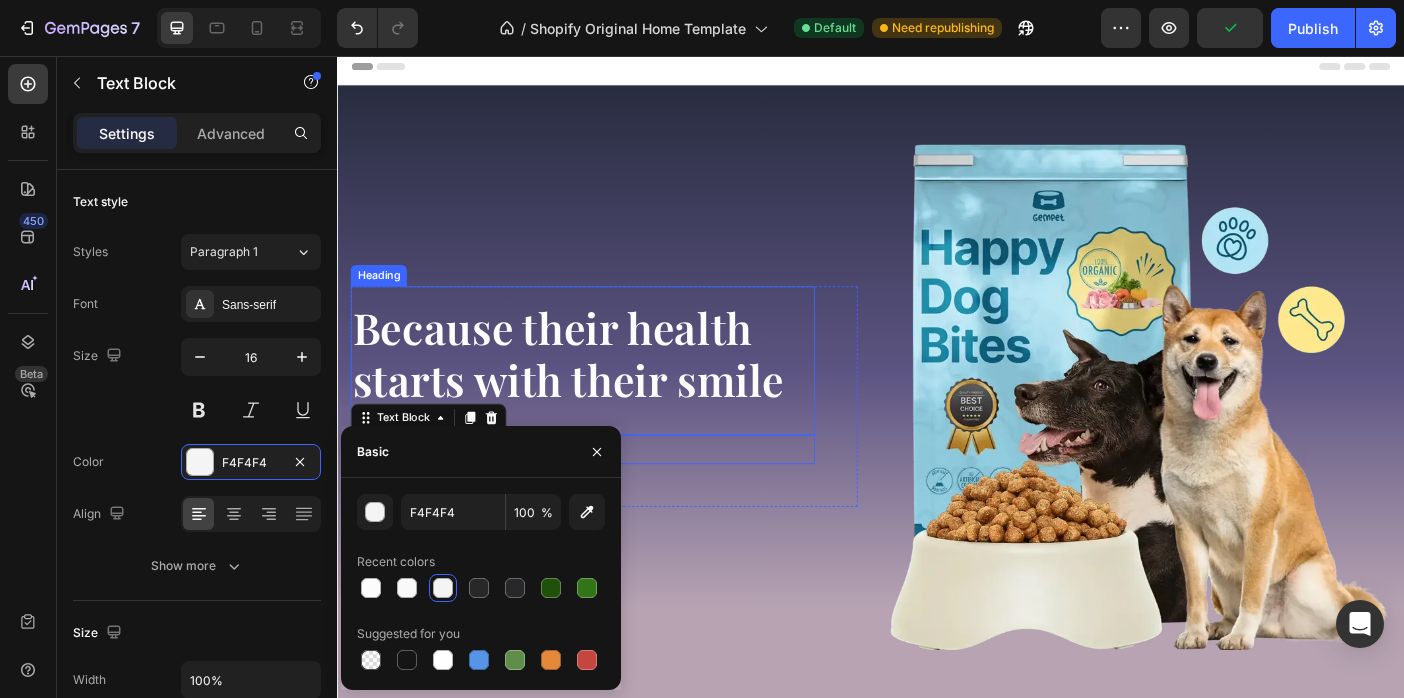 click on "Because their health starts with their smile Heading" at bounding box center (613, 398) 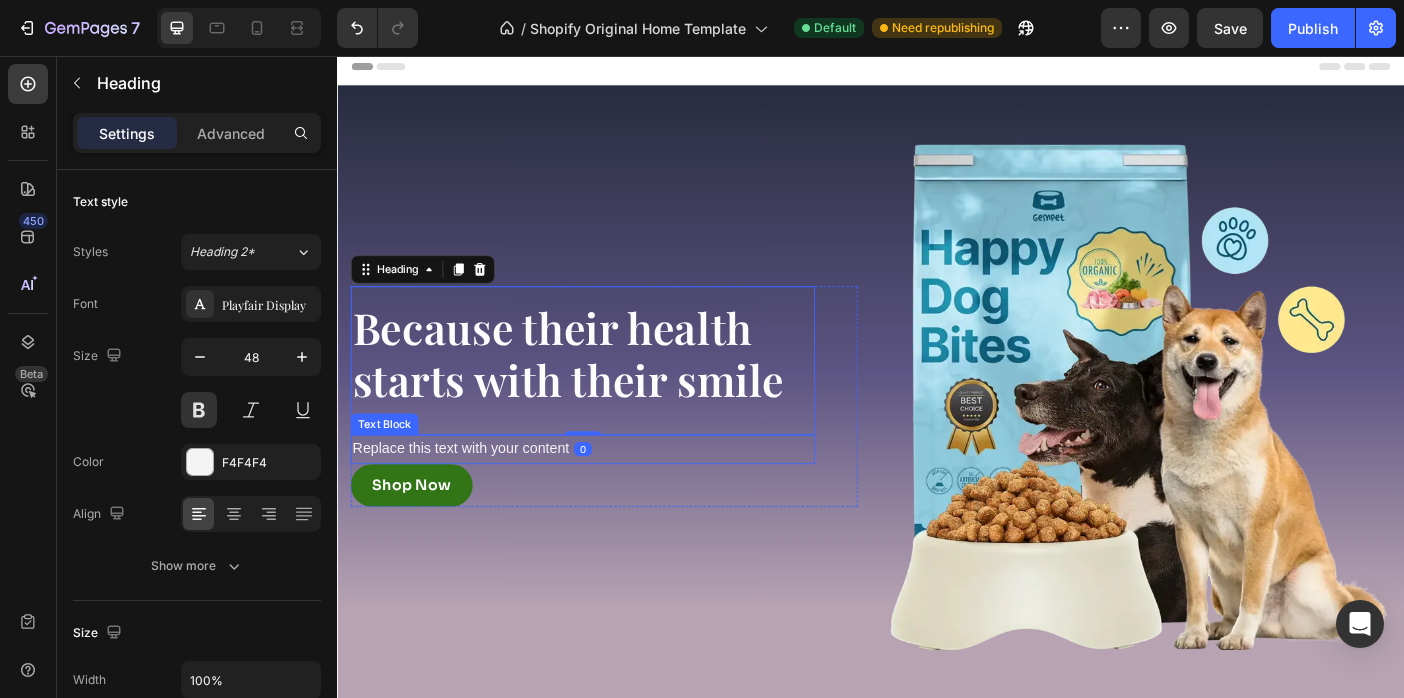 click on "0" at bounding box center (613, 498) 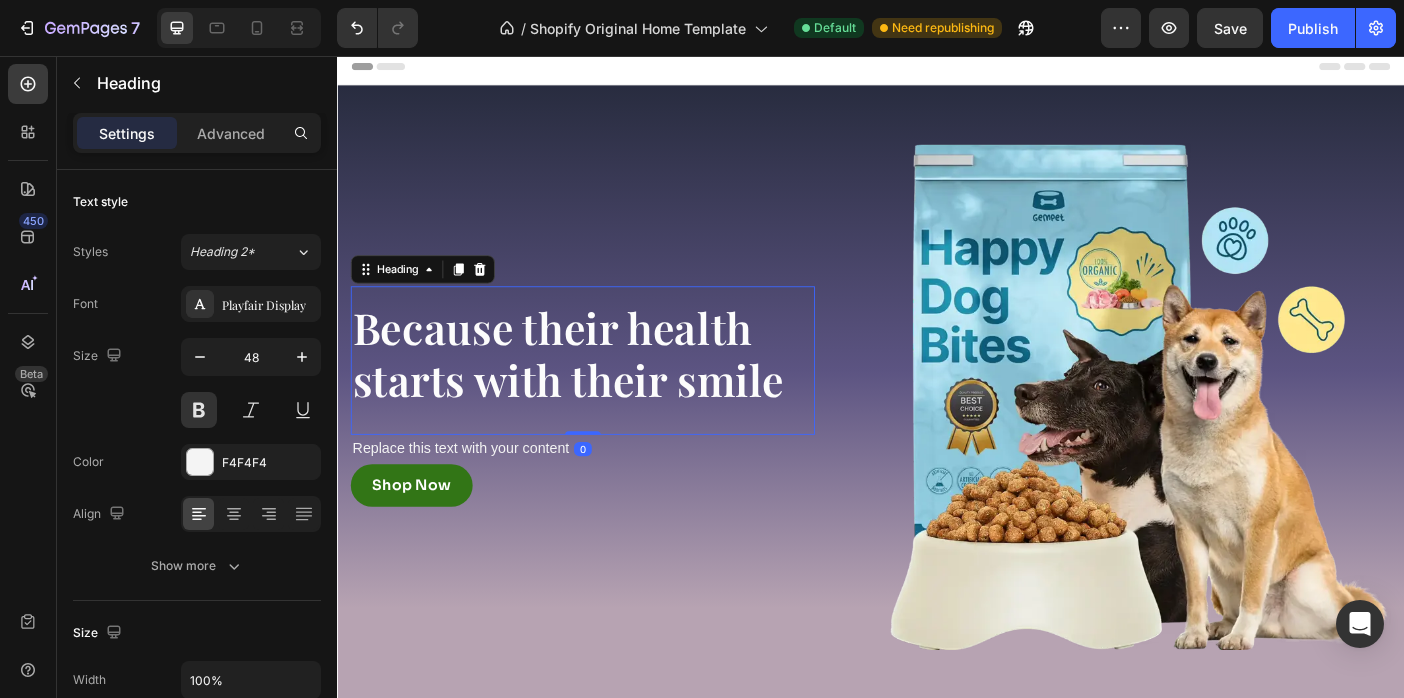 click on "0" at bounding box center [613, 498] 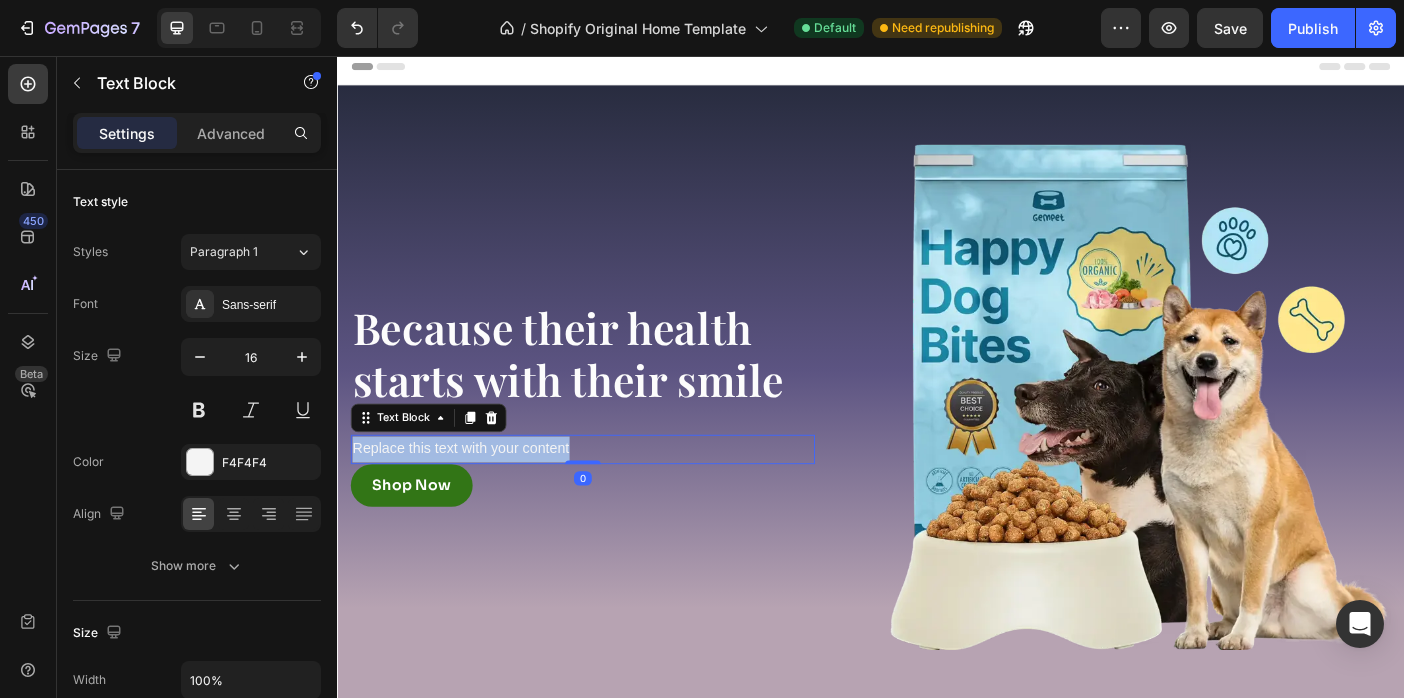 click on "Replace this text with your content" at bounding box center (613, 498) 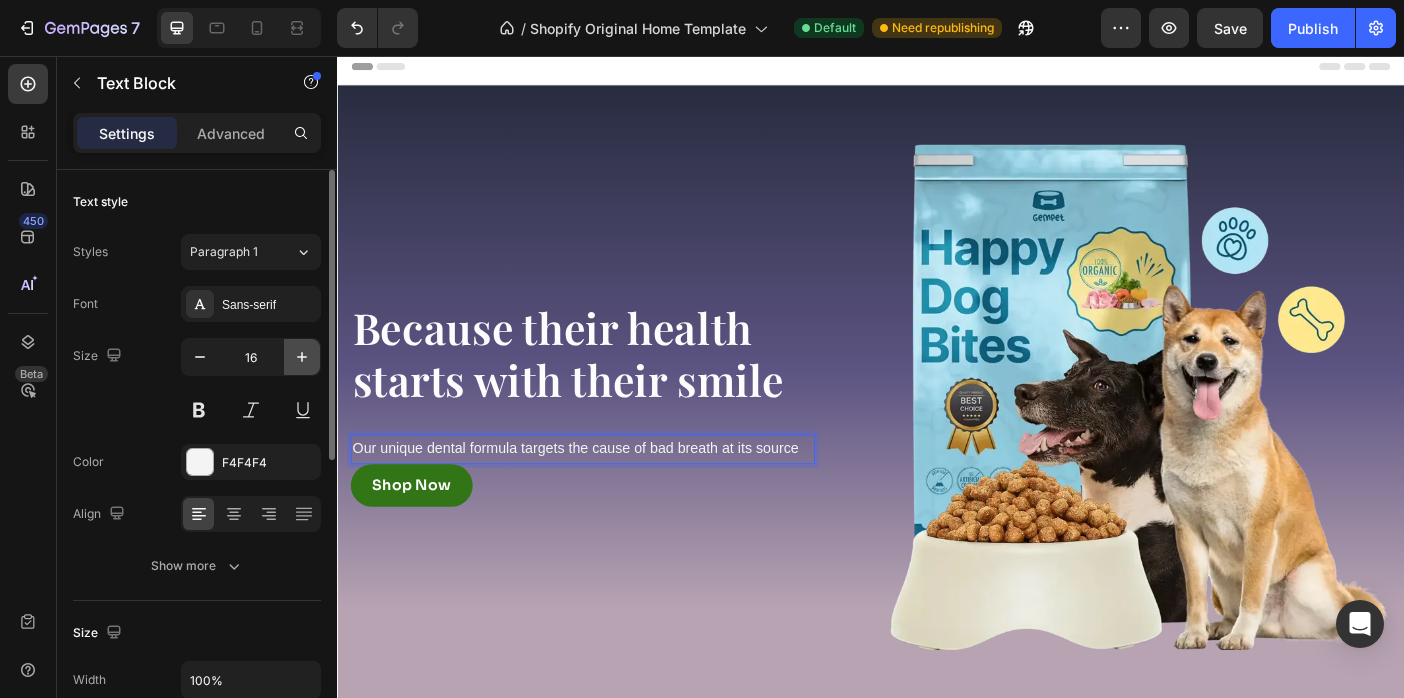 click 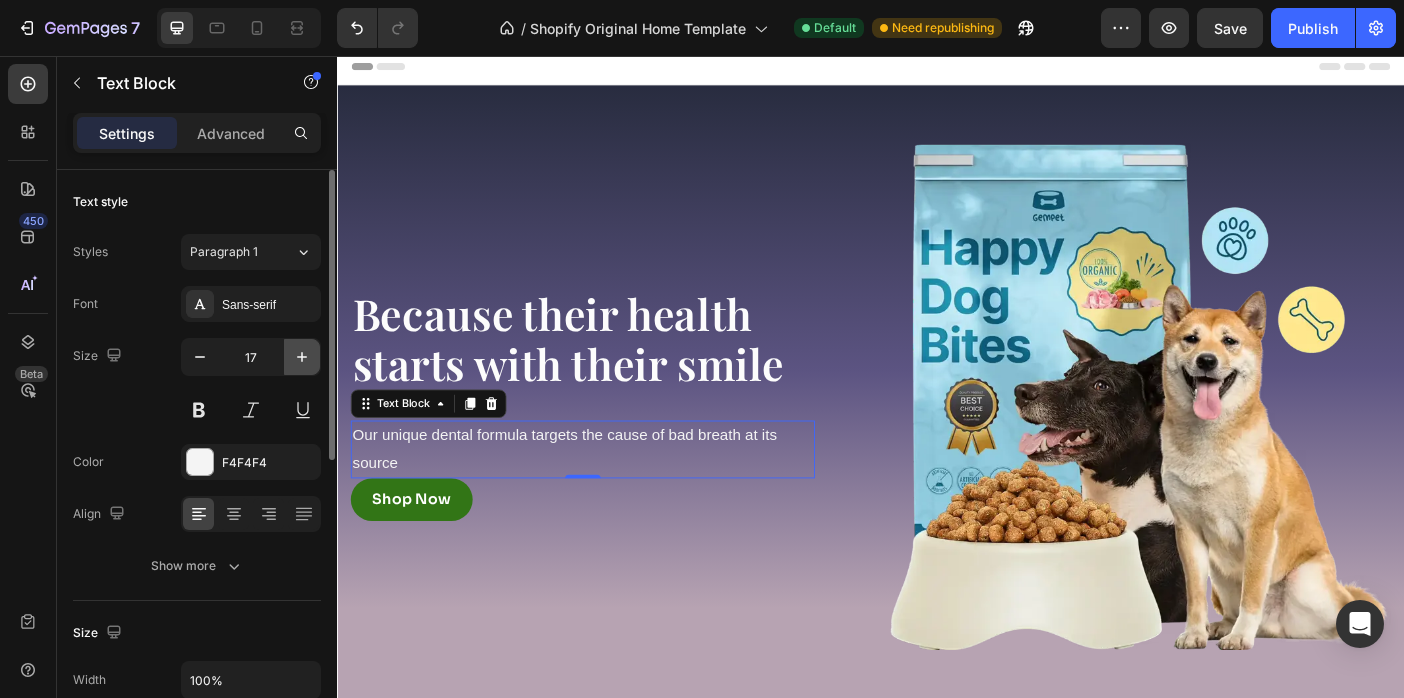 click 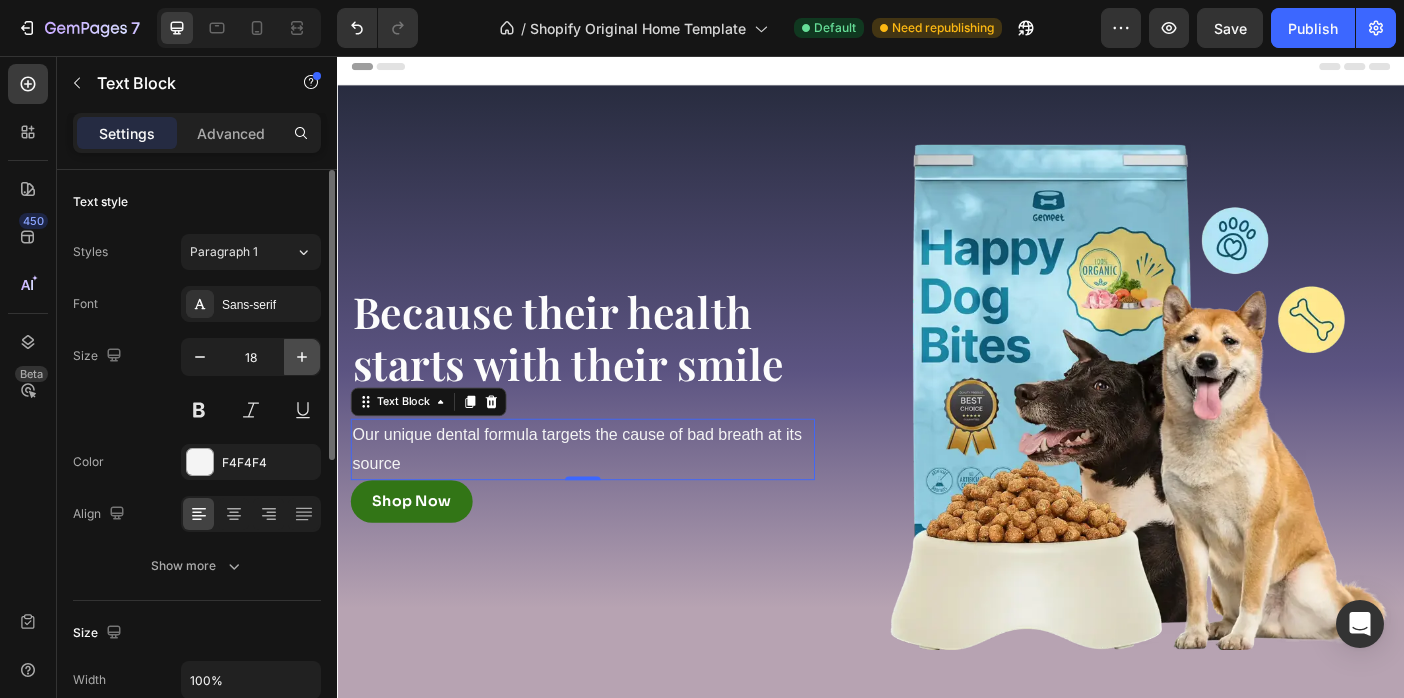 click 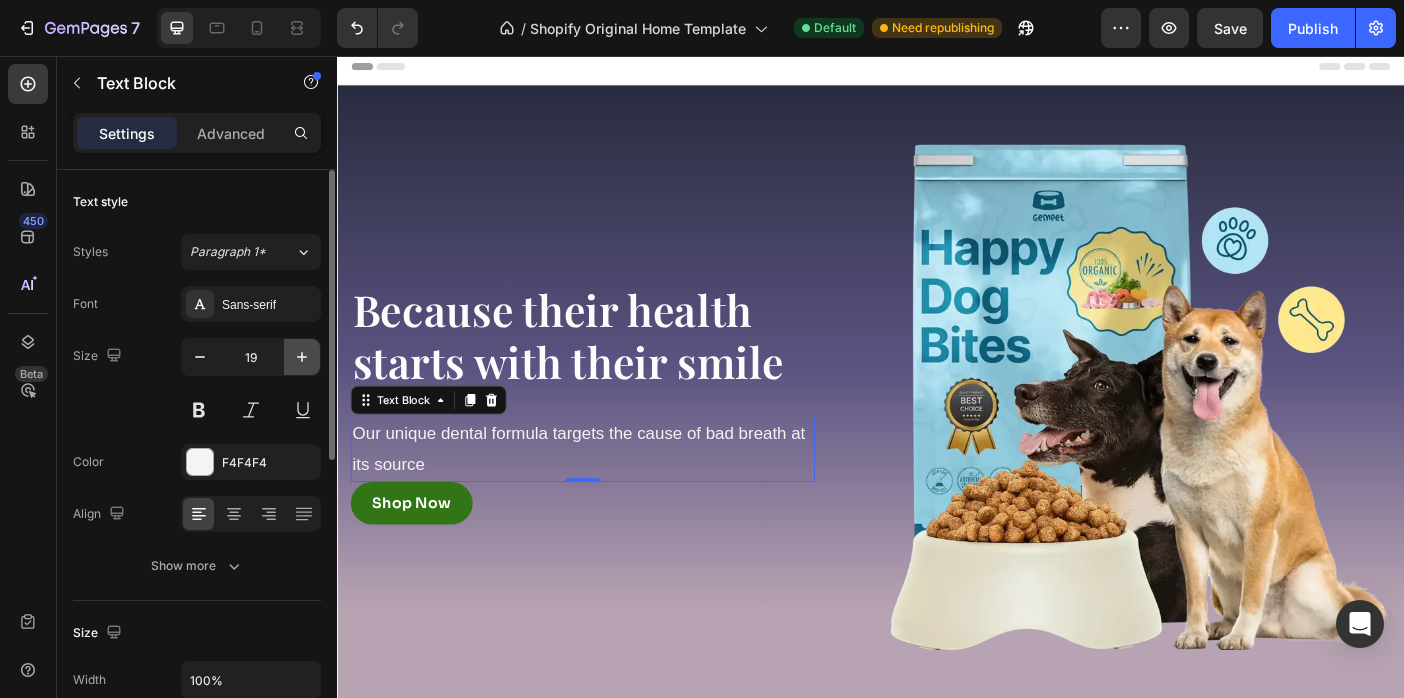 click 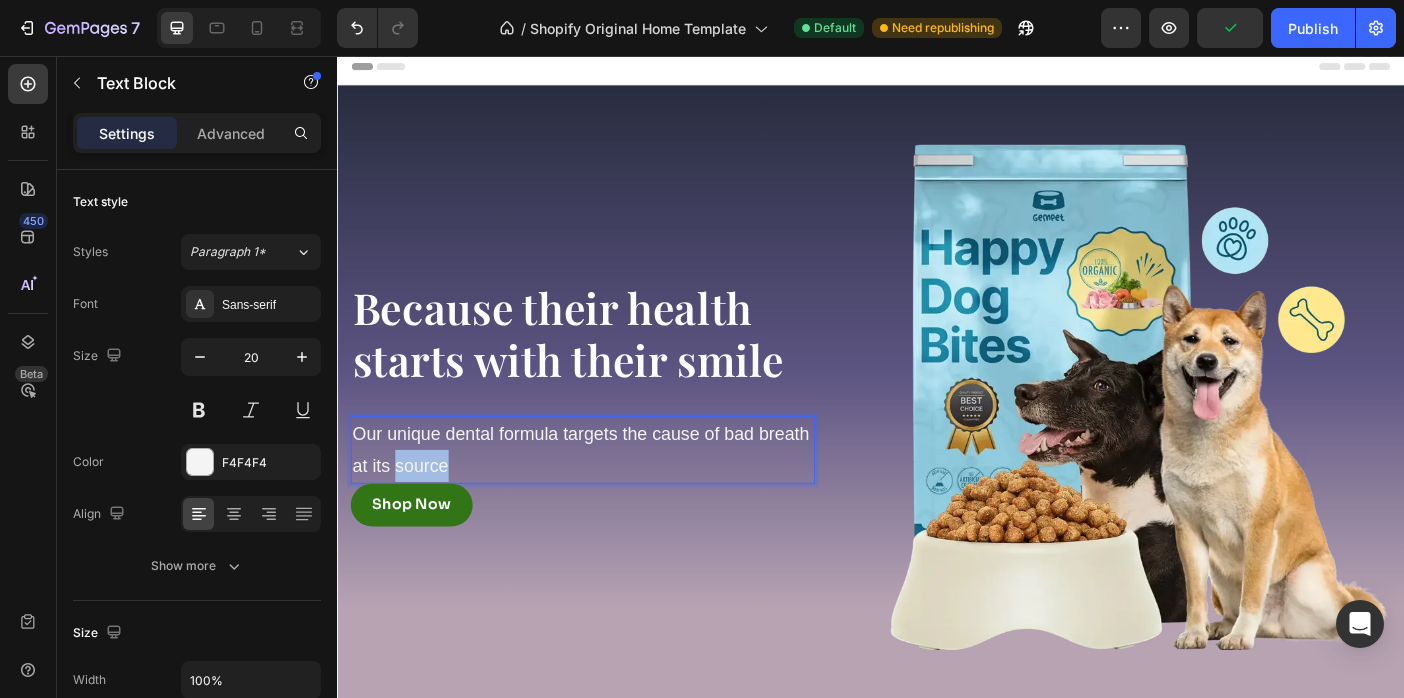 click on "Our unique dental formula targets the cause of bad breath at its source" at bounding box center (613, 499) 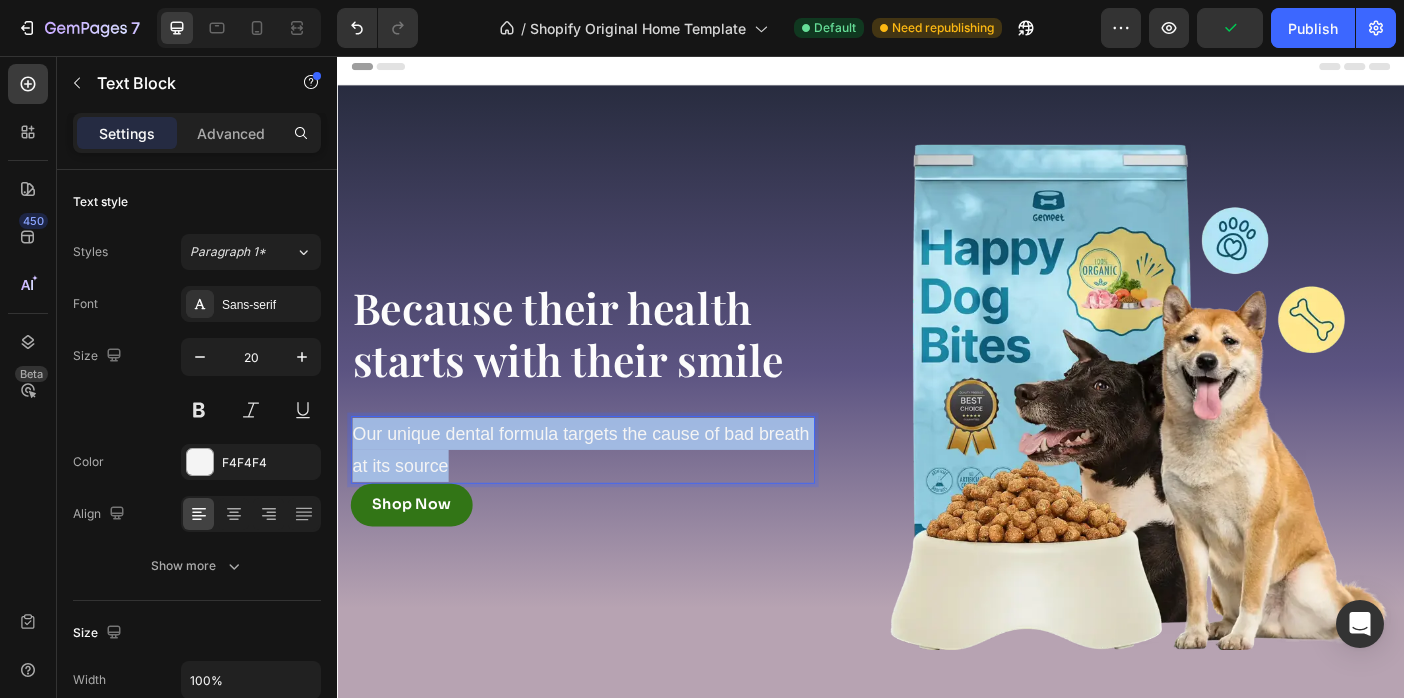click on "Our unique dental formula targets the cause of bad breath at its source" at bounding box center (613, 499) 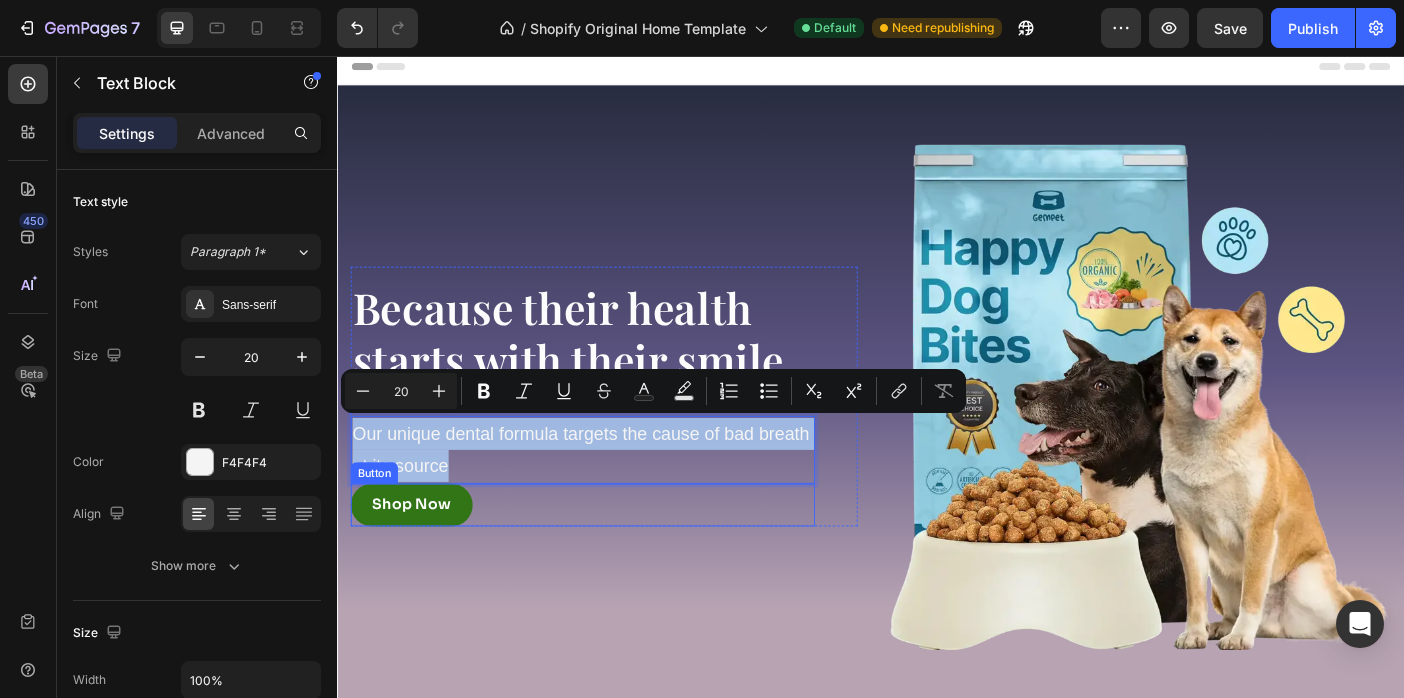 click on "Shop Now Button" at bounding box center [613, 561] 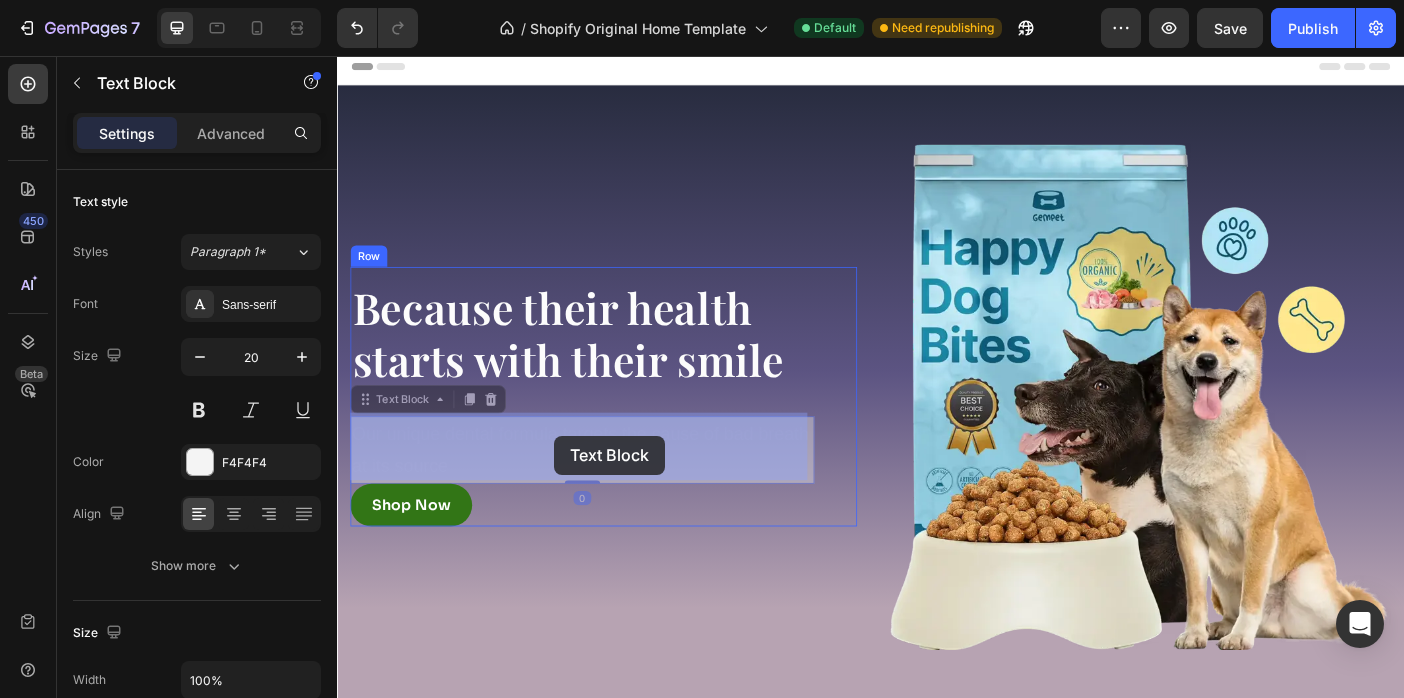 drag, startPoint x: 584, startPoint y: 506, endPoint x: 581, endPoint y: 483, distance: 23.194826 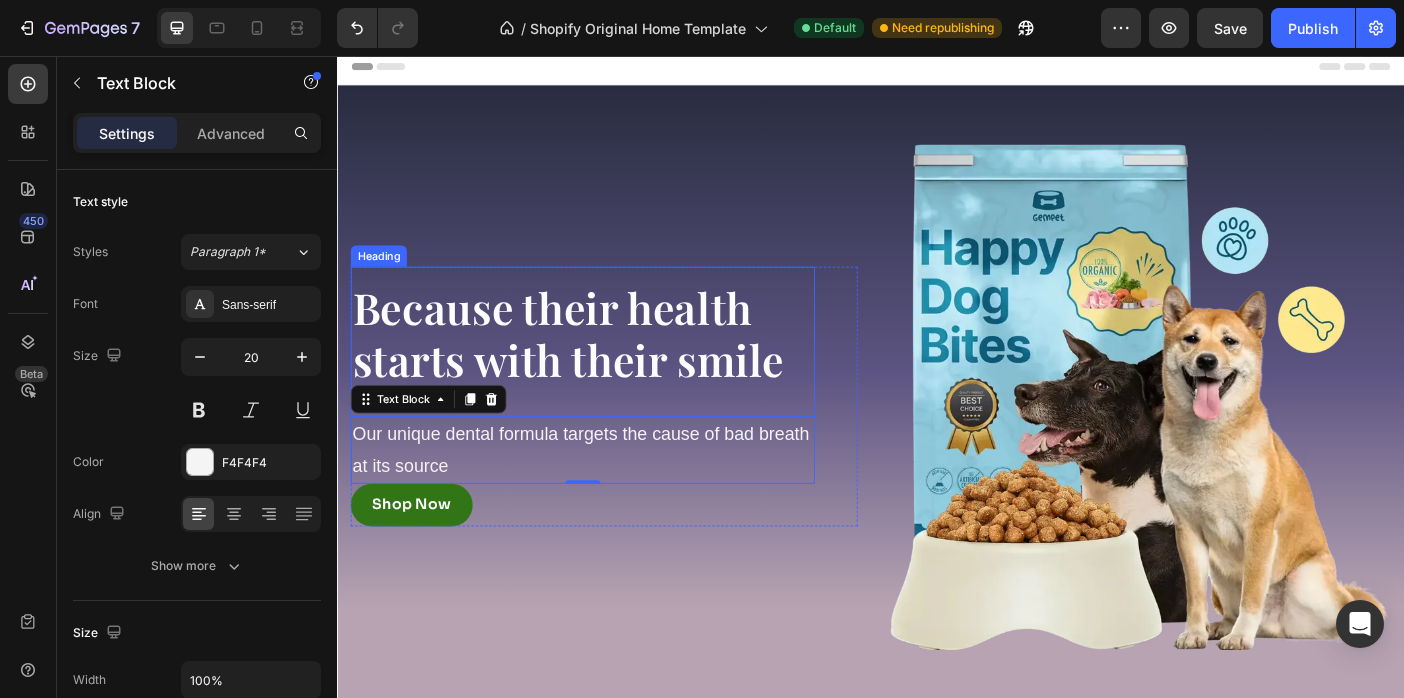 click on "Because their health starts with their smile Heading" at bounding box center (613, 376) 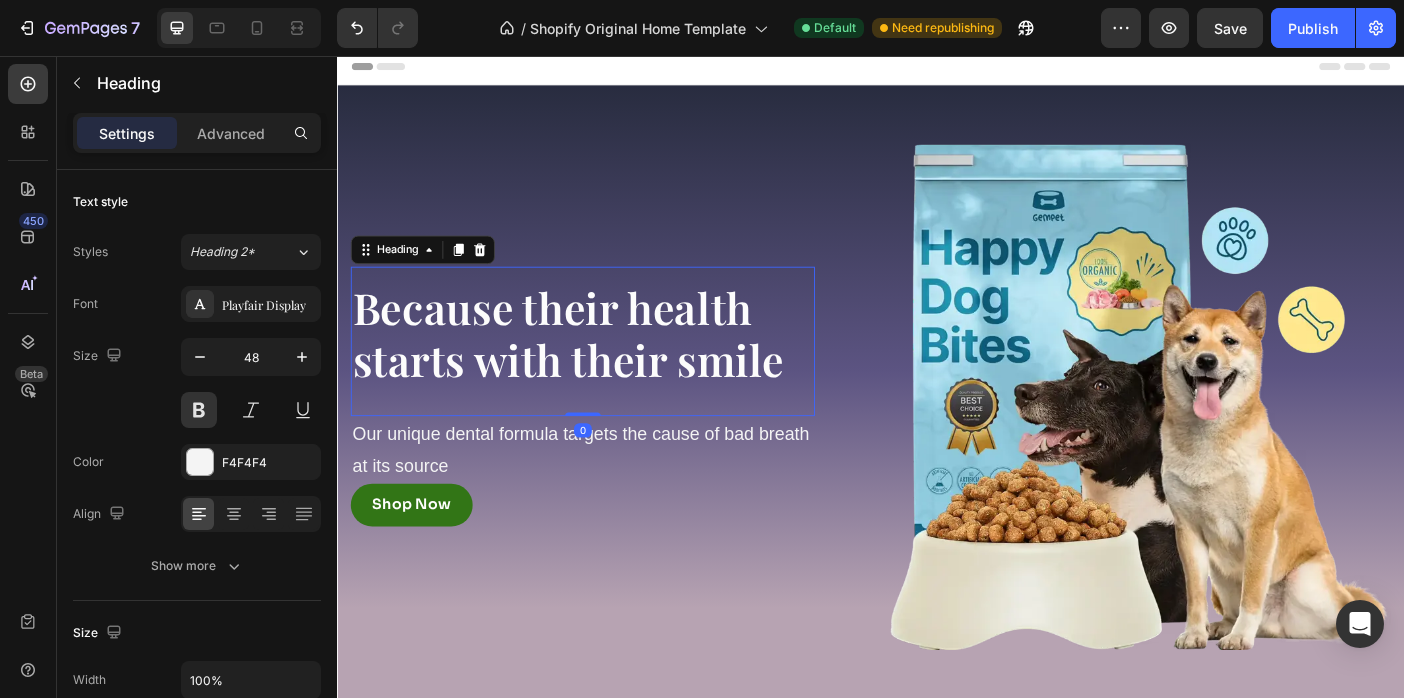 drag, startPoint x: 605, startPoint y: 454, endPoint x: 633, endPoint y: 493, distance: 48.010414 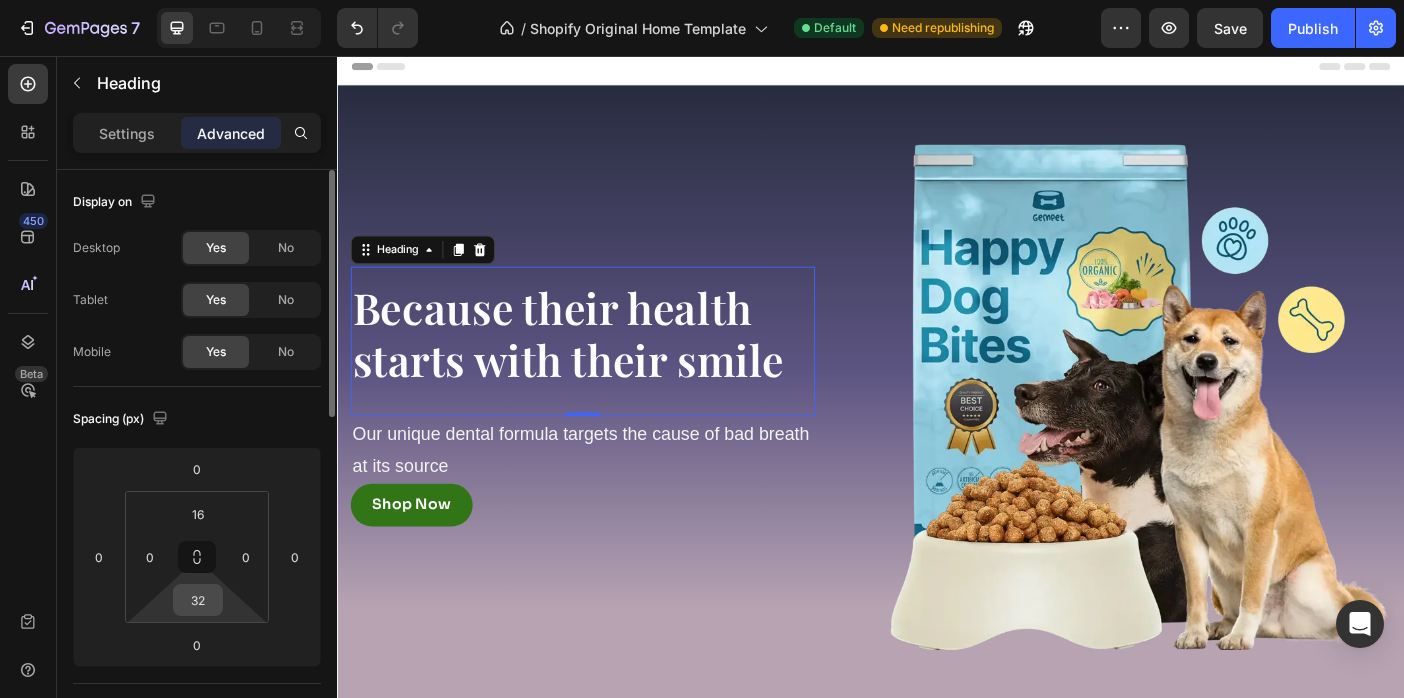 click on "32" at bounding box center (198, 600) 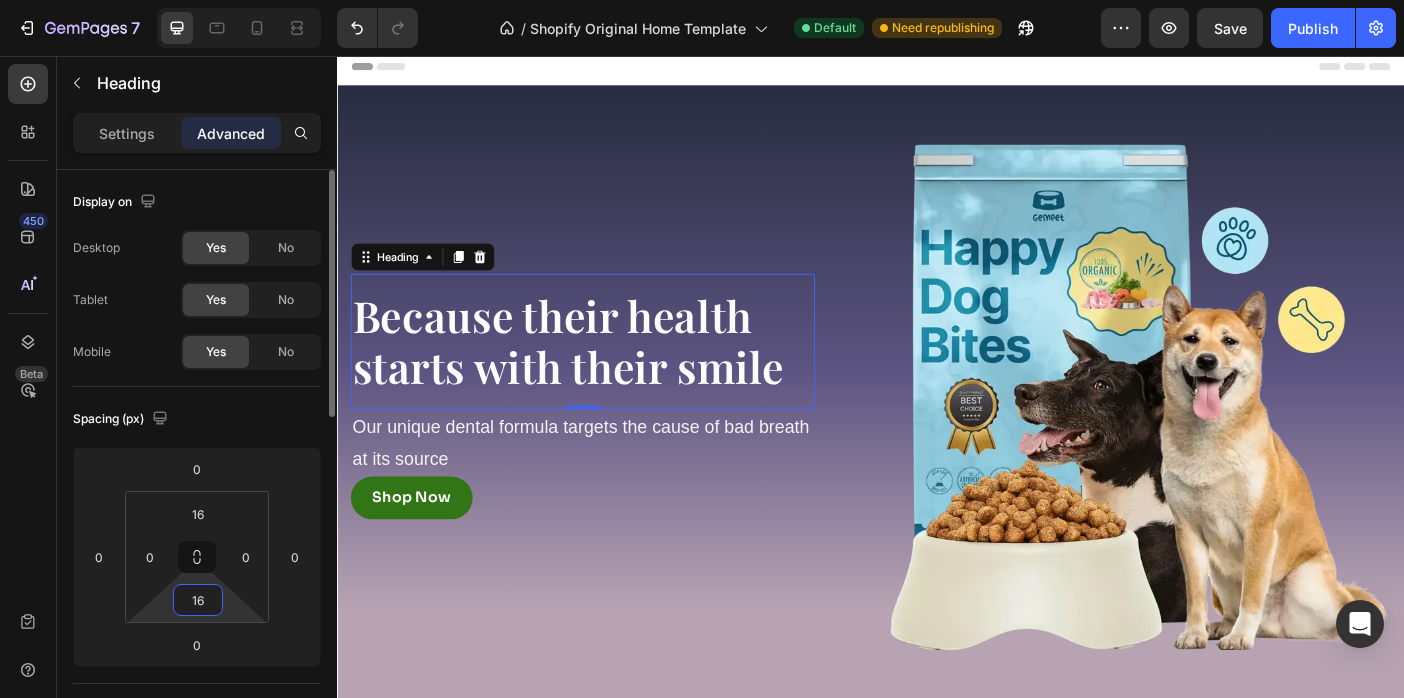 type on "1" 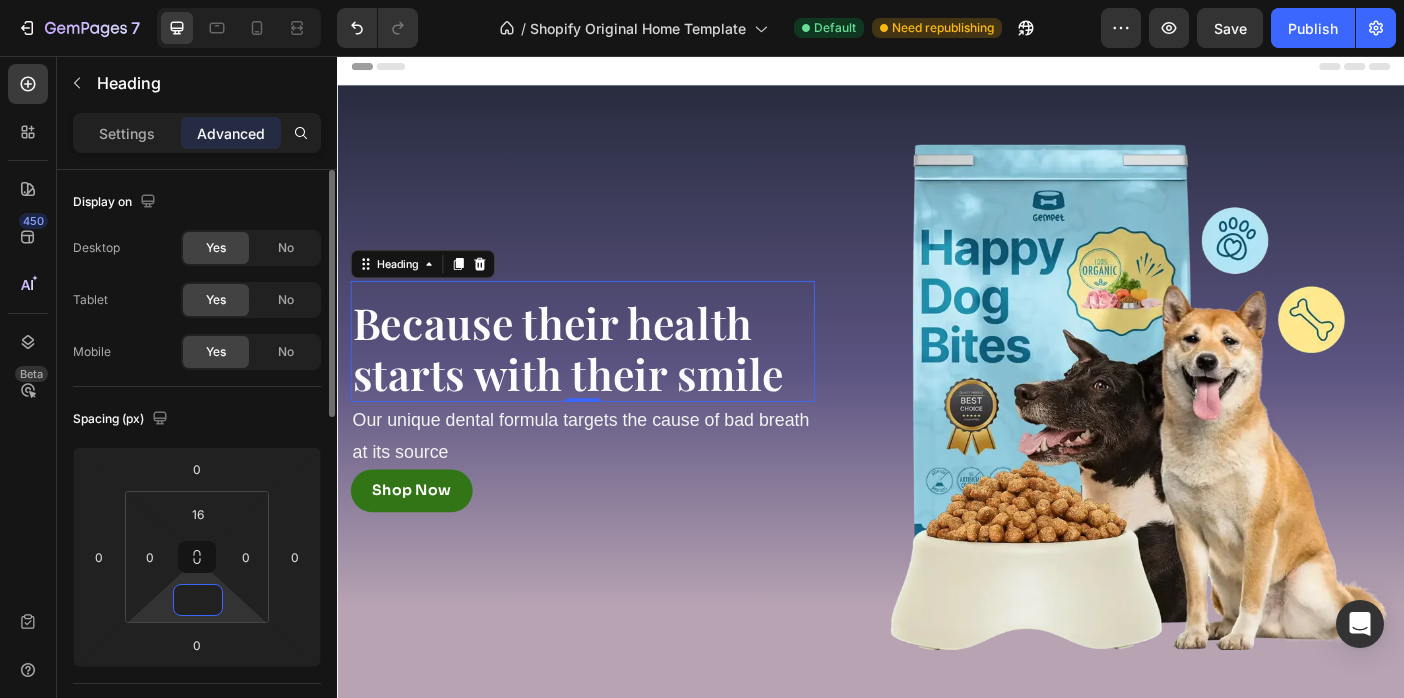 type on "8" 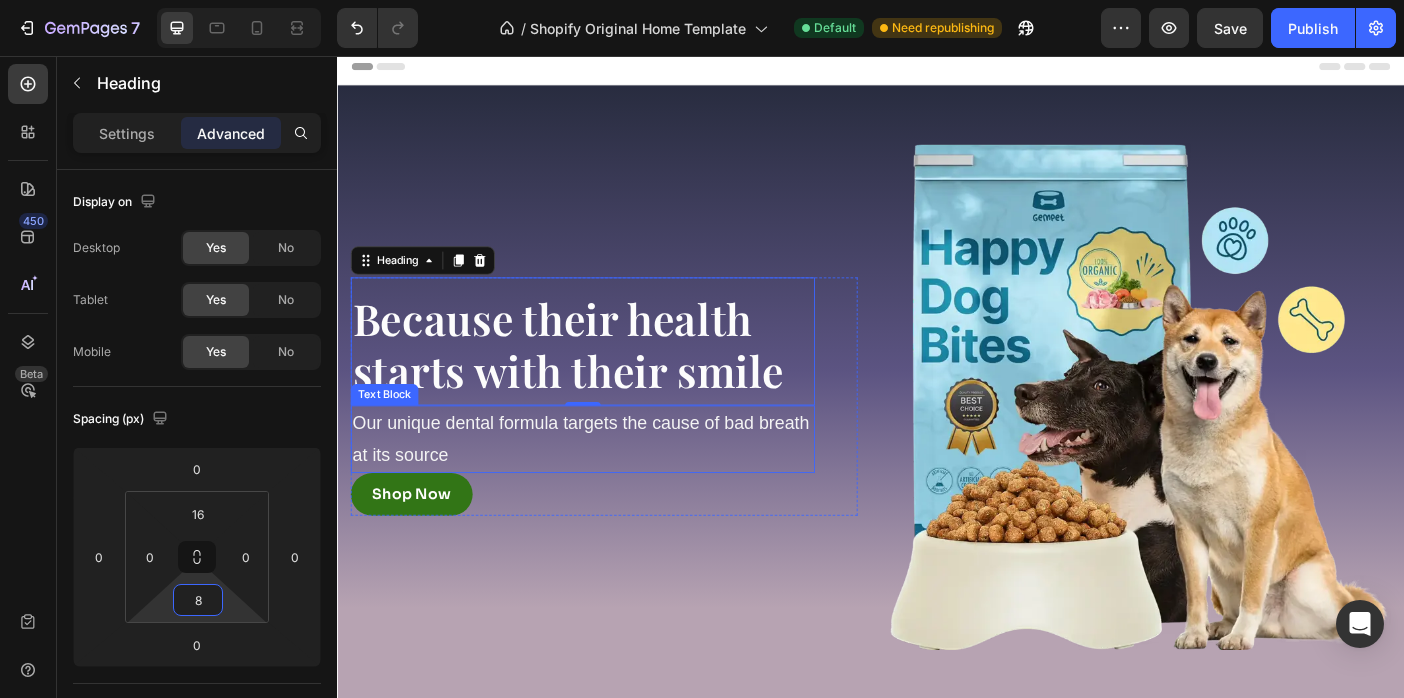 click on "Our unique dental formula targets the cause of bad breath at its source" at bounding box center (613, 487) 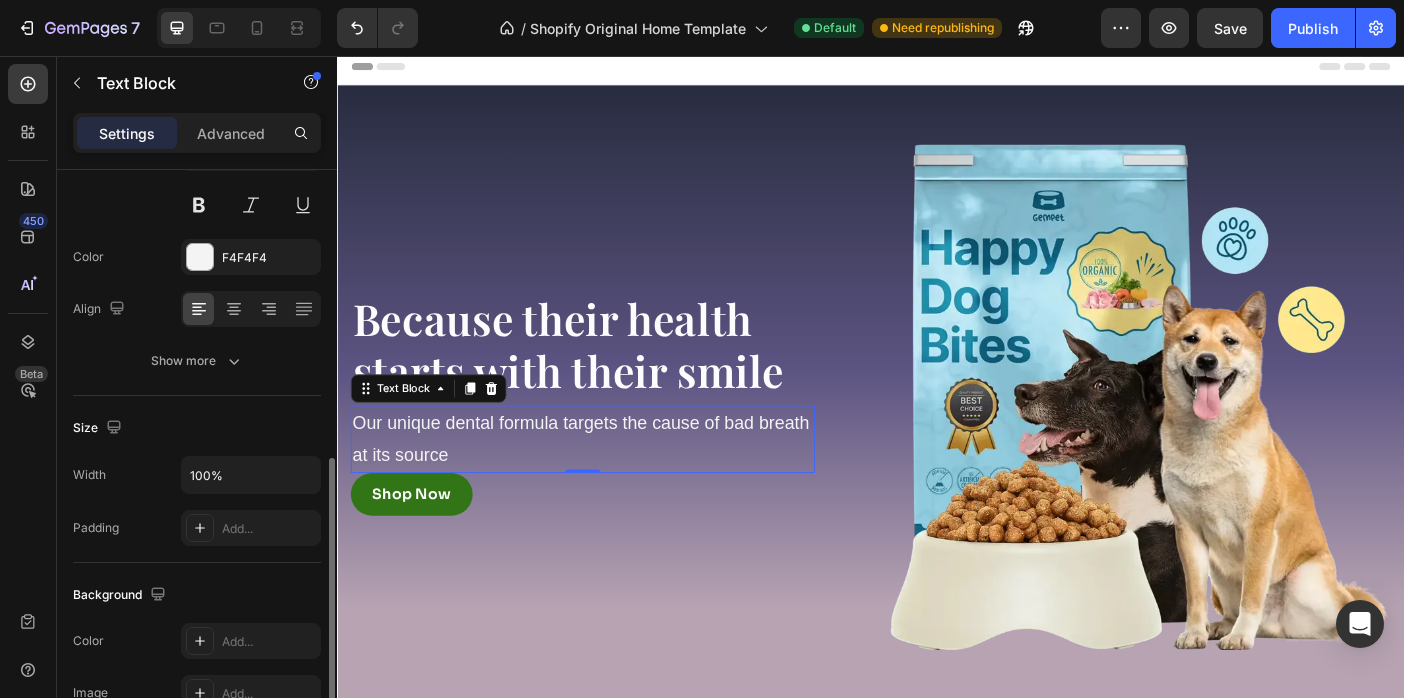 scroll, scrollTop: 0, scrollLeft: 0, axis: both 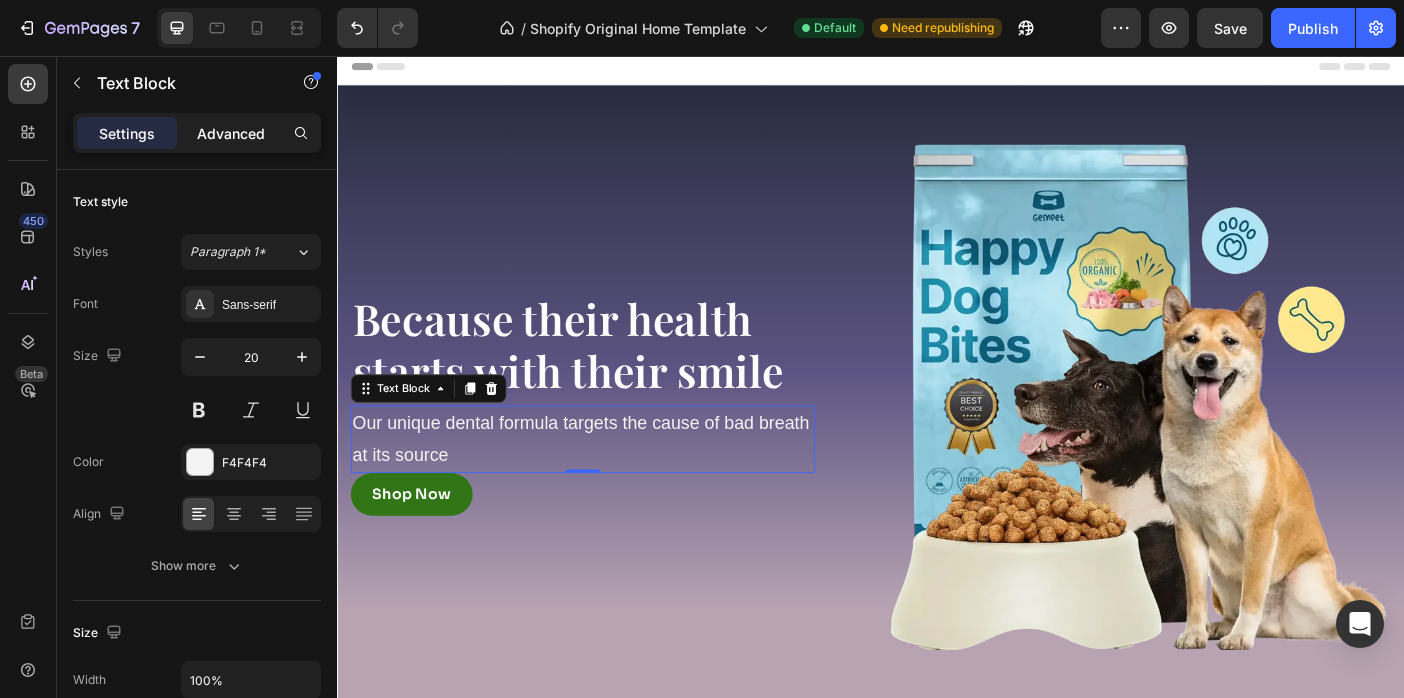 click on "Advanced" at bounding box center [231, 133] 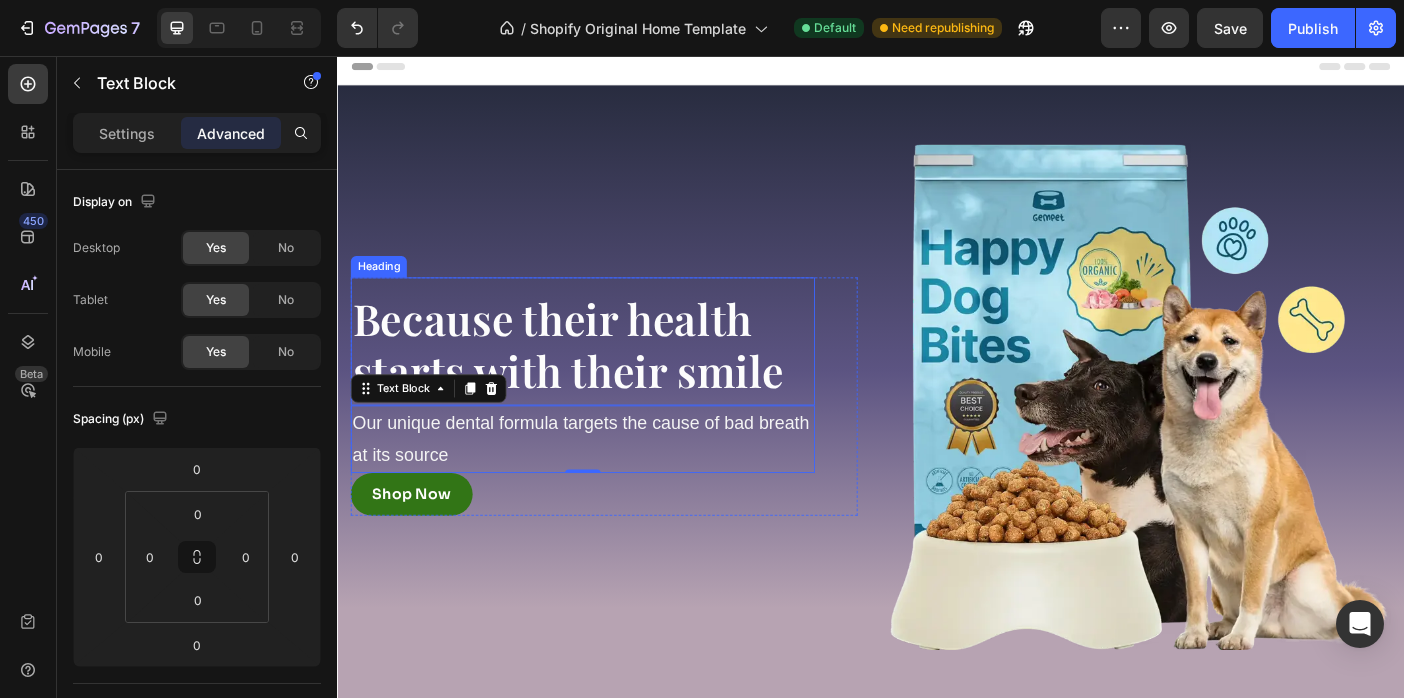 click on "Because their health starts with their smile" at bounding box center [596, 380] 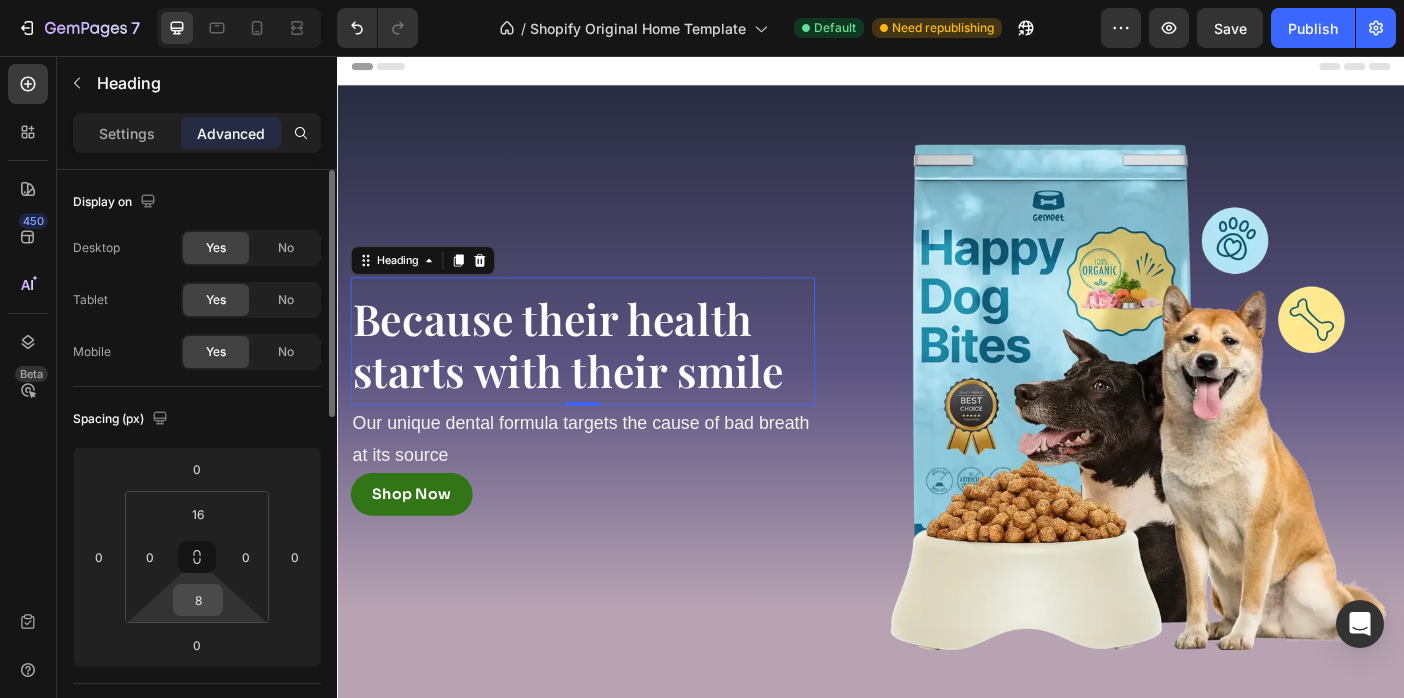 click on "8" at bounding box center [198, 600] 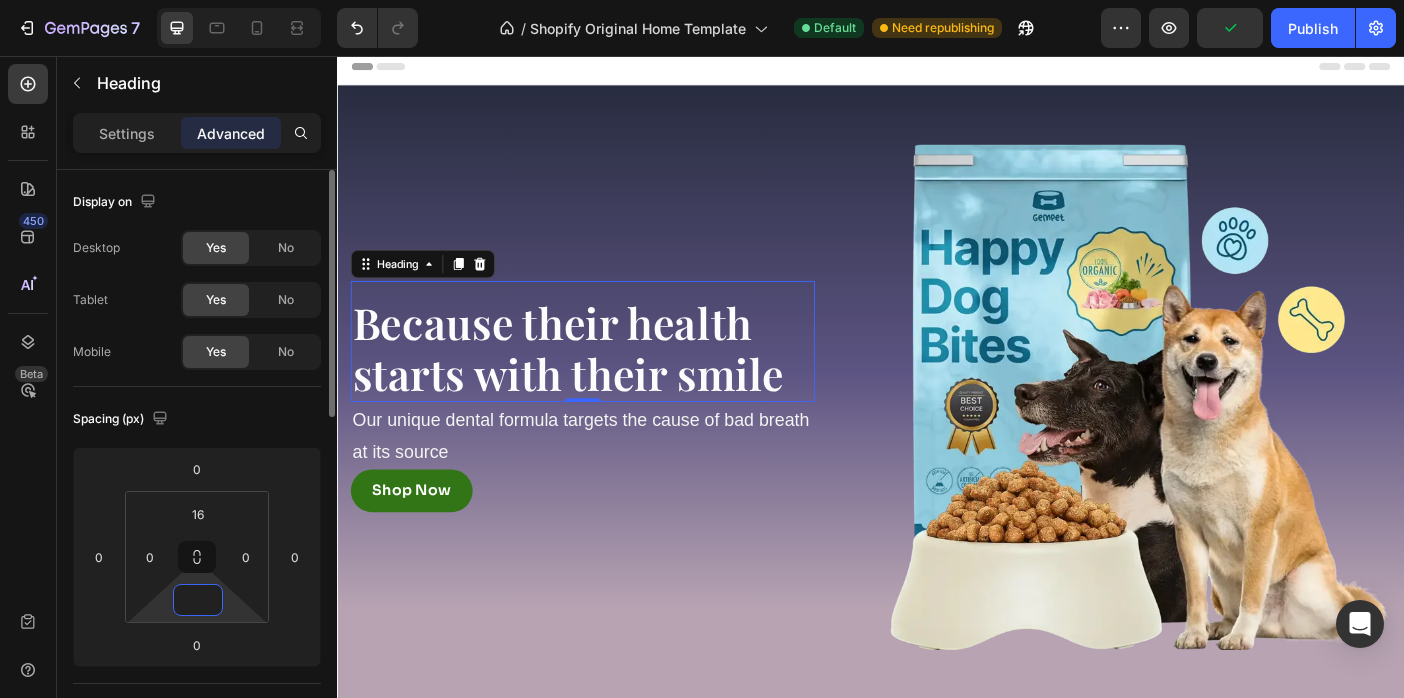 type on "0" 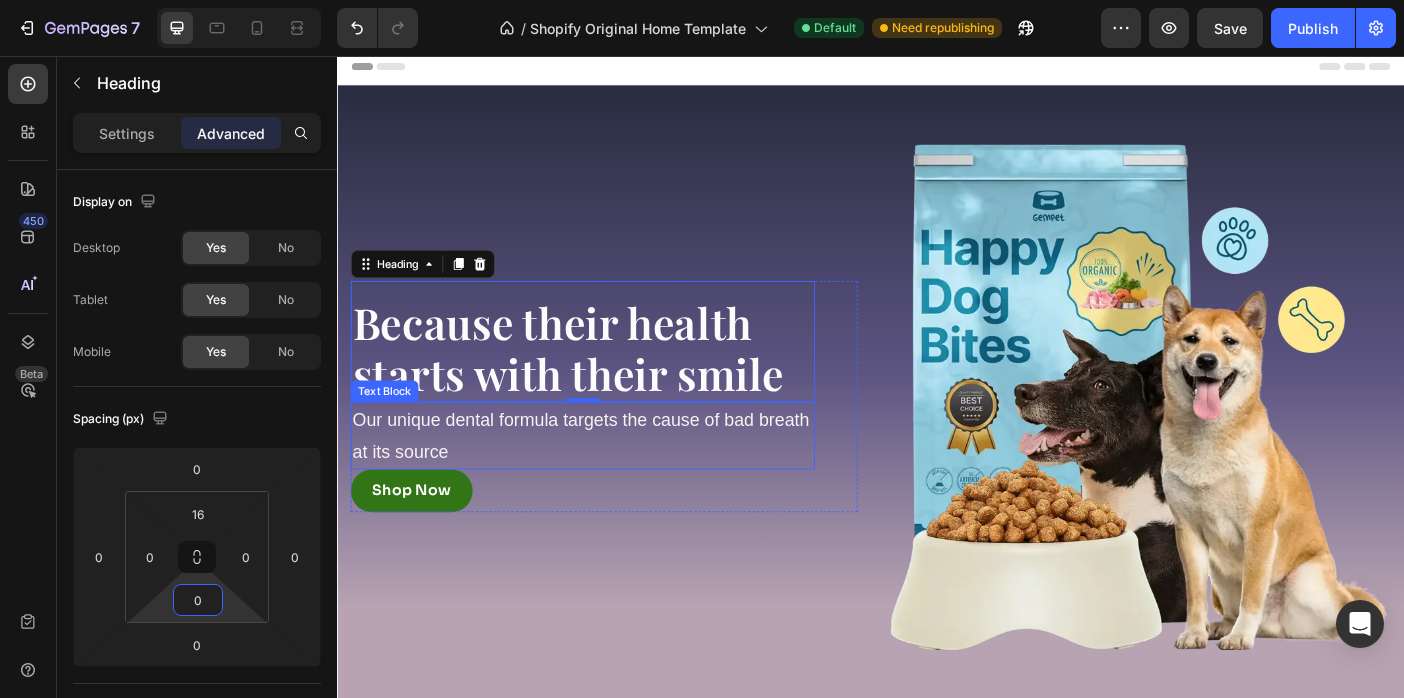 click on "Our unique dental formula targets the cause of bad breath at its source" at bounding box center [613, 483] 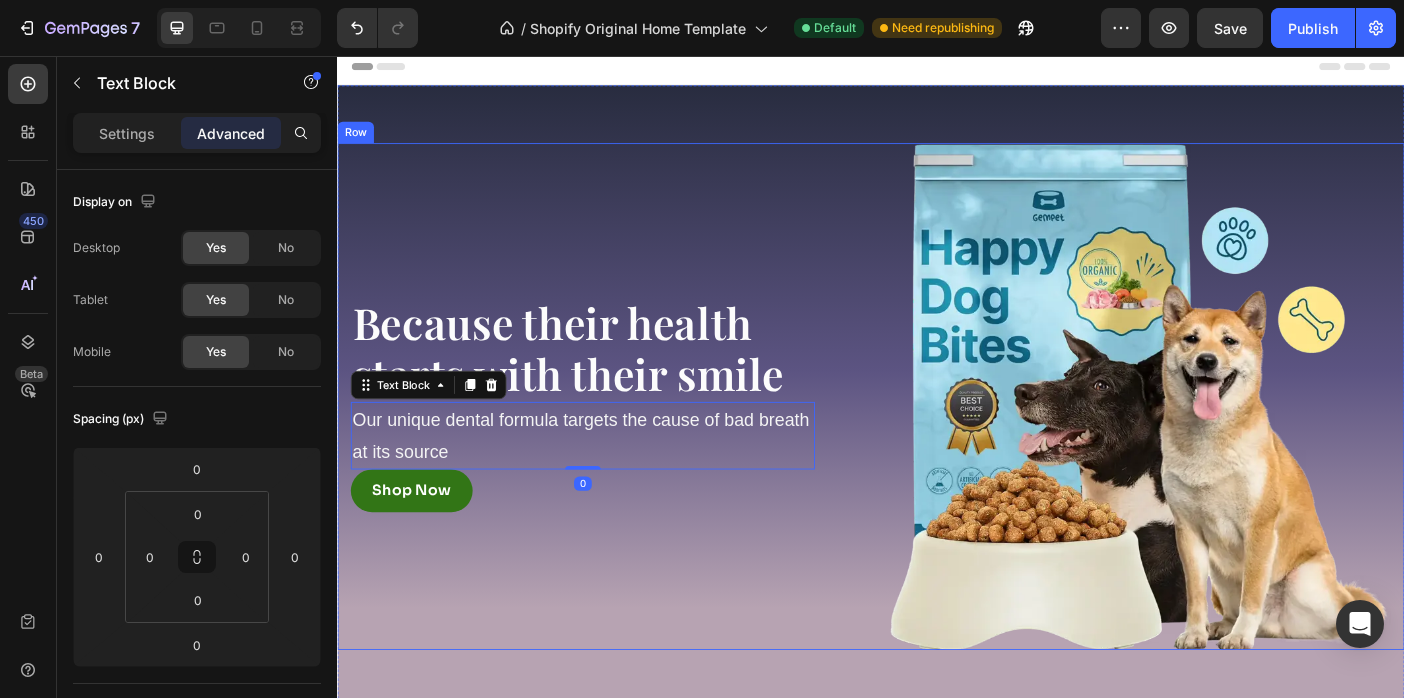 click on "Because their health starts with their smile Heading Our unique dental formula targets the cause of bad breath at its source Text Block   0 Shop Now Button Row" at bounding box center (637, 439) 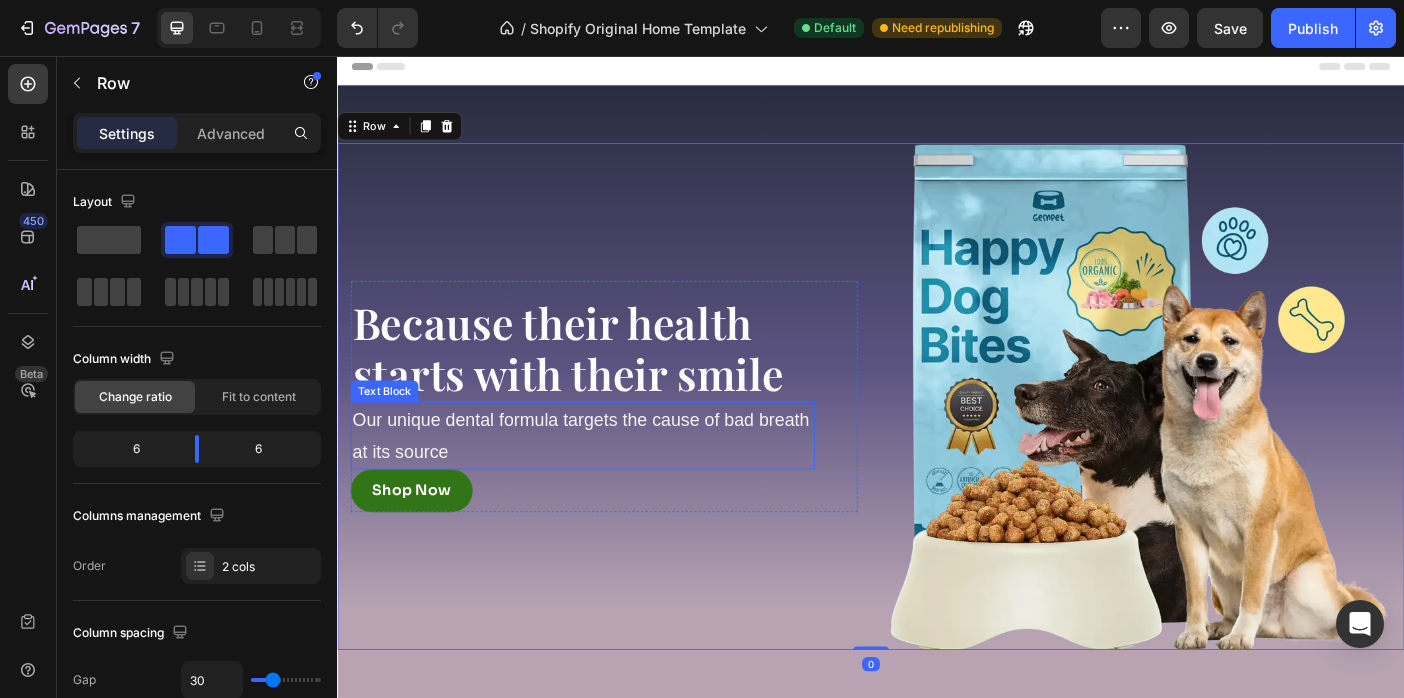 click on "Our unique dental formula targets the cause of bad breath at its source" at bounding box center (613, 483) 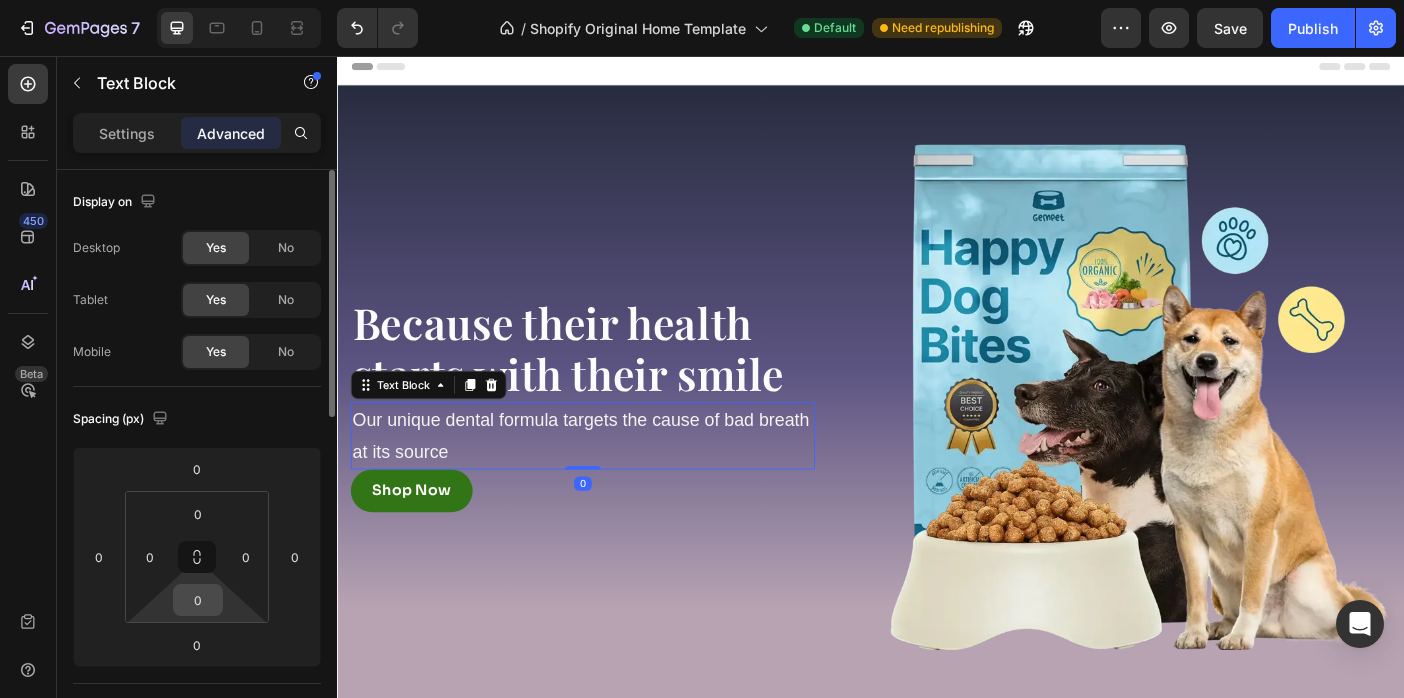 click on "0" at bounding box center [198, 600] 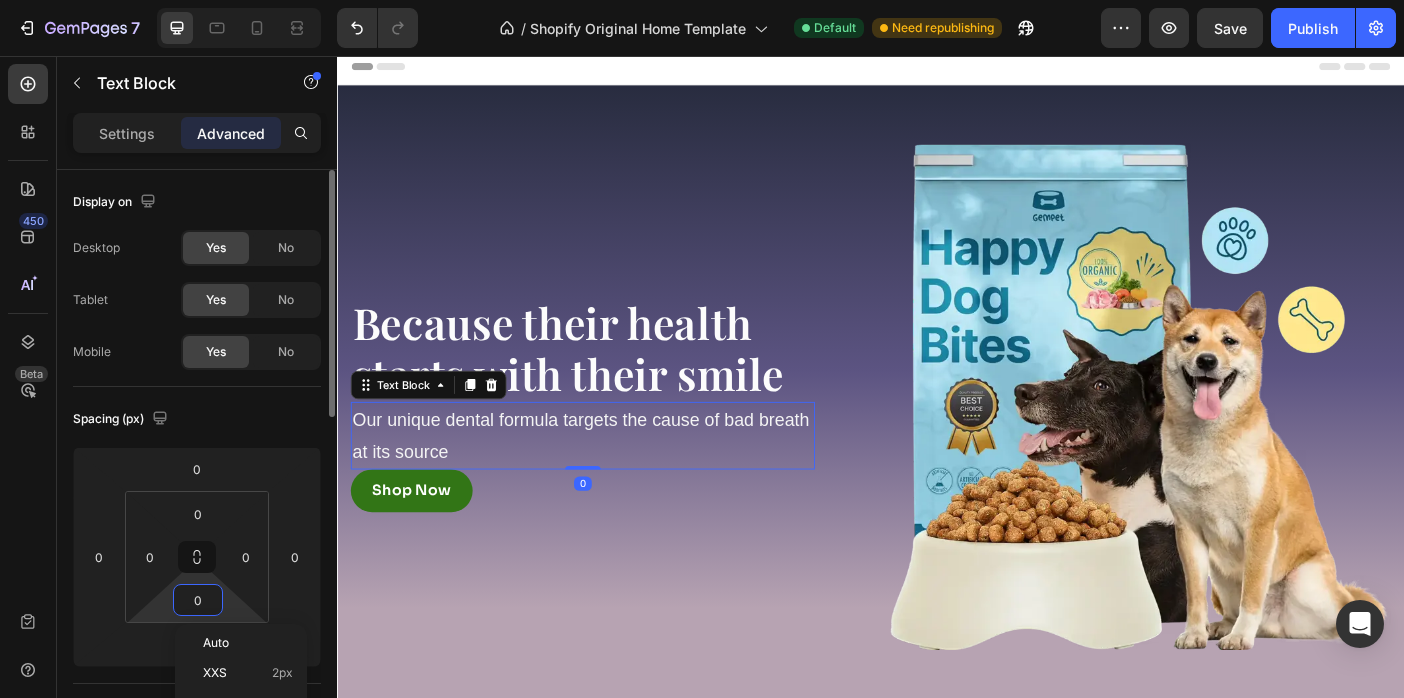 type on "8" 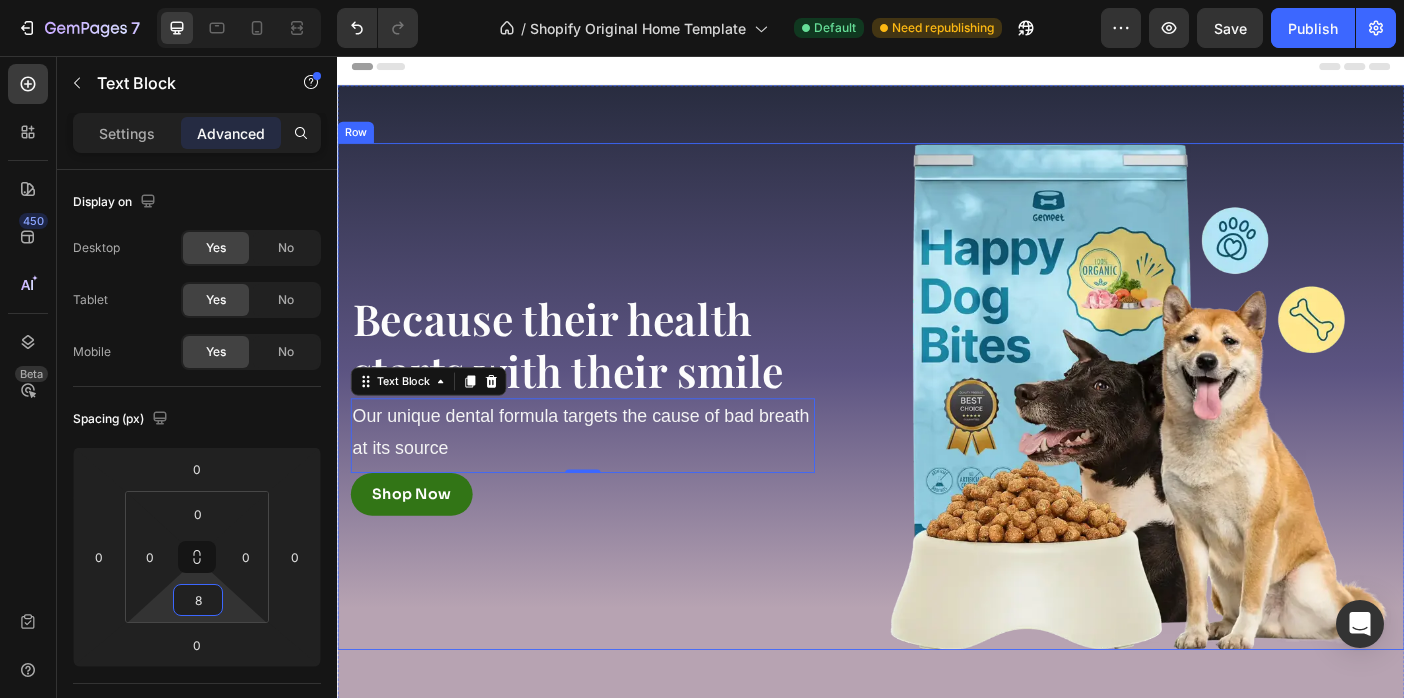 click on "Because their health starts with their smile Heading Our unique dental formula targets the cause of bad breath at its source Text Block   0 Shop Now Button Row" at bounding box center (637, 439) 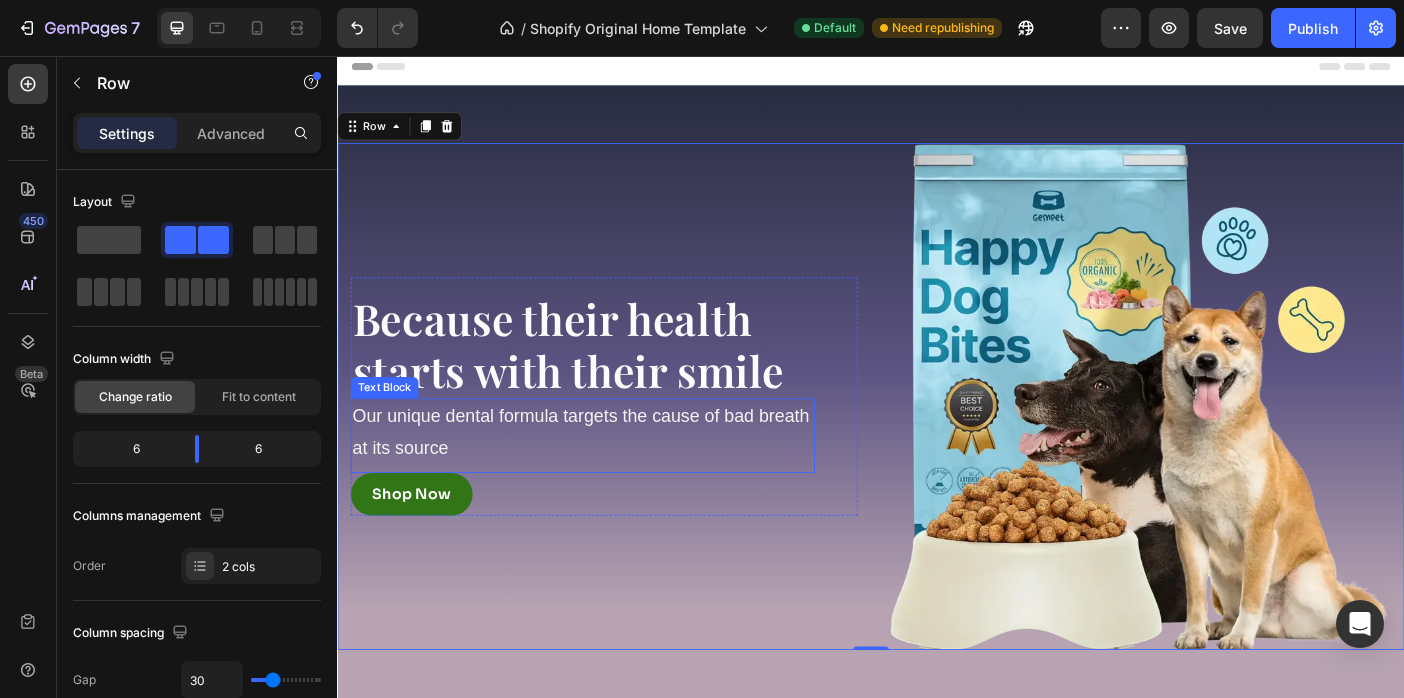 click on "Our unique dental formula targets the cause of bad breath at its source" at bounding box center [613, 479] 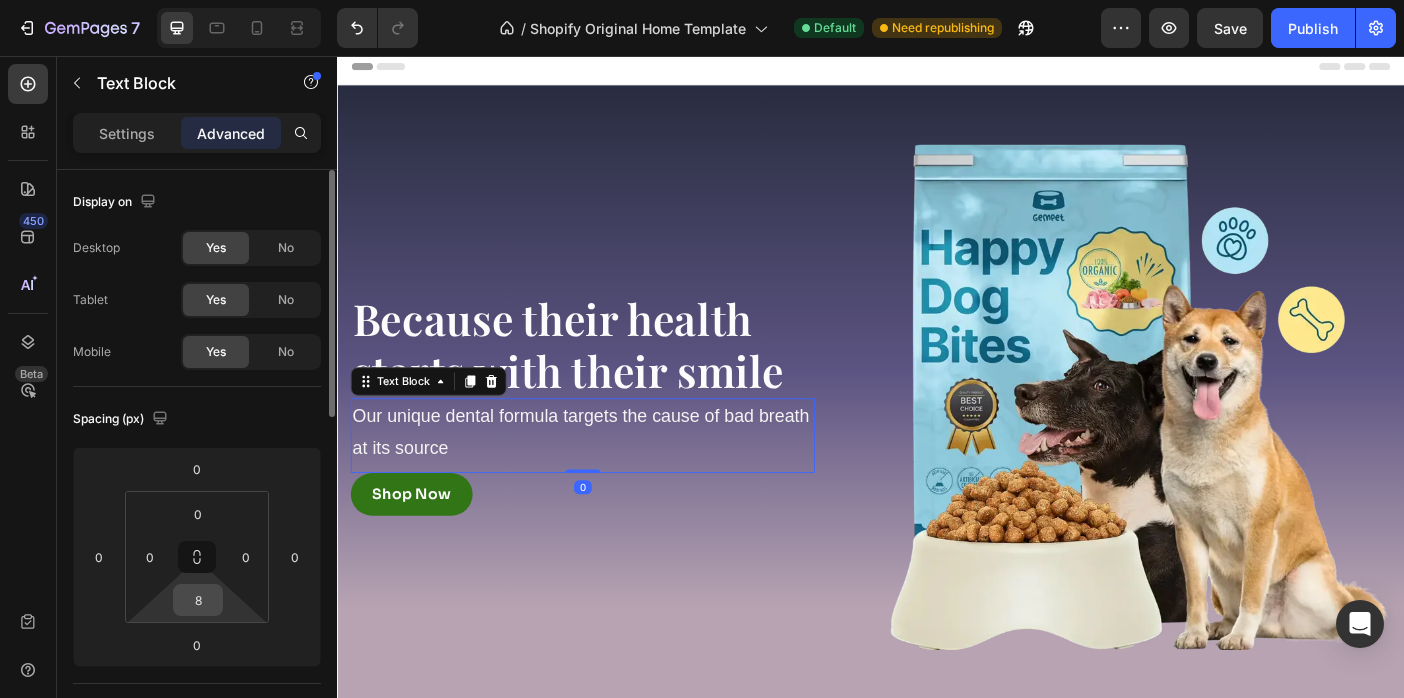 click on "8" at bounding box center [198, 600] 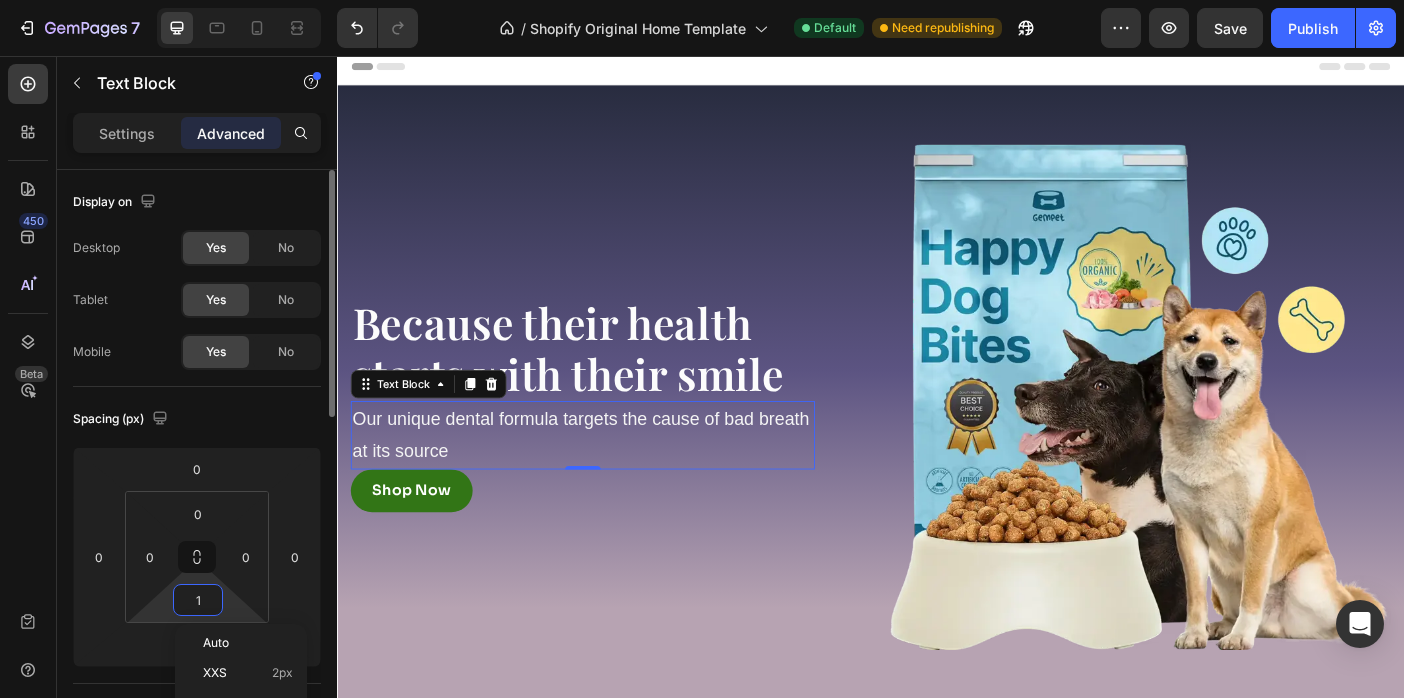 type on "16" 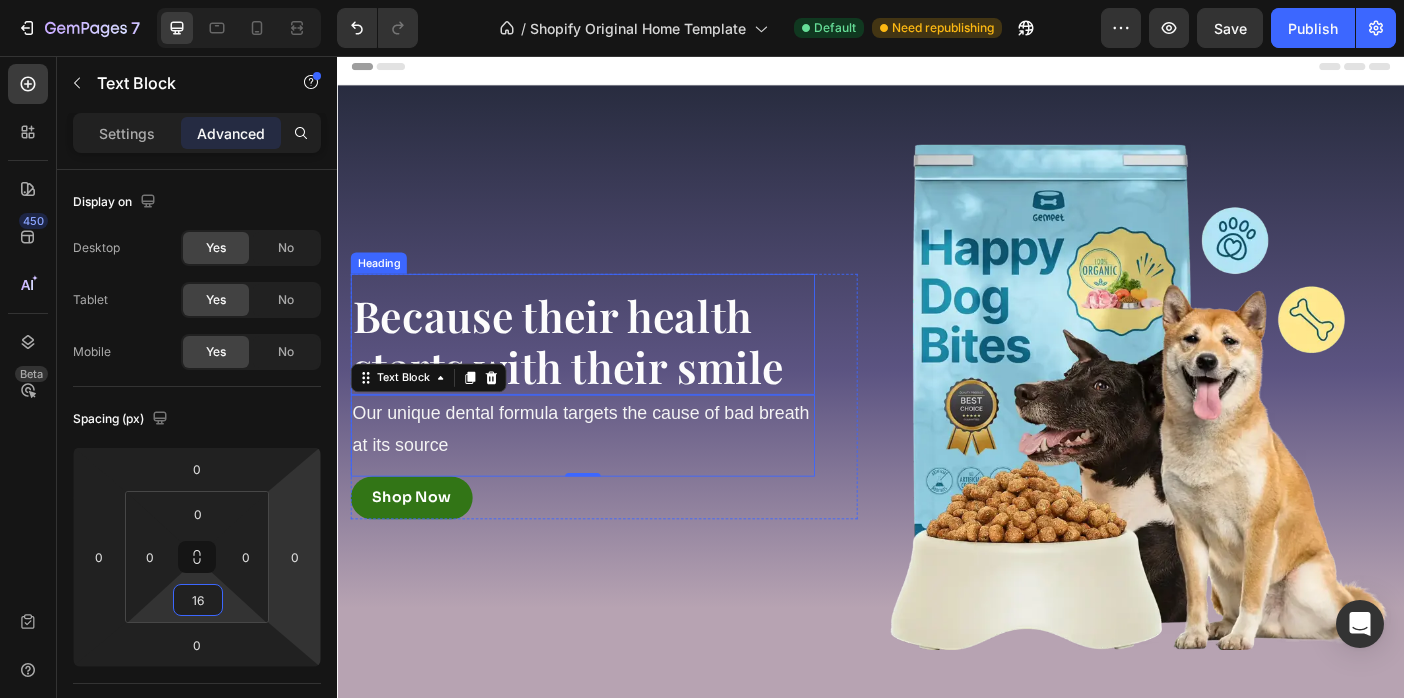 click on "Because their health starts with their smile" at bounding box center (596, 376) 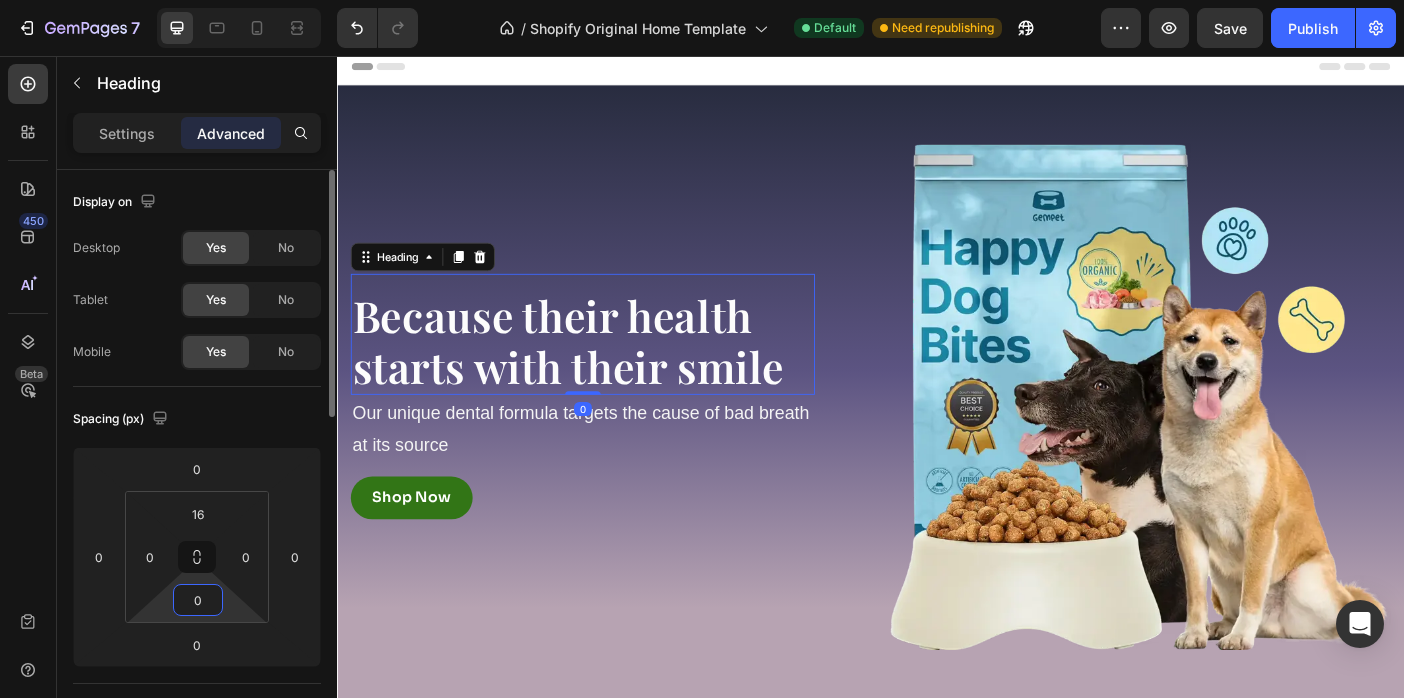 click on "0" at bounding box center [198, 600] 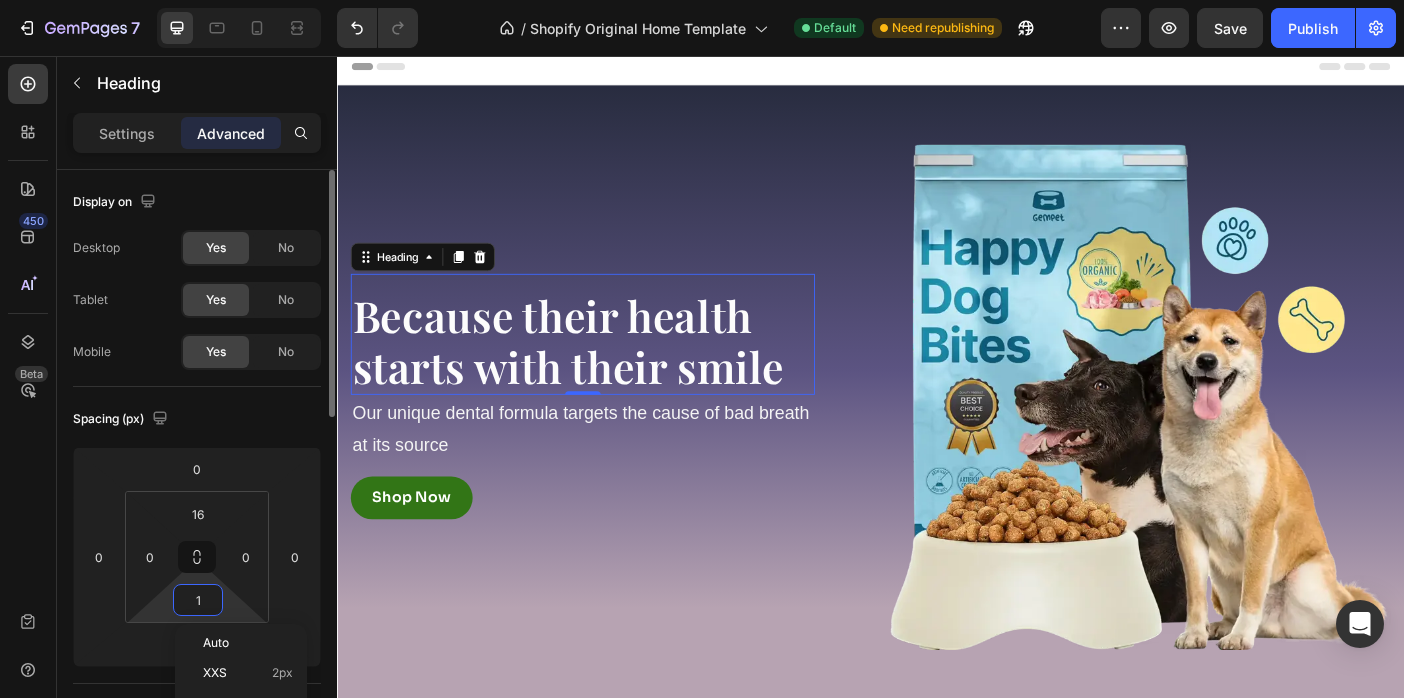 type on "16" 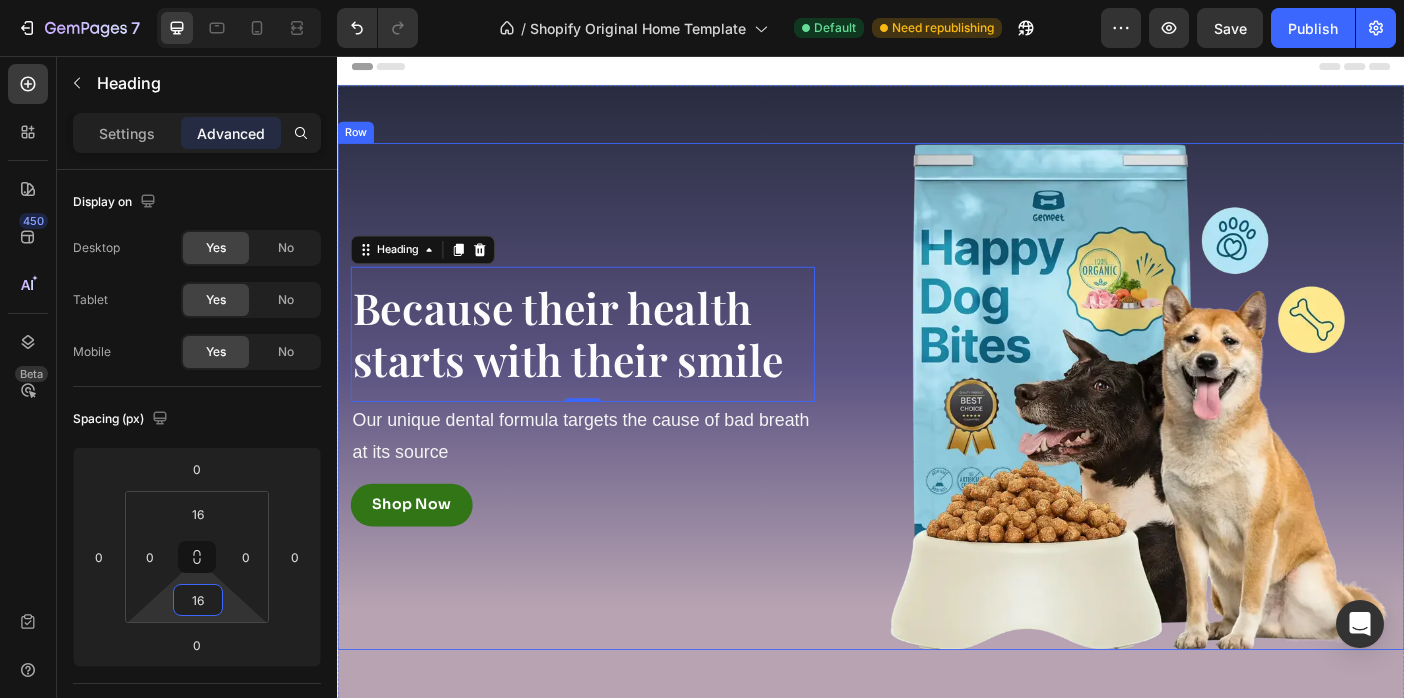 click on "Because their health starts with their smile Heading   0 Our unique dental formula targets the cause of bad breath at its source Text Block Shop Now Button Row" at bounding box center [637, 439] 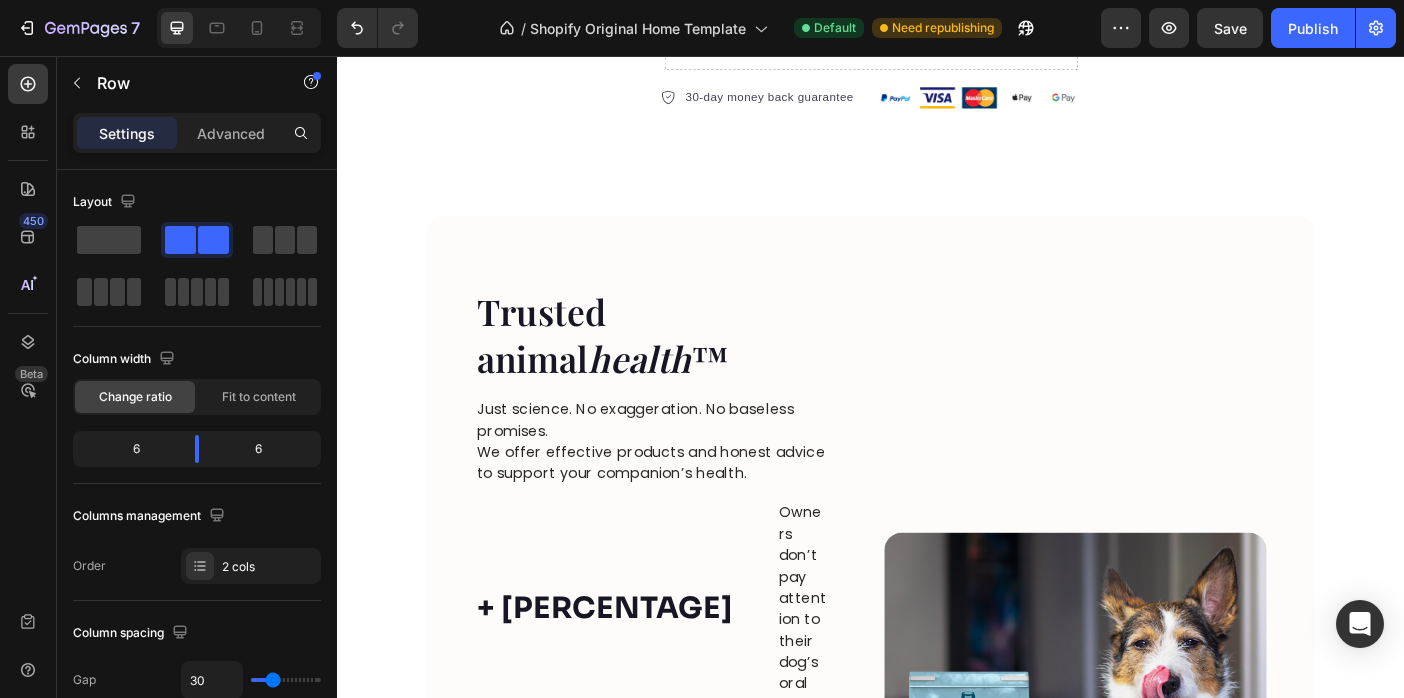 scroll, scrollTop: 2330, scrollLeft: 0, axis: vertical 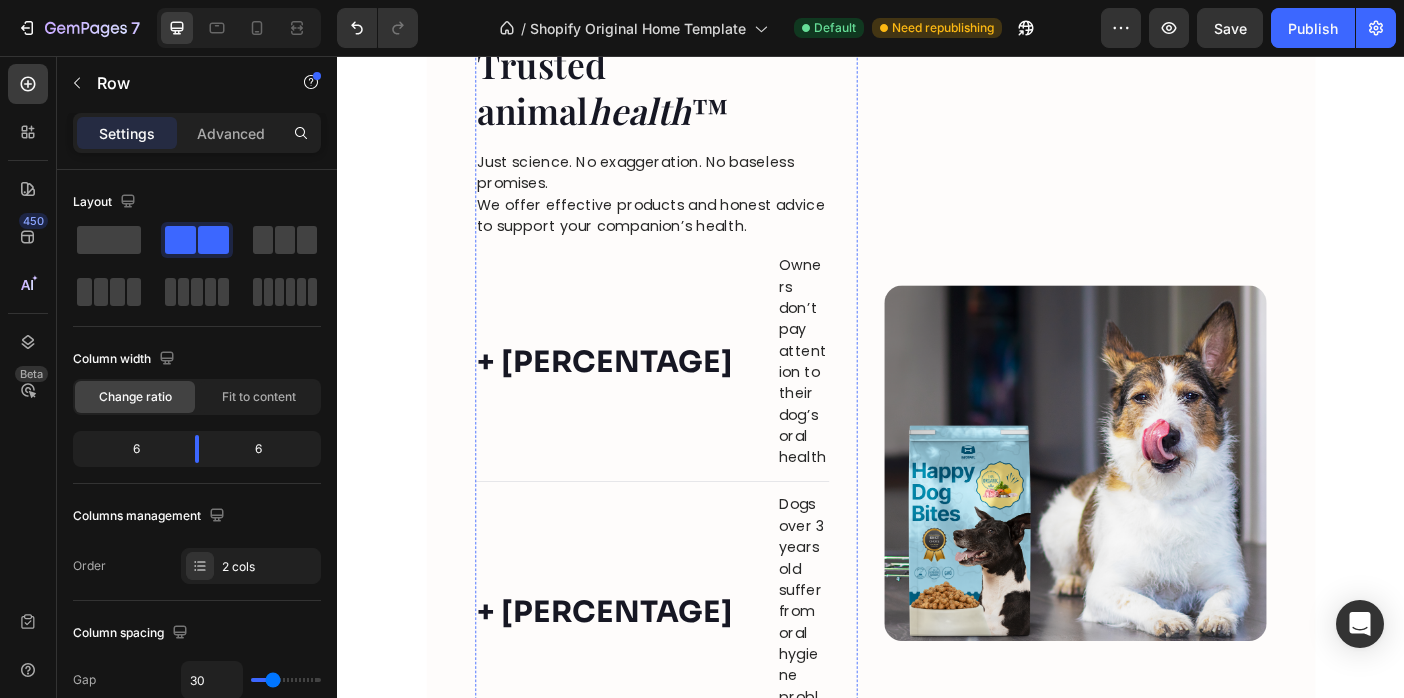 click on "Agissez maintenant" at bounding box center [690, 966] 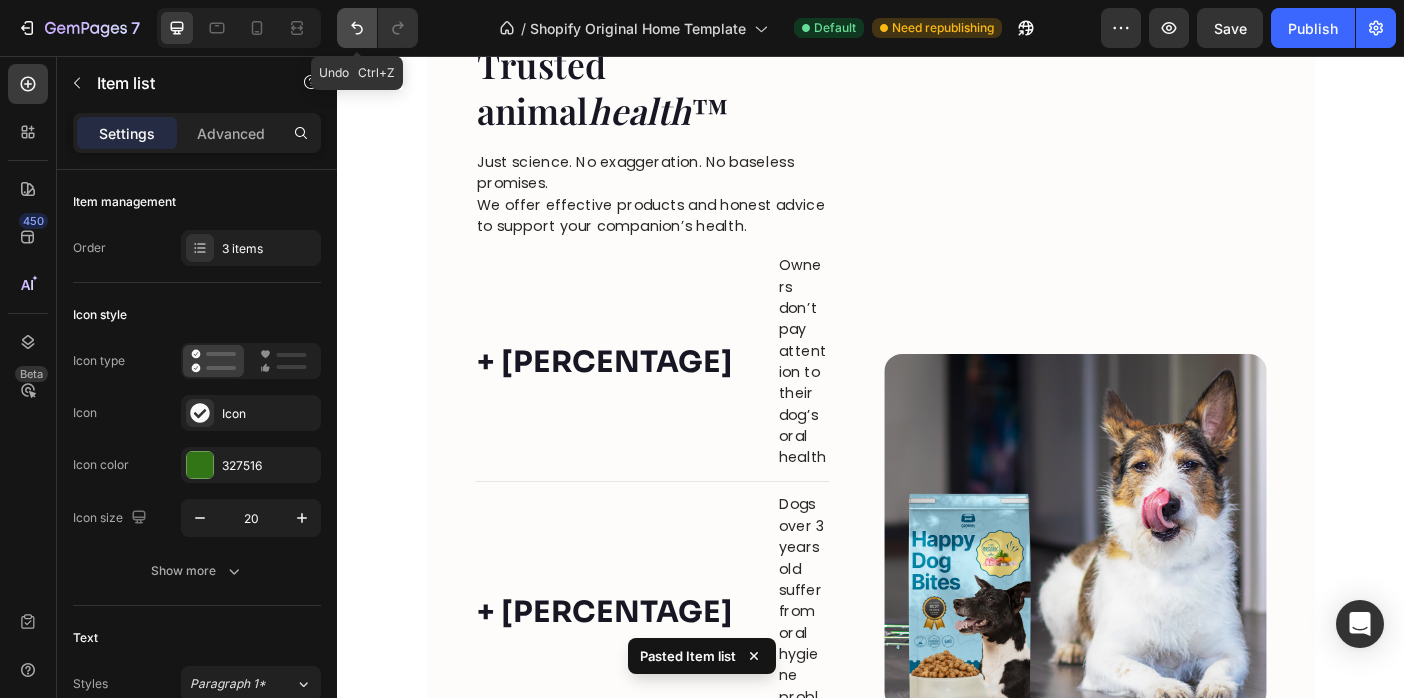 click 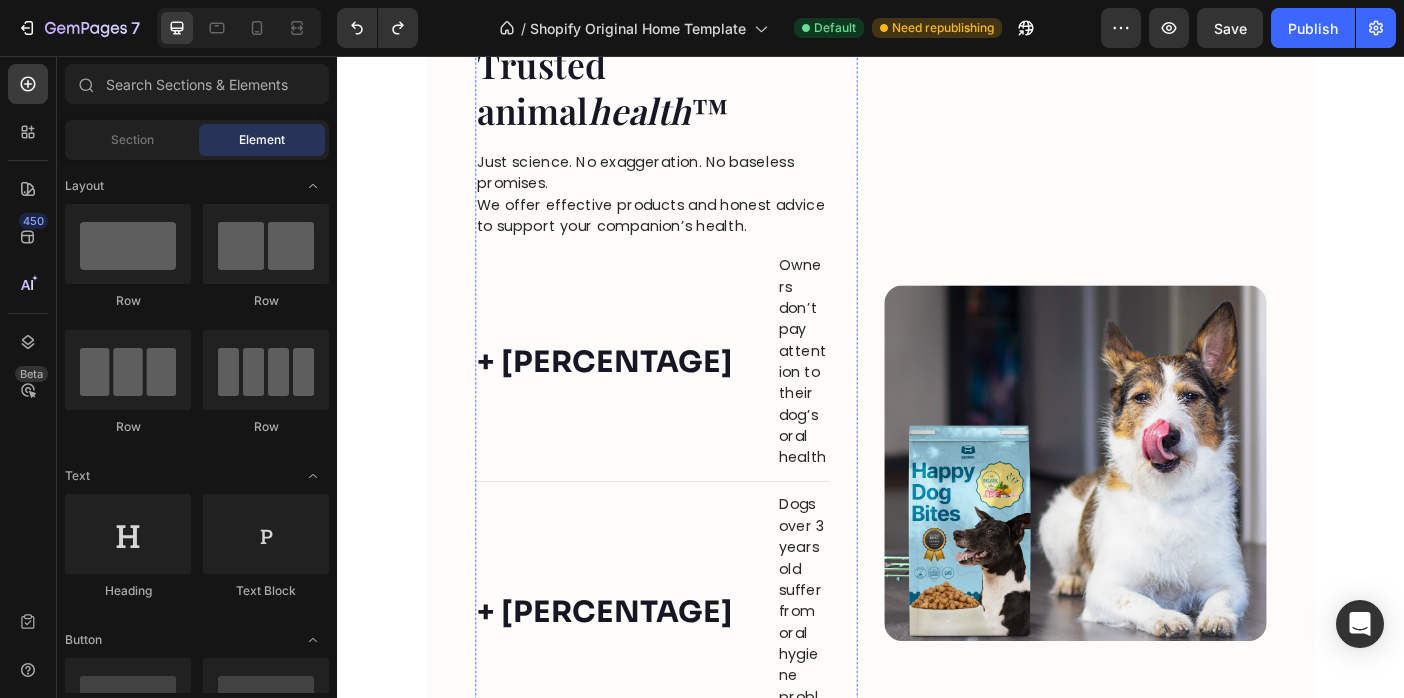click on "Agissez maintenant" at bounding box center (690, 966) 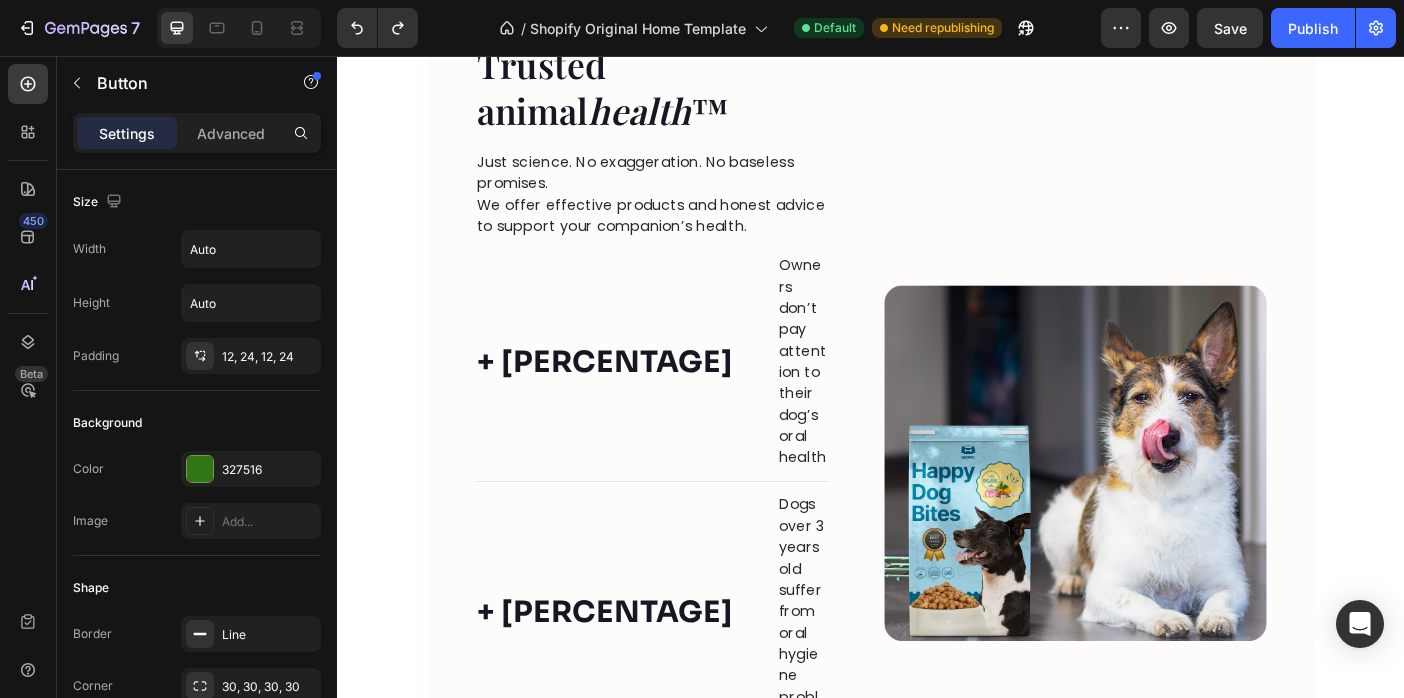 click on "Agissez maintenant" at bounding box center (690, 966) 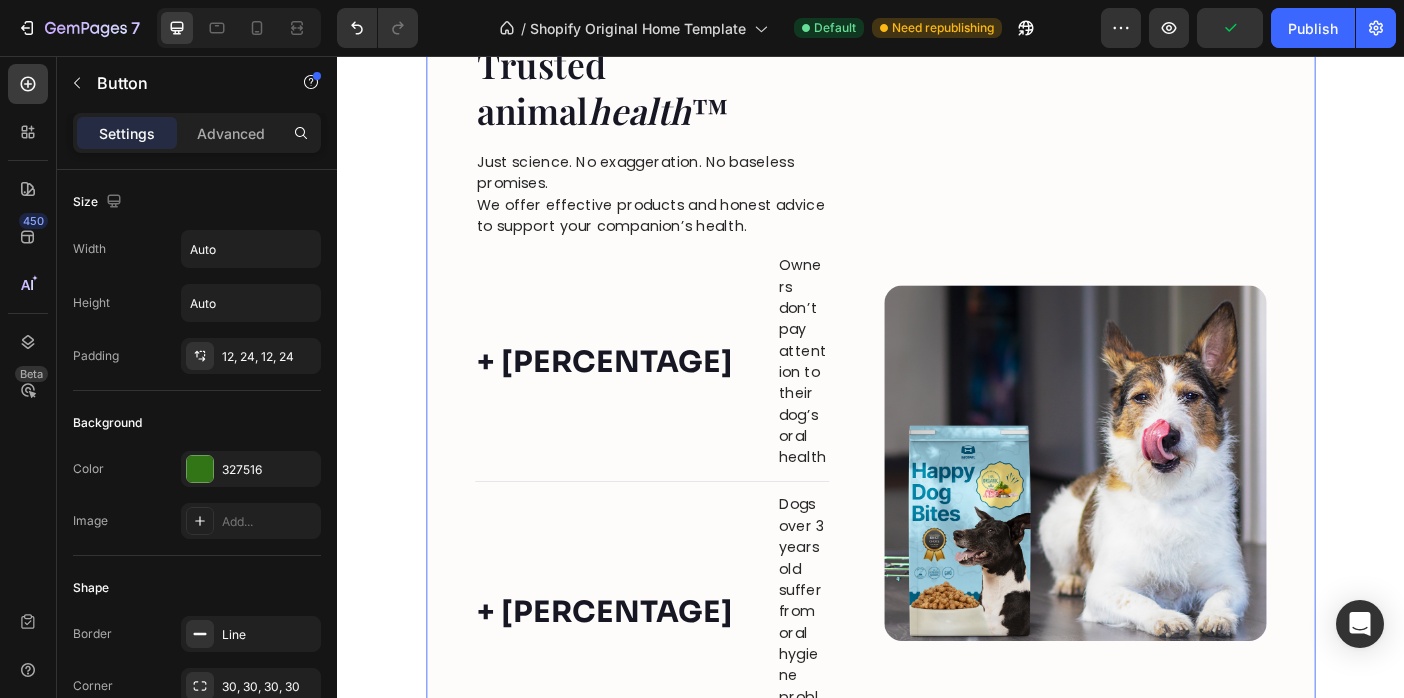 click on "Trusted animal  health ™ Heading Just science. No exaggeration. No baseless promises. We offer effective products and honest advice to support your companion’s health. Text block + [PERCENTAGE] Text block Owners don’t pay attention to their dog’s oral health Text block Advanced list                Title Line + [PERCENTAGE] Text block Dogs over 3 years old suffer from oral hygiene problems Text block Advanced list                Title Line - [PERCENTAGE] Text block Owners use a product suited to their dog’s well-being Text block Advanced list Support Their Health Button   0 Row Image Image Row Section 4" at bounding box center (937, 514) 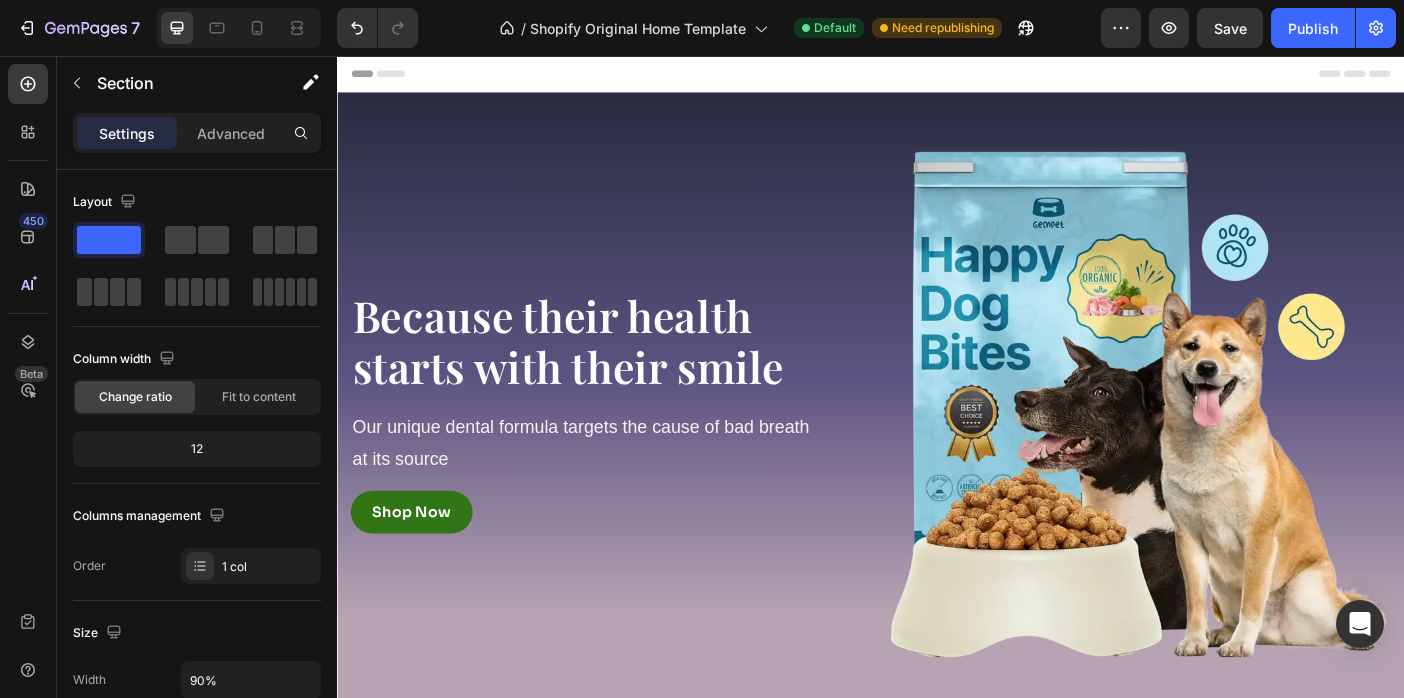 scroll, scrollTop: 31, scrollLeft: 0, axis: vertical 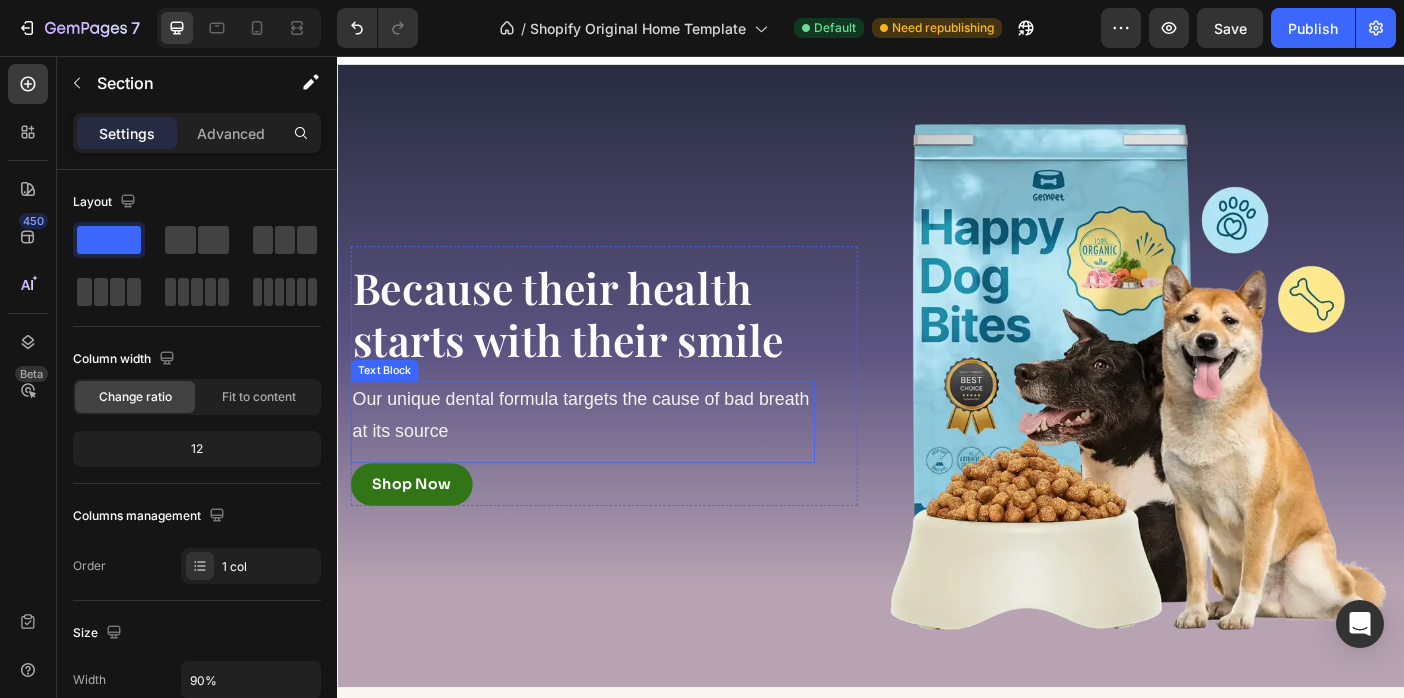 click on "Our unique dental formula targets the cause of bad breath at its source" at bounding box center [613, 460] 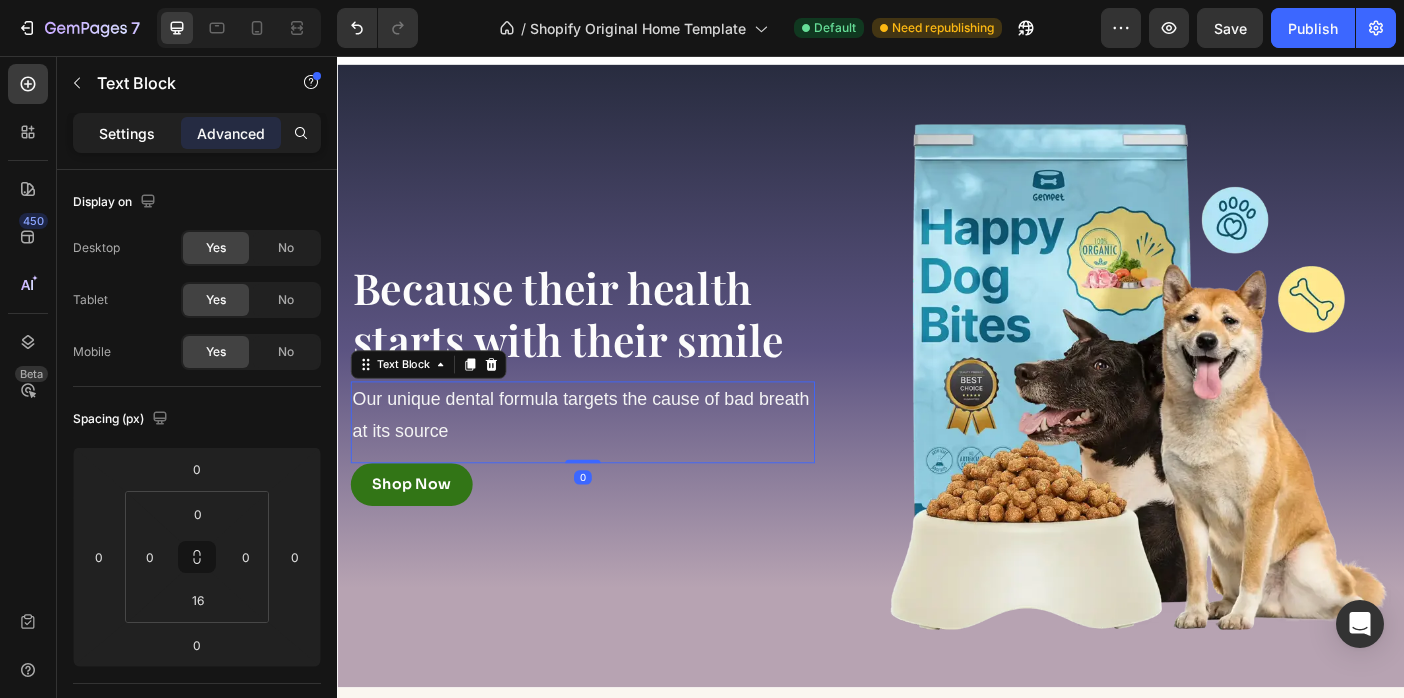 click on "Settings" at bounding box center (127, 133) 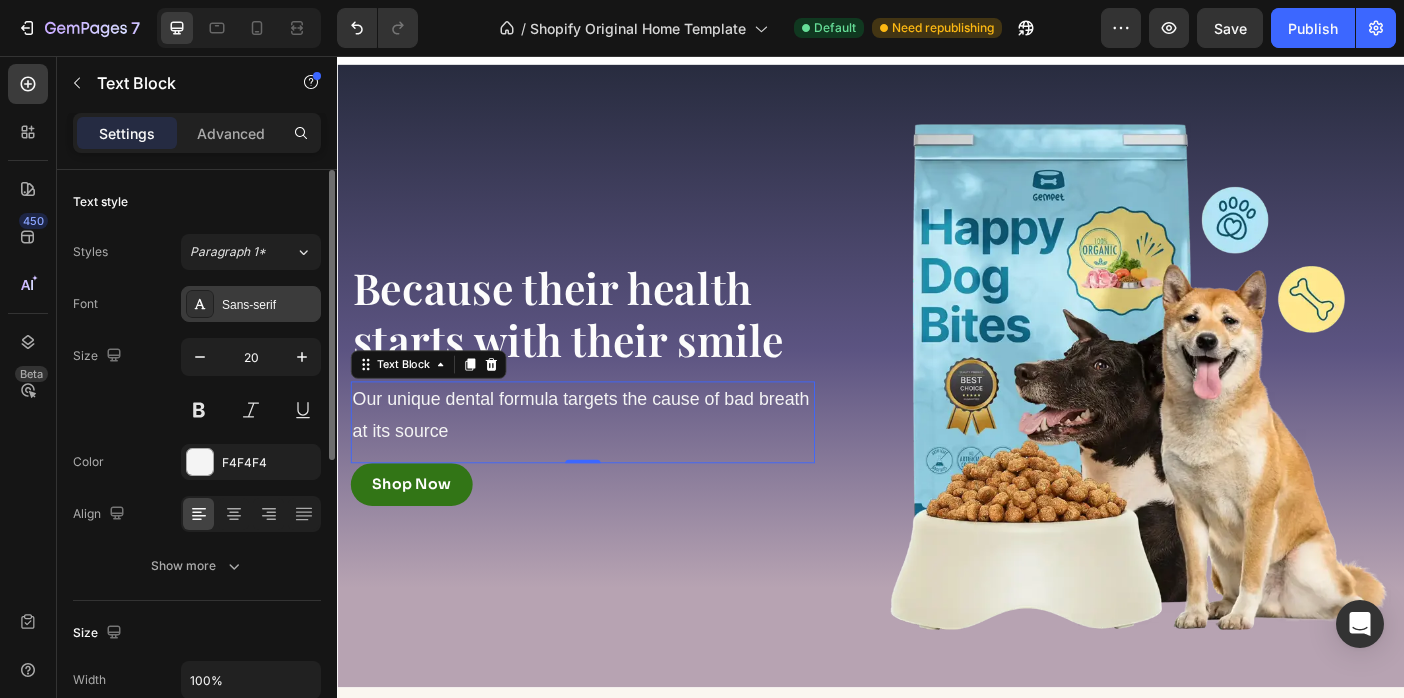 click on "Sans-serif" at bounding box center [269, 305] 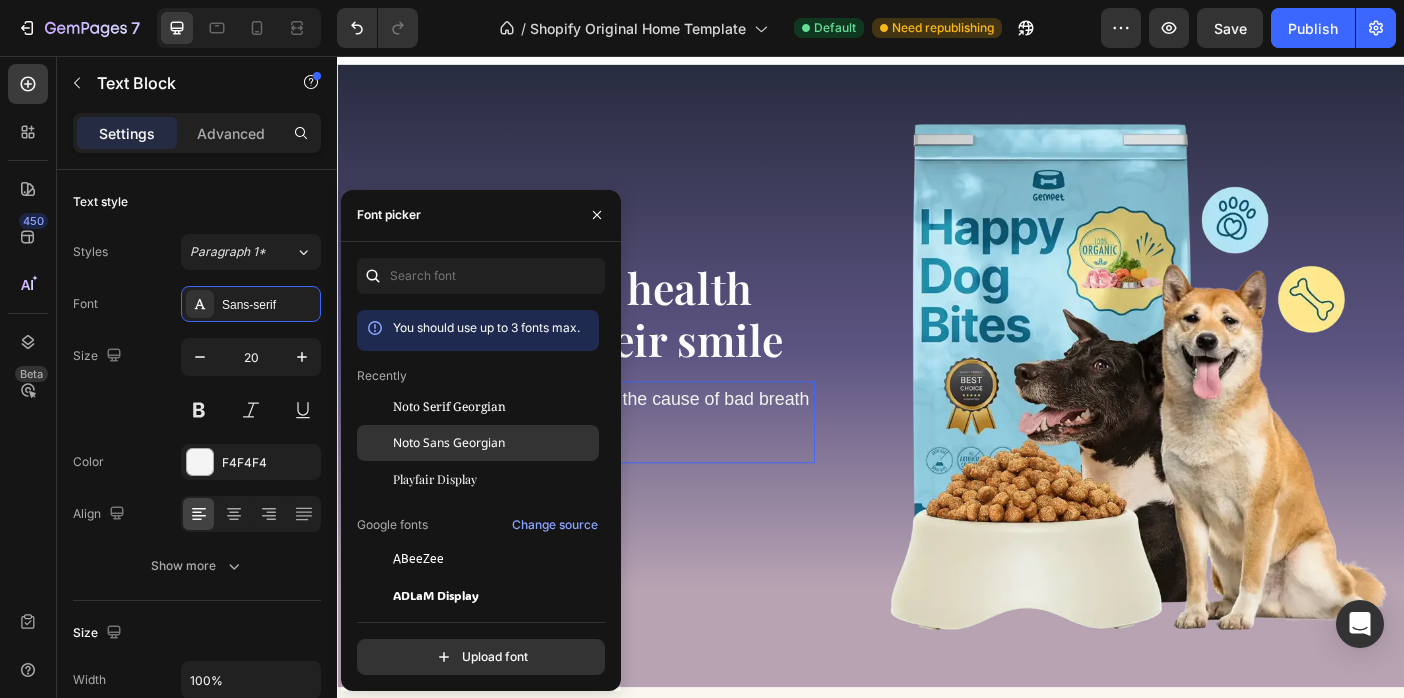 click on "Noto Sans Georgian" at bounding box center [449, 443] 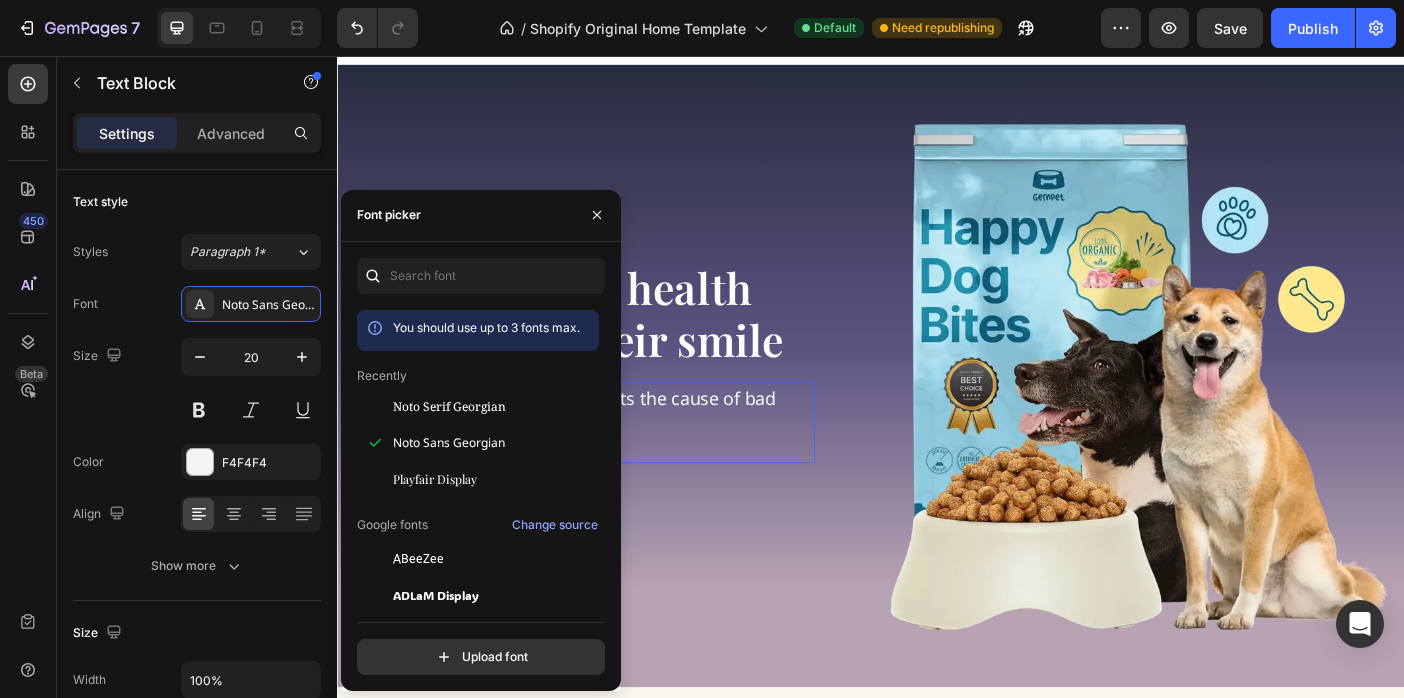 click at bounding box center [1237, 416] 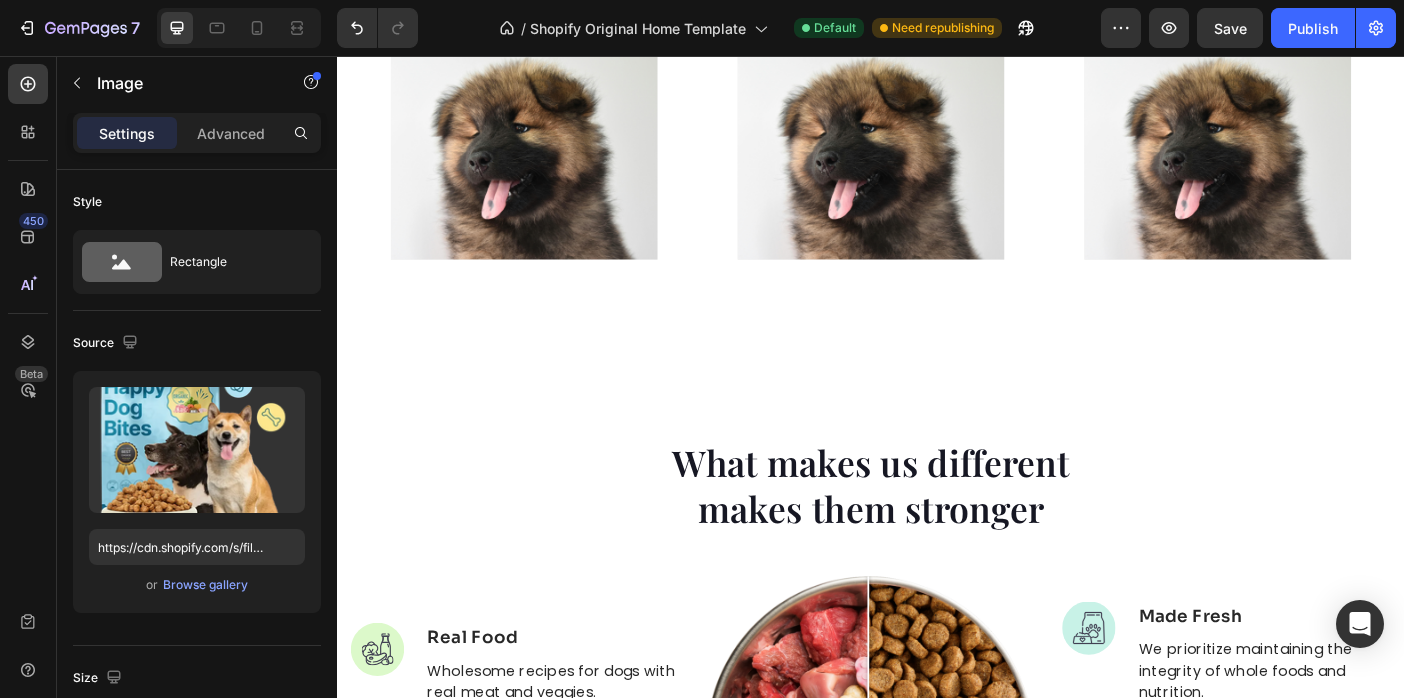 scroll, scrollTop: 1260, scrollLeft: 0, axis: vertical 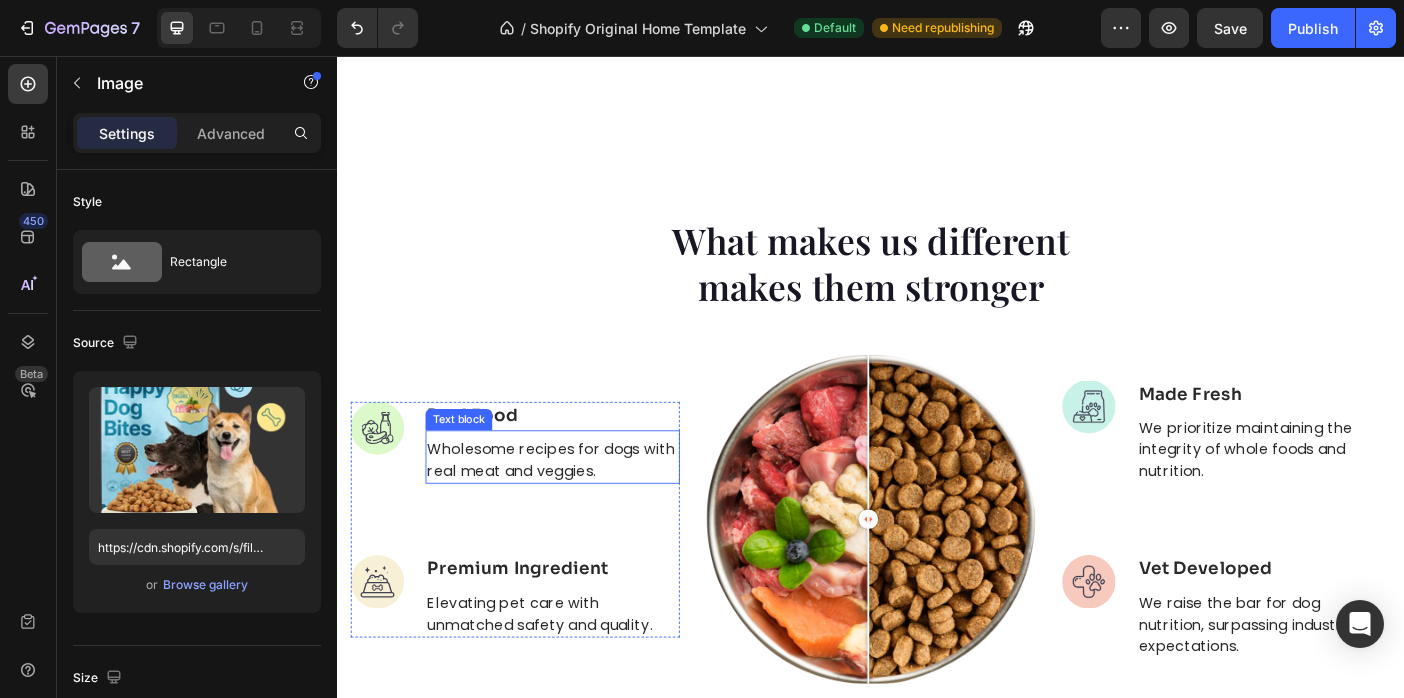 click on "Wholesome recipes for dogs with real meat and veggies." at bounding box center [579, 511] 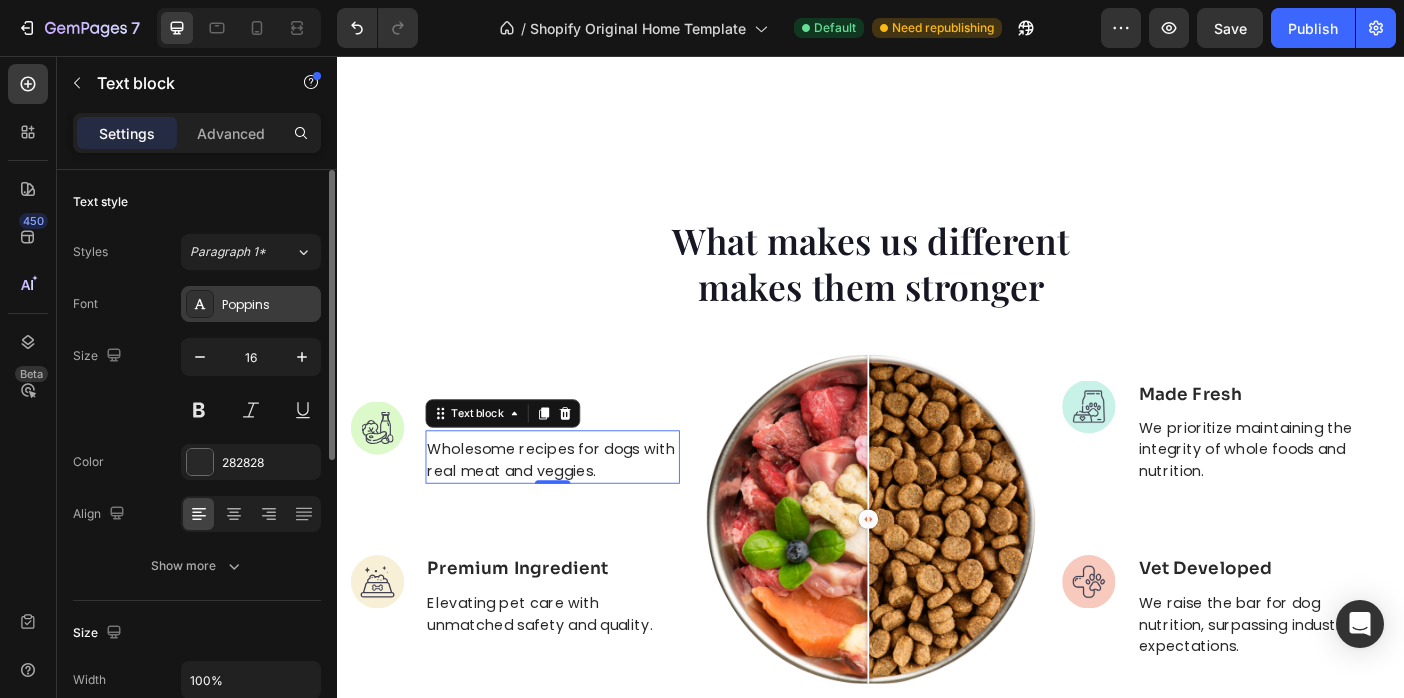click on "Poppins" at bounding box center (269, 305) 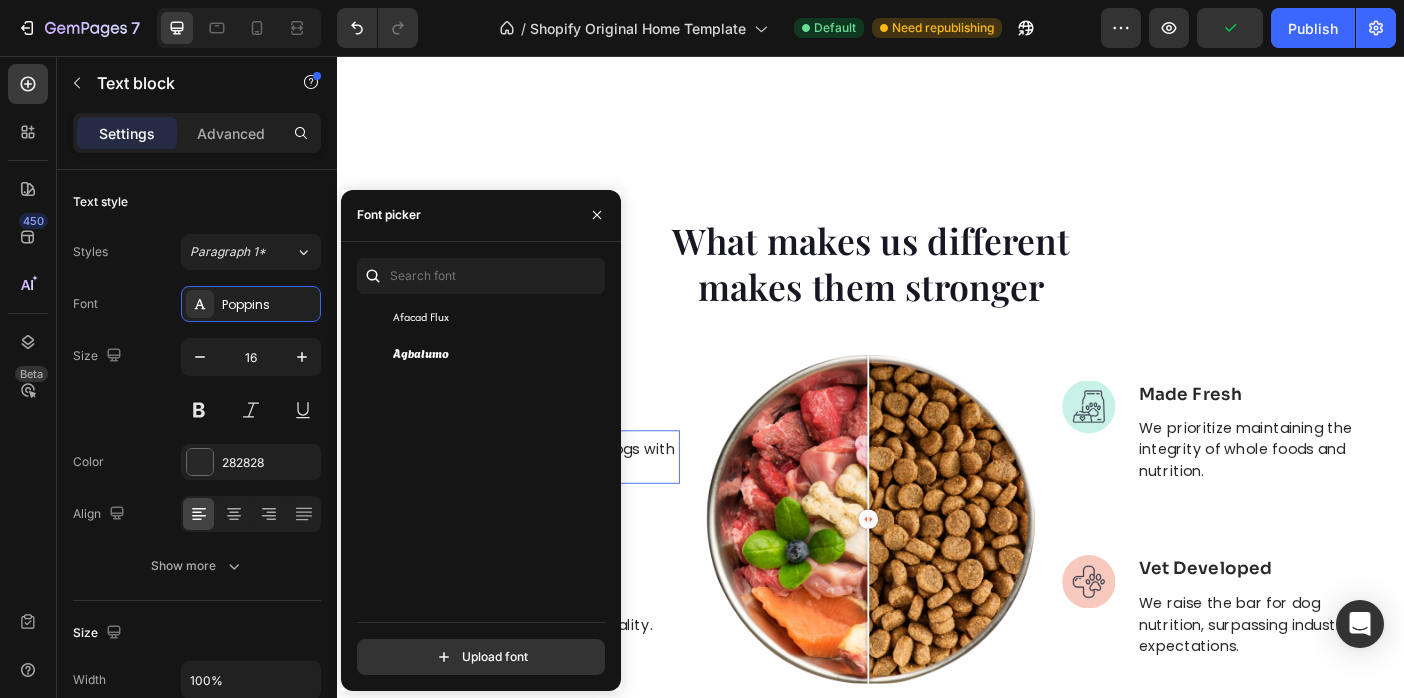 scroll, scrollTop: 0, scrollLeft: 0, axis: both 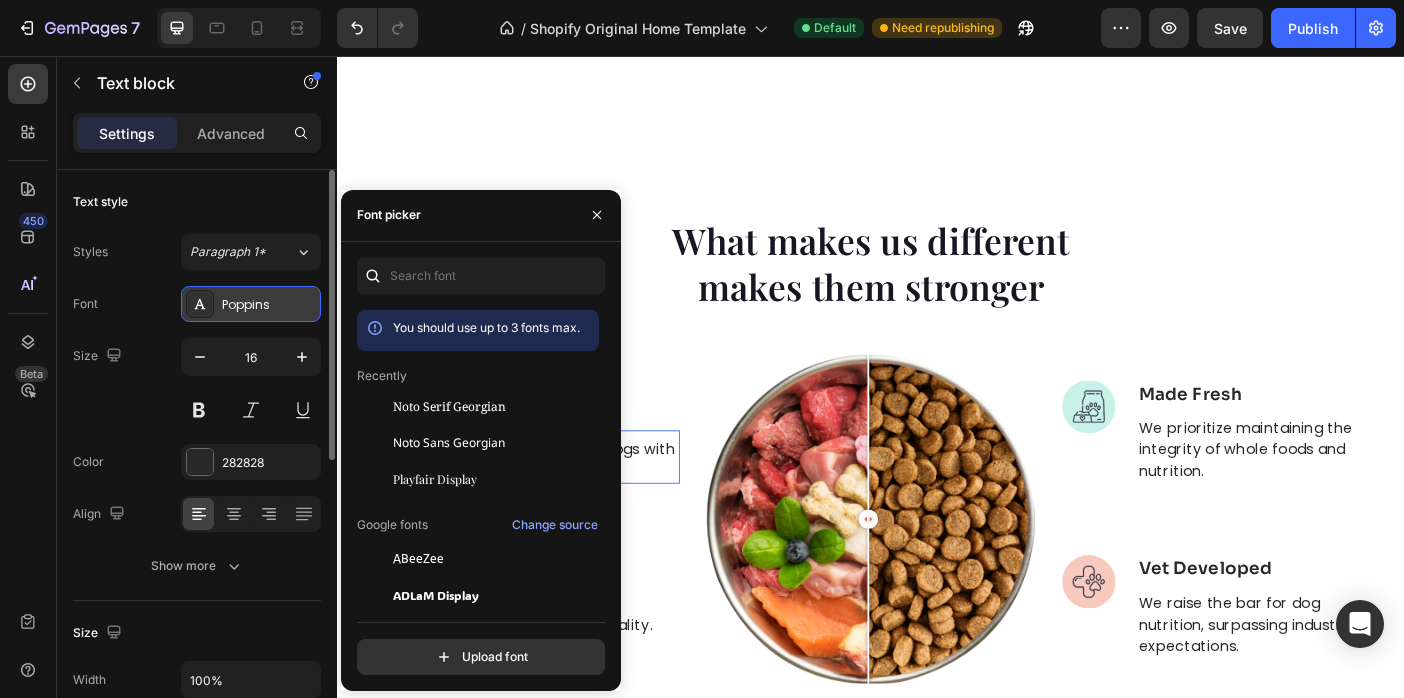 click on "Poppins" at bounding box center [269, 305] 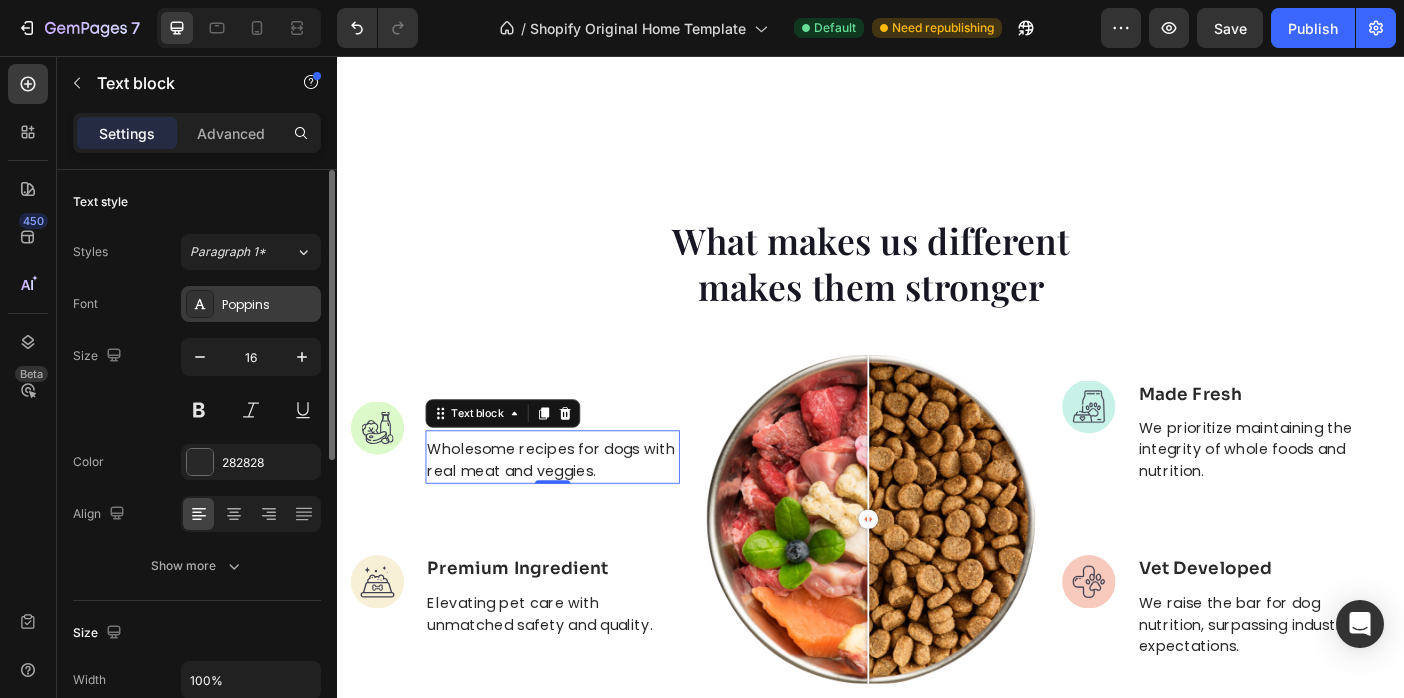 click on "Poppins" at bounding box center (269, 305) 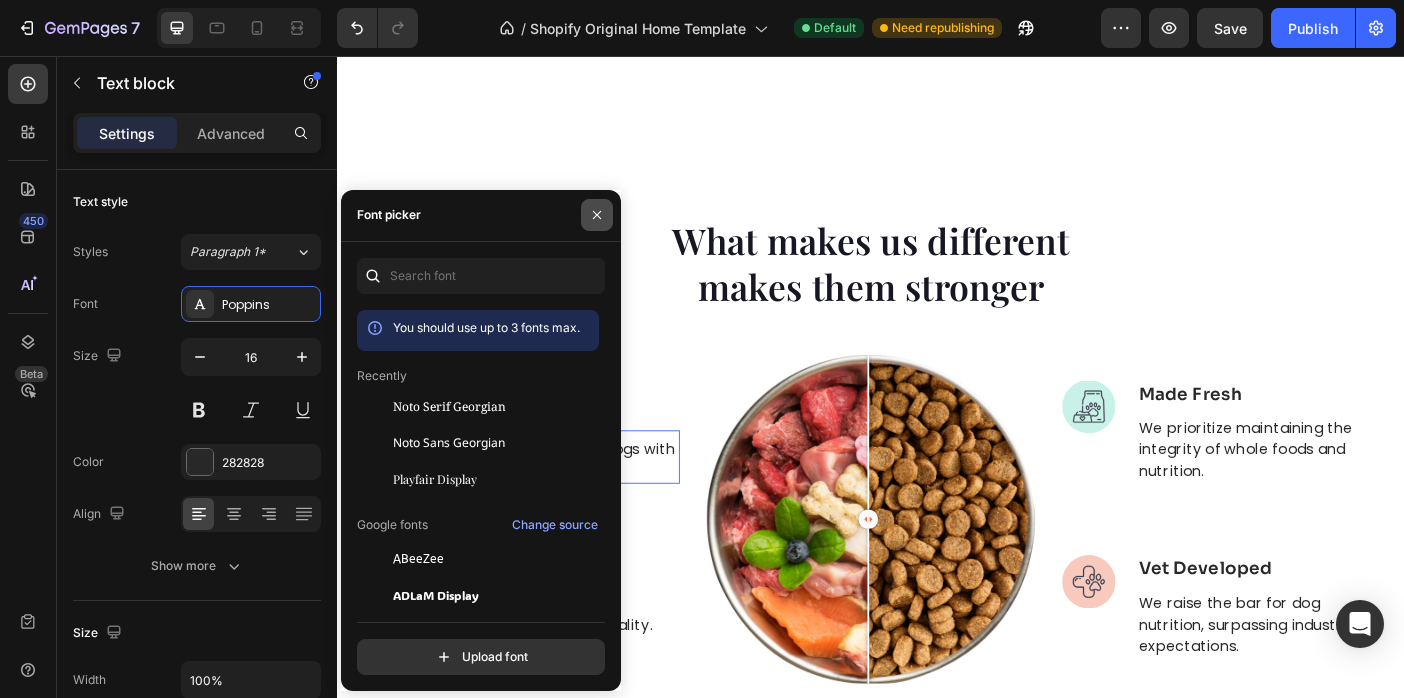 click 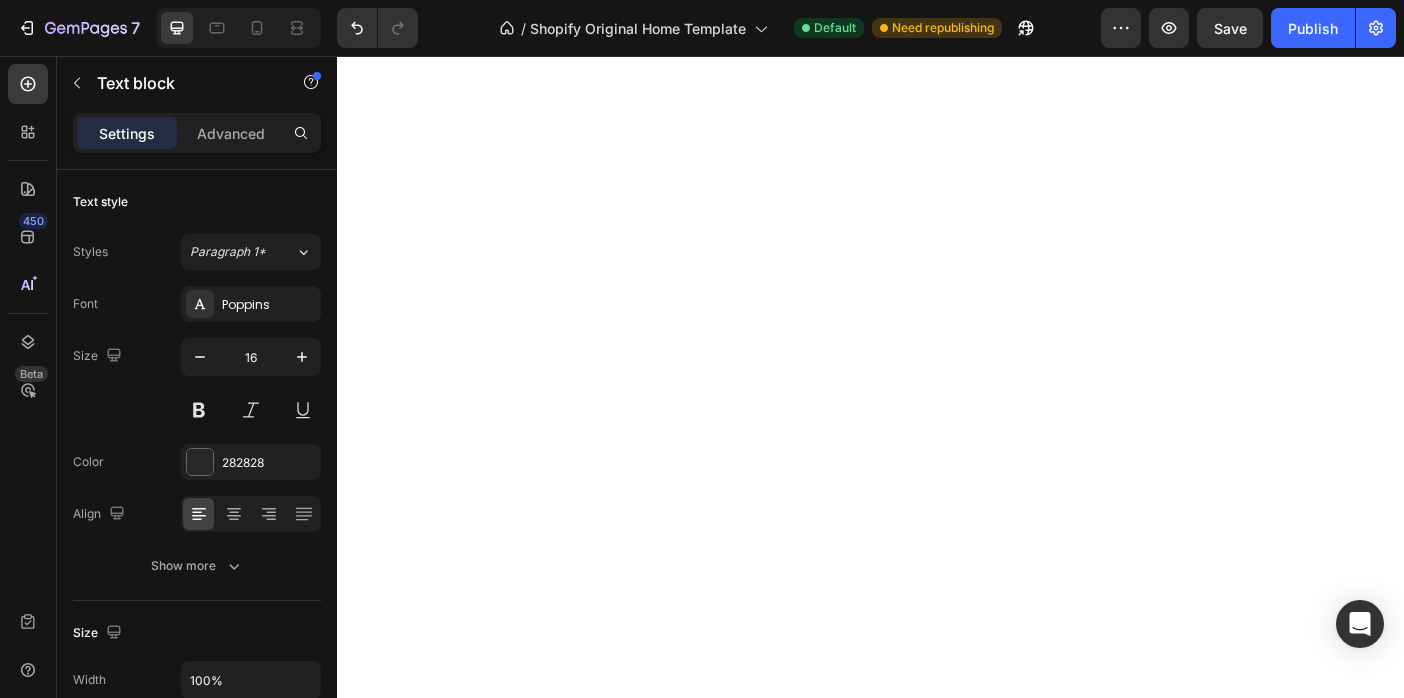 scroll, scrollTop: 0, scrollLeft: 0, axis: both 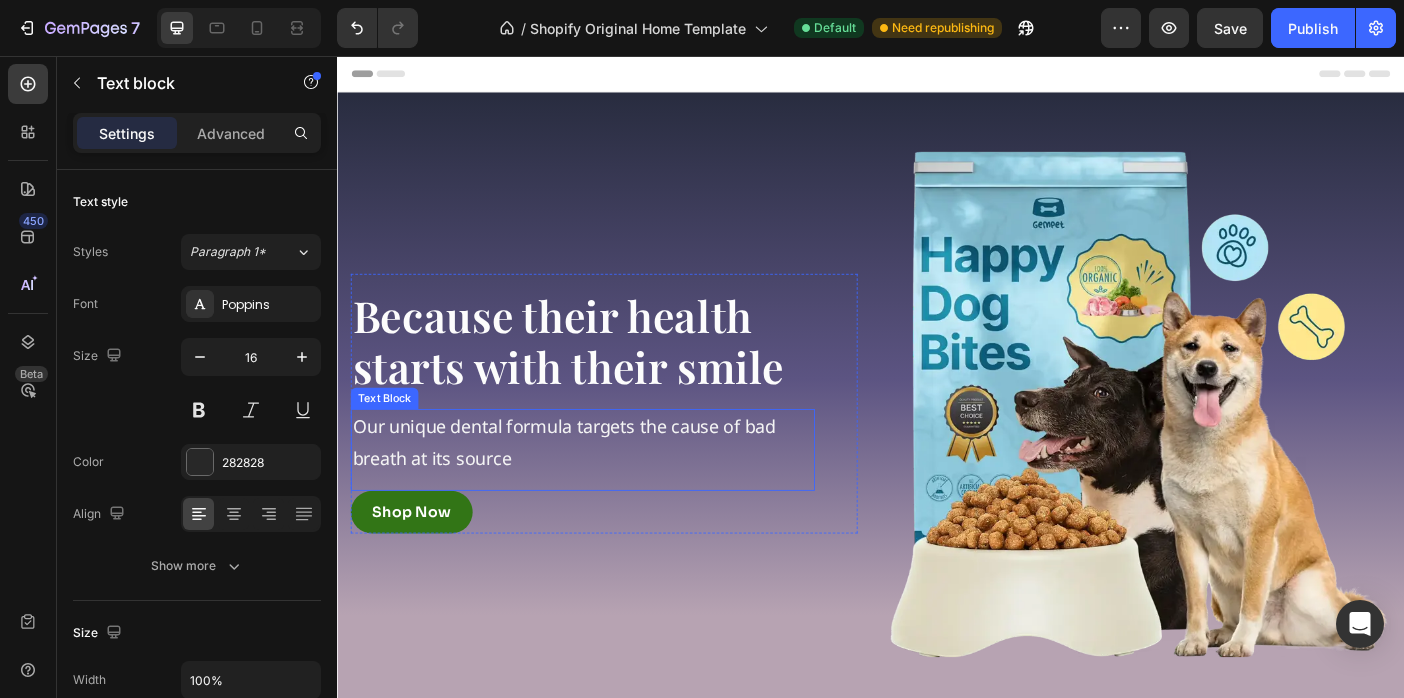 click on "Our unique dental formula targets the cause of bad breath at its source" at bounding box center [613, 491] 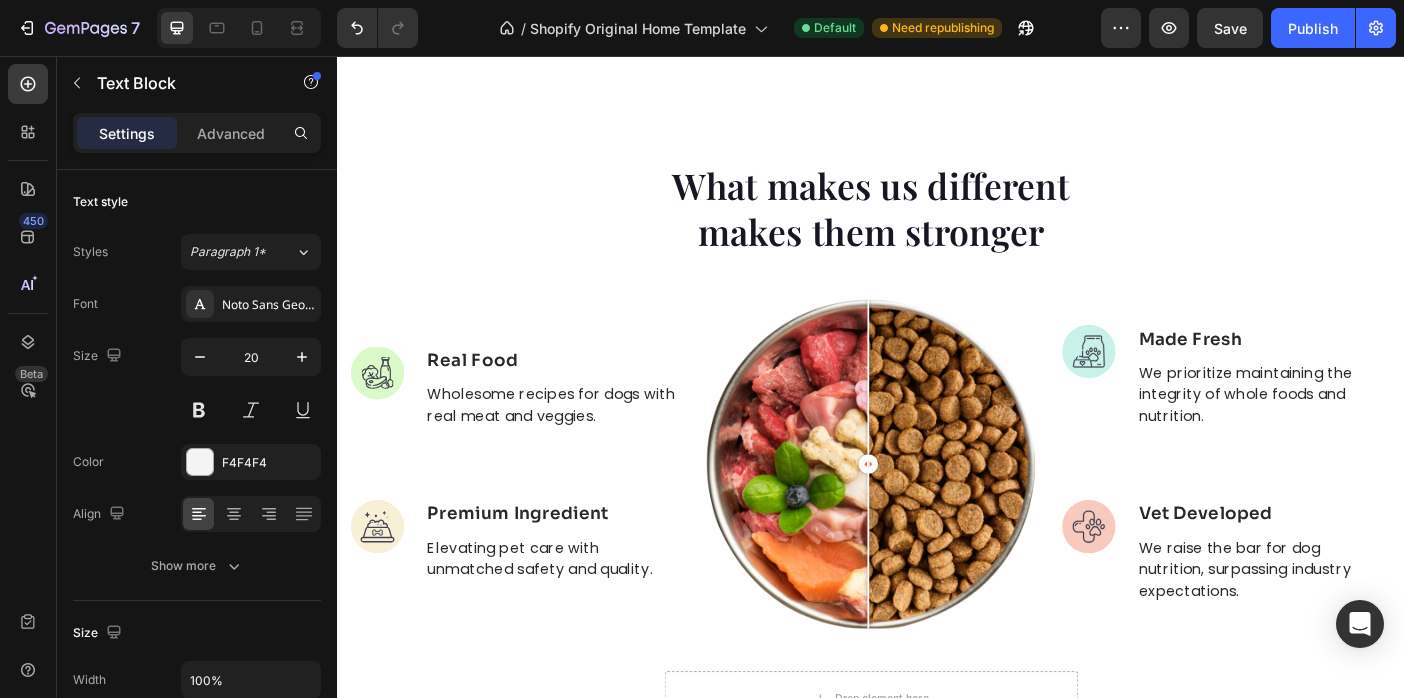 scroll, scrollTop: 1368, scrollLeft: 0, axis: vertical 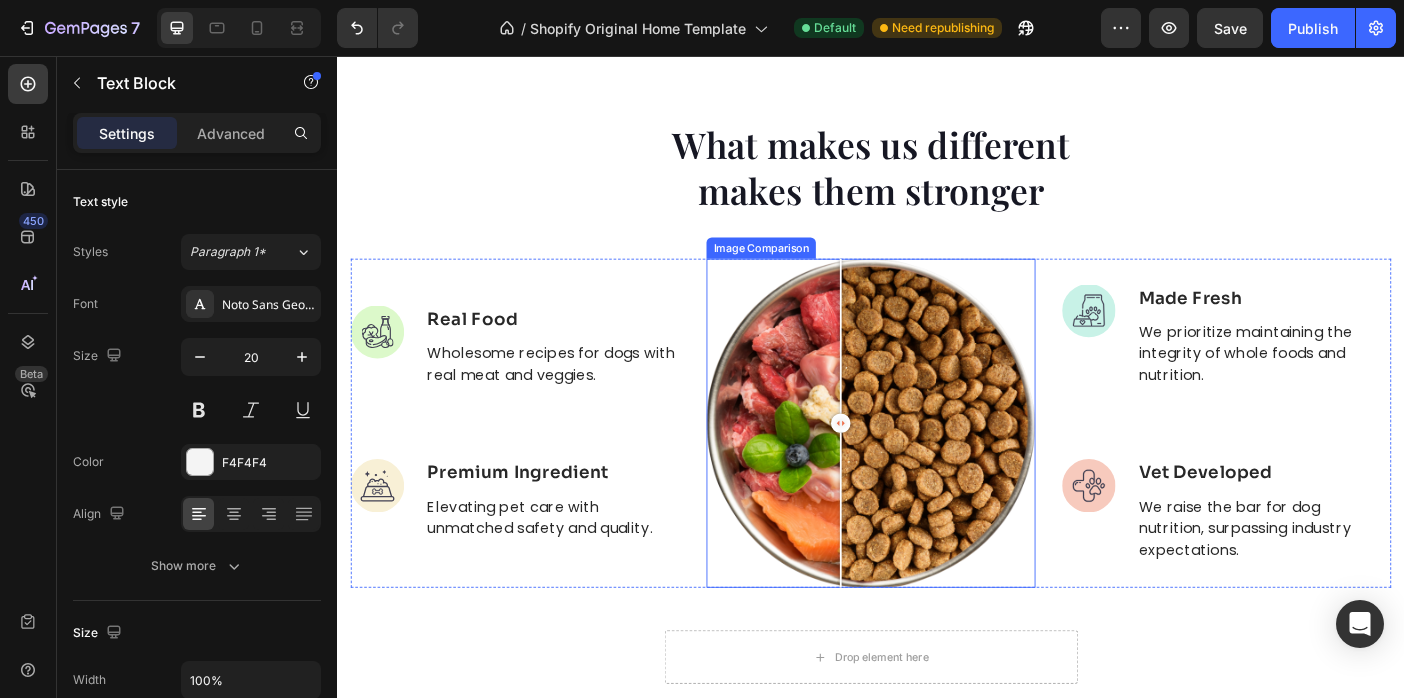 drag, startPoint x: 932, startPoint y: 468, endPoint x: 898, endPoint y: 486, distance: 38.470768 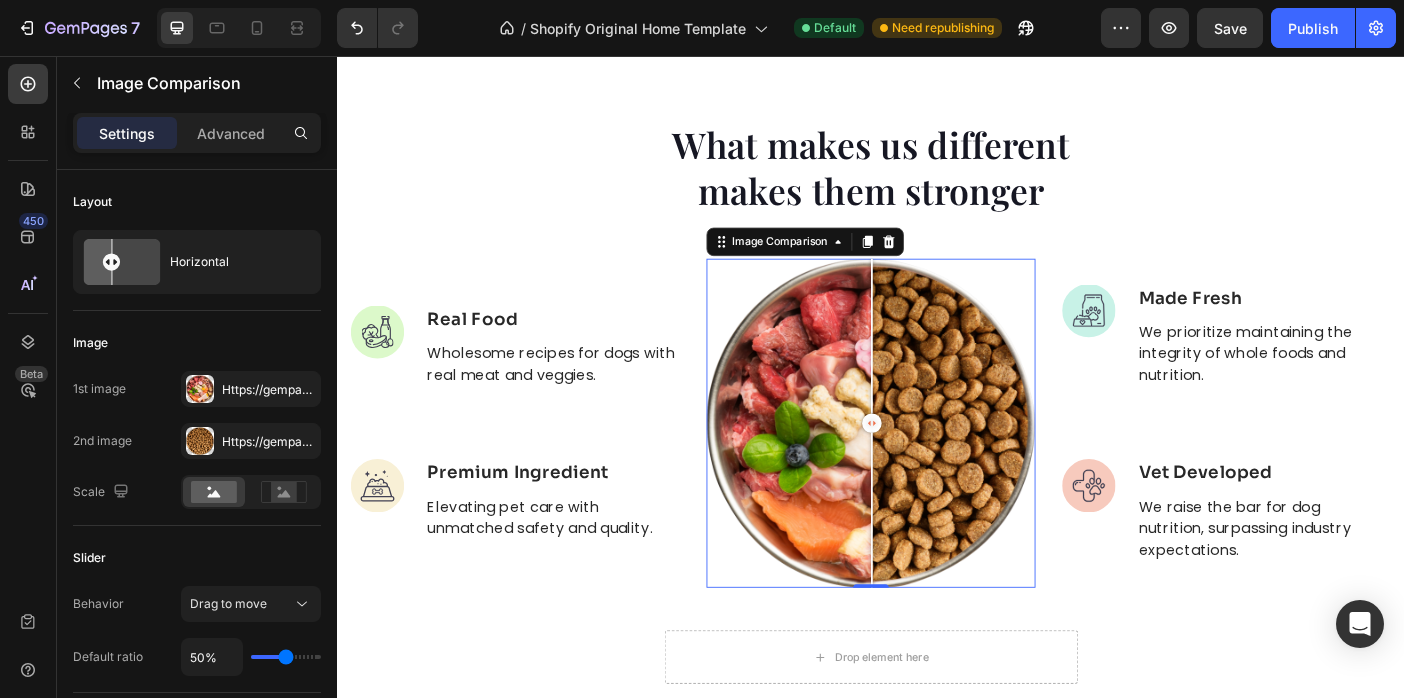 drag, startPoint x: 899, startPoint y: 453, endPoint x: 933, endPoint y: 455, distance: 34.058773 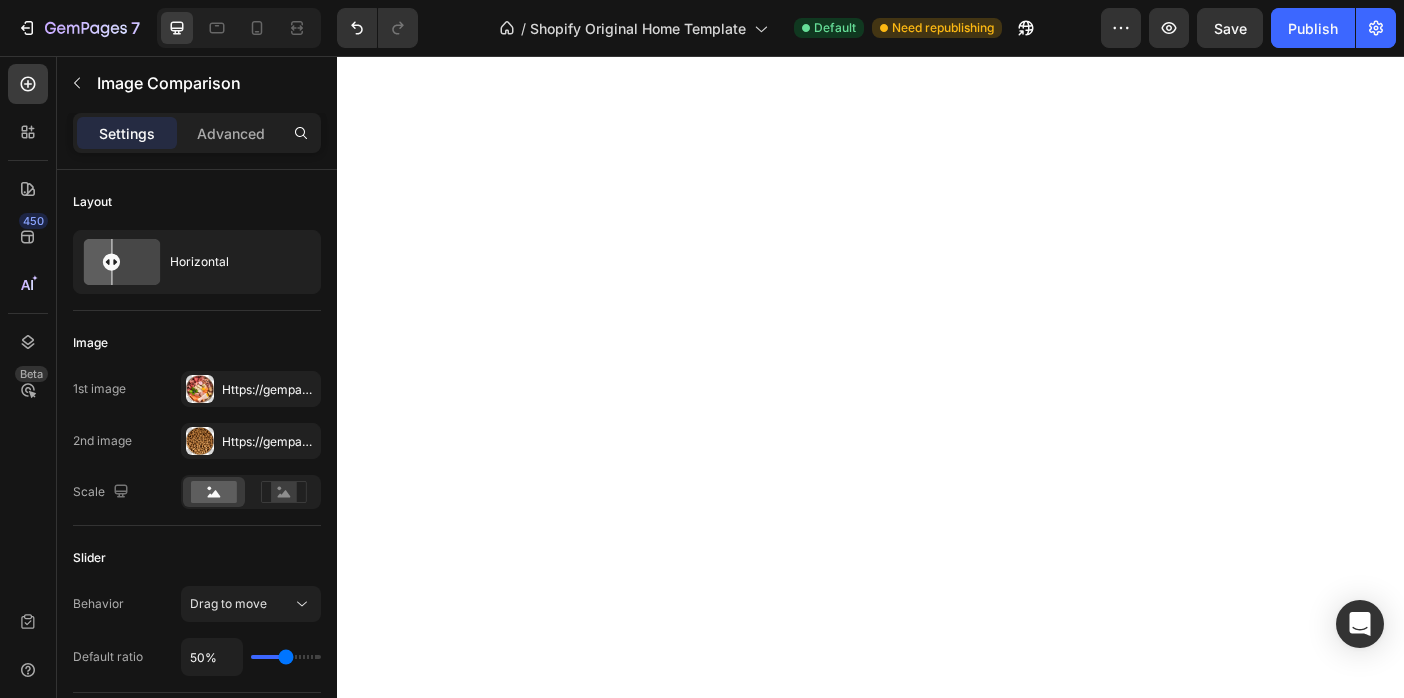 scroll, scrollTop: 4110, scrollLeft: 0, axis: vertical 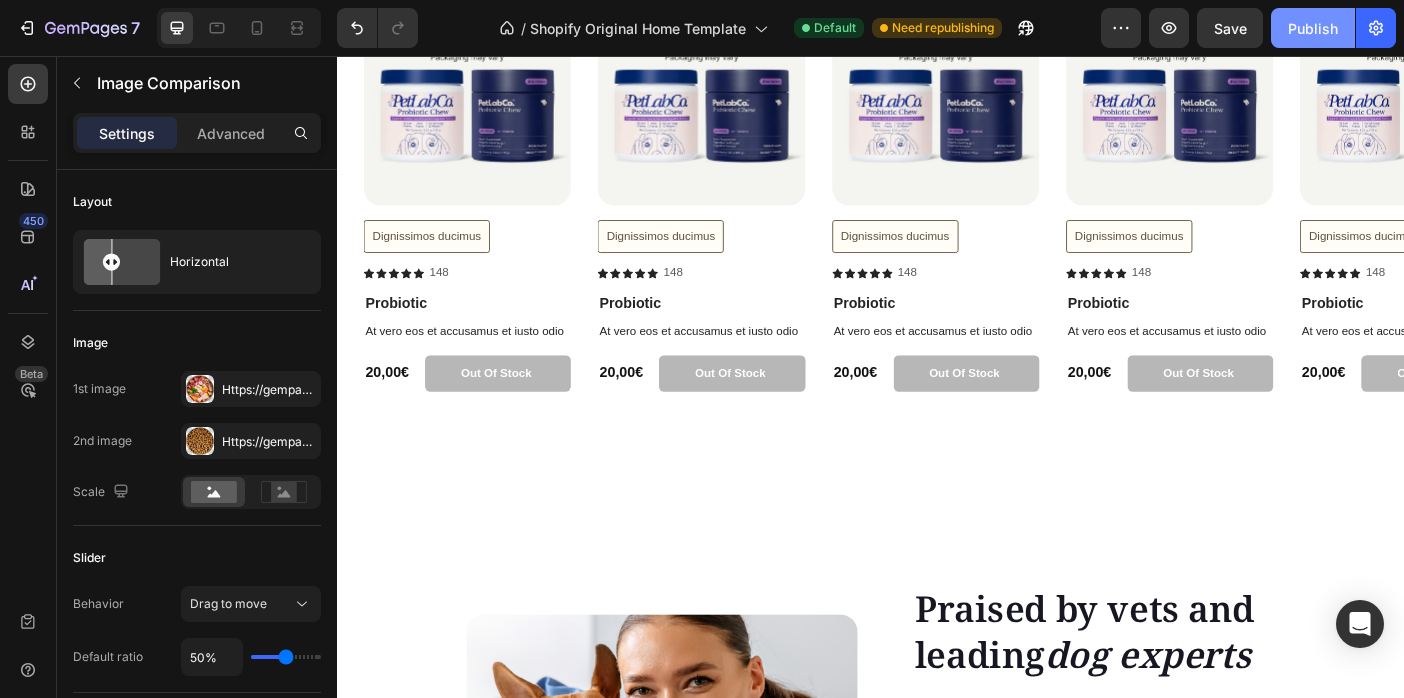 click on "Publish" at bounding box center [1313, 28] 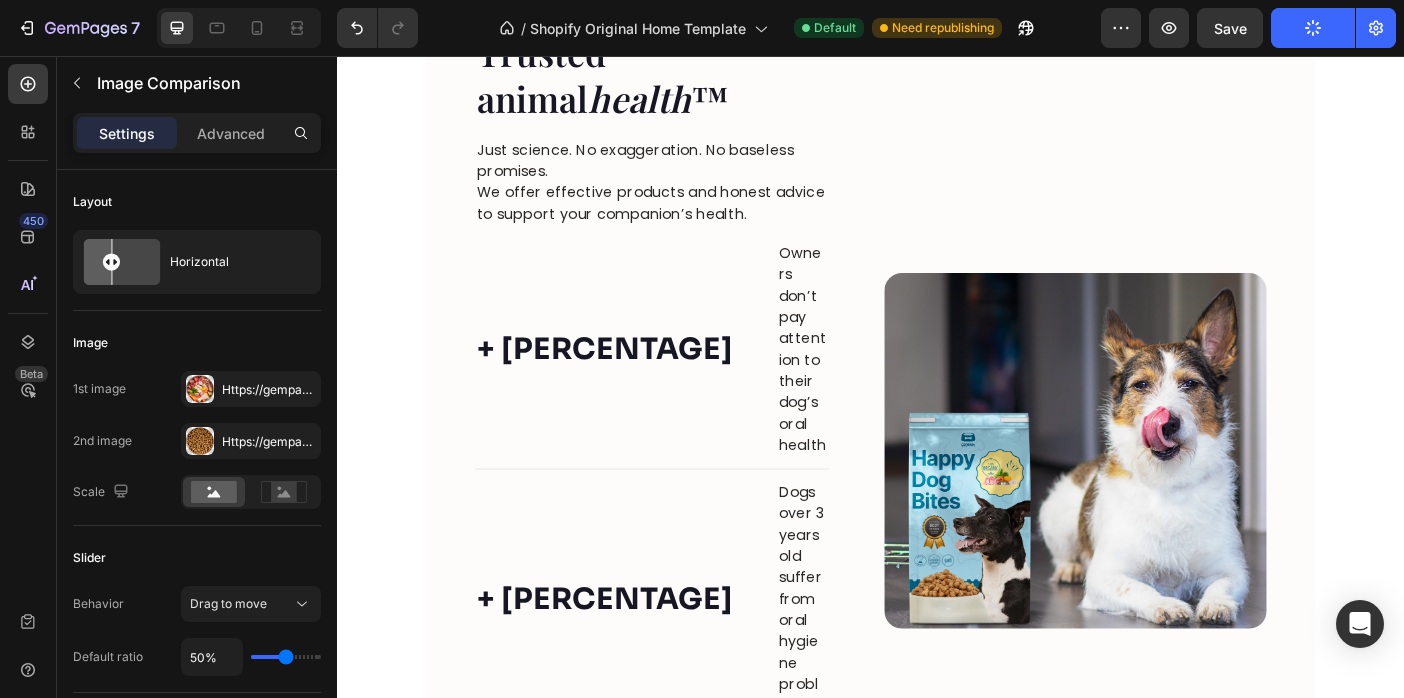 scroll, scrollTop: 2336, scrollLeft: 0, axis: vertical 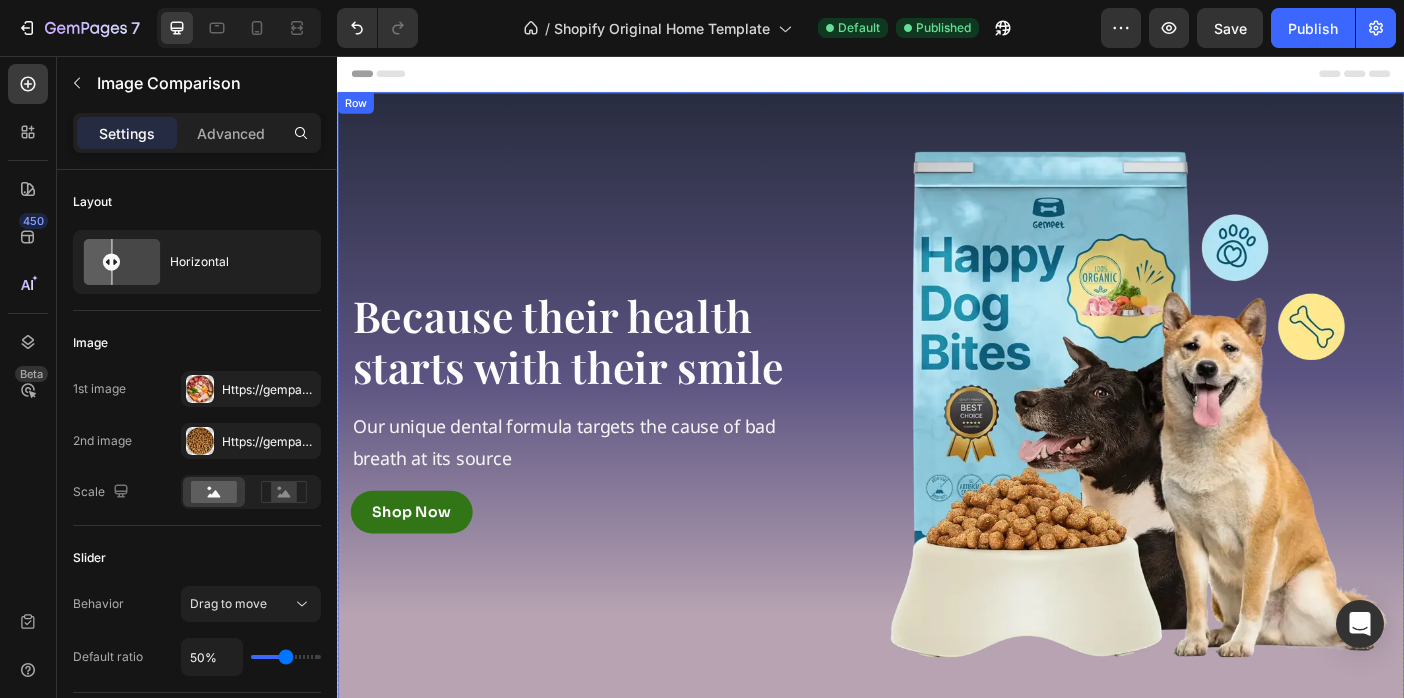 click on "Because their health starts with their smile Heading Our unique dental formula targets the cause of bad breath at its source Text Block Shop Now Button Row Image Row Row" at bounding box center [937, 447] 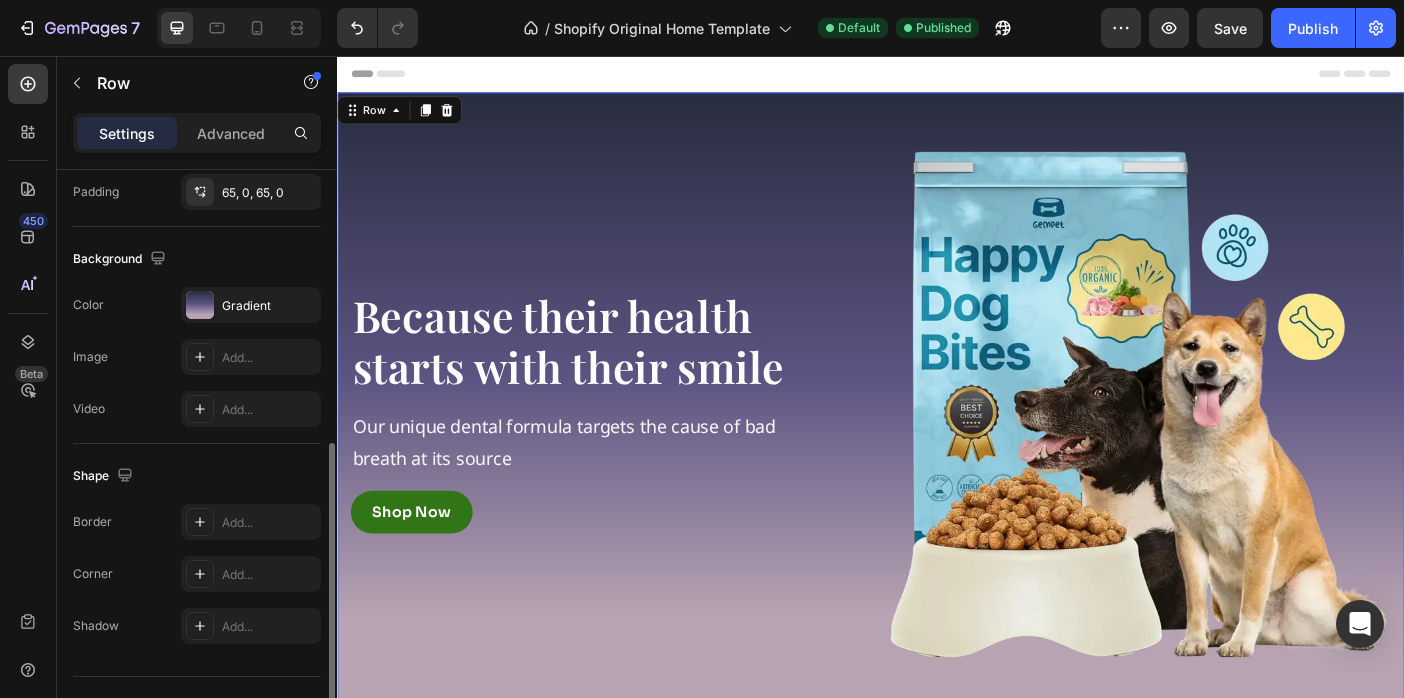 scroll, scrollTop: 601, scrollLeft: 0, axis: vertical 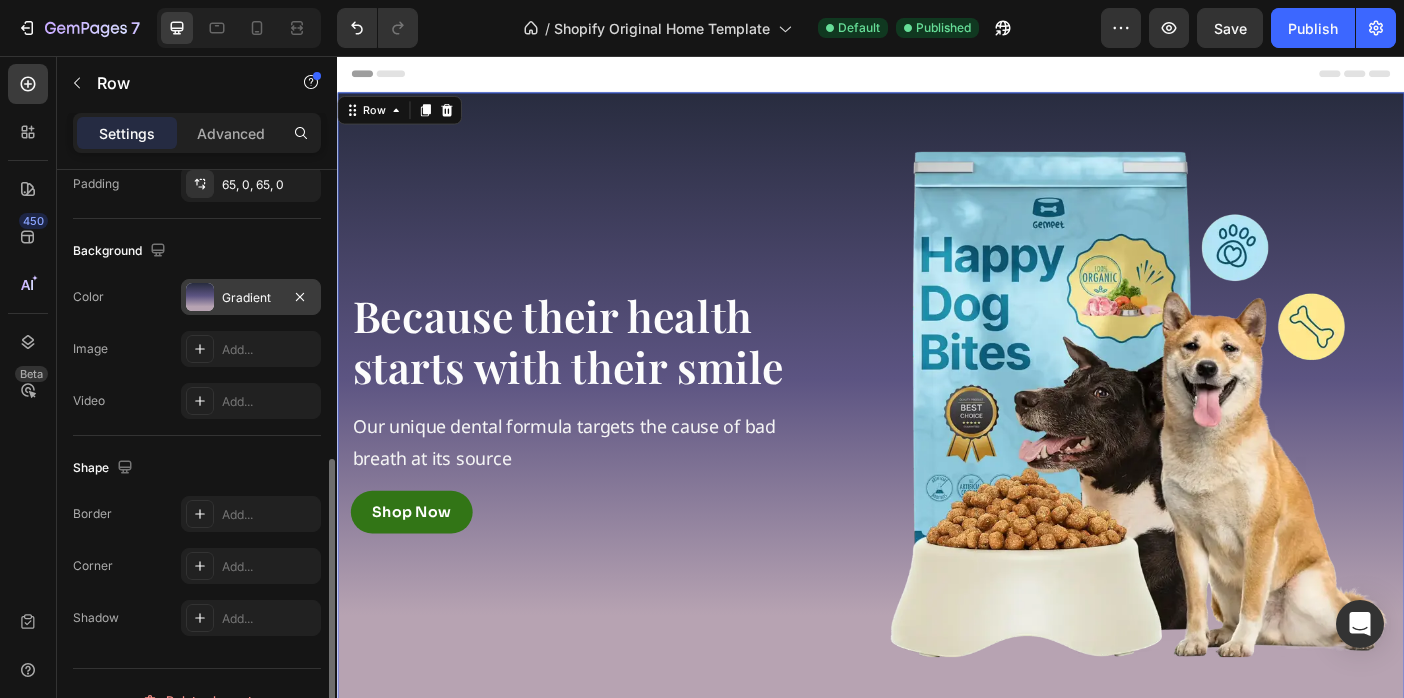 click on "Gradient" at bounding box center (251, 298) 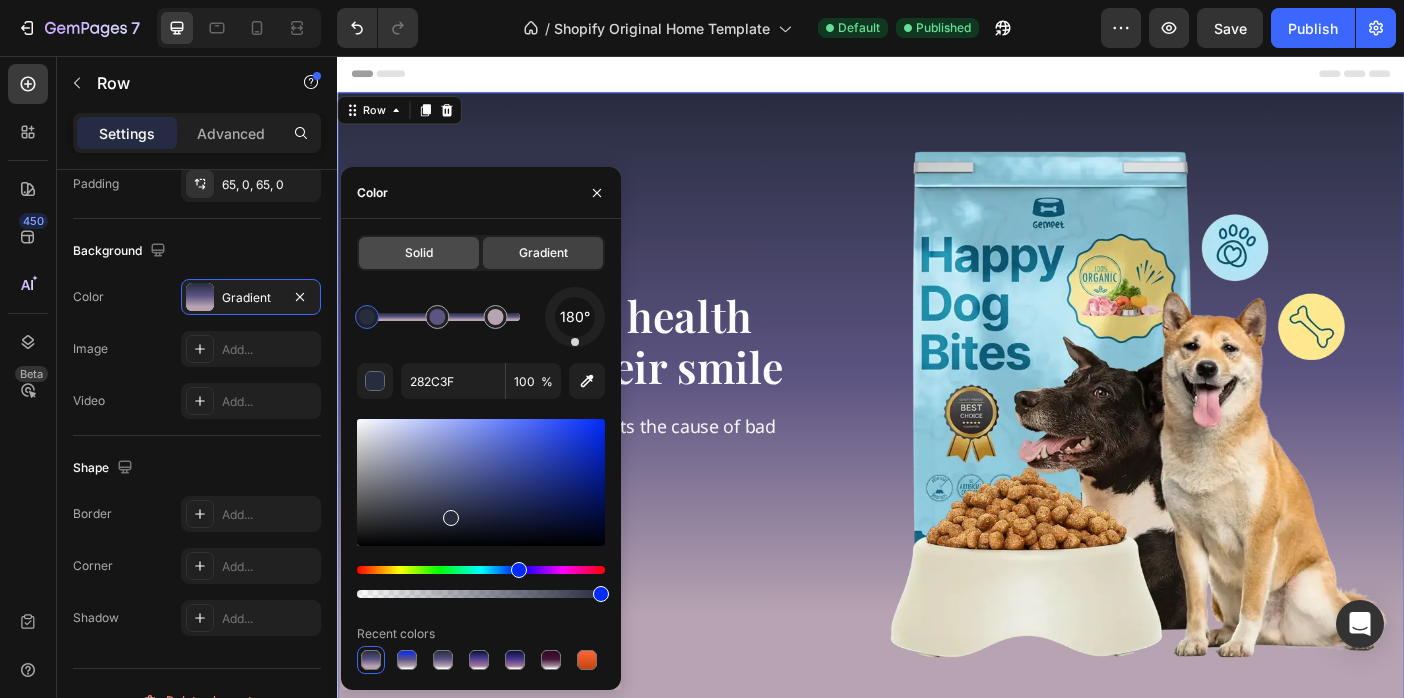 click on "Solid" 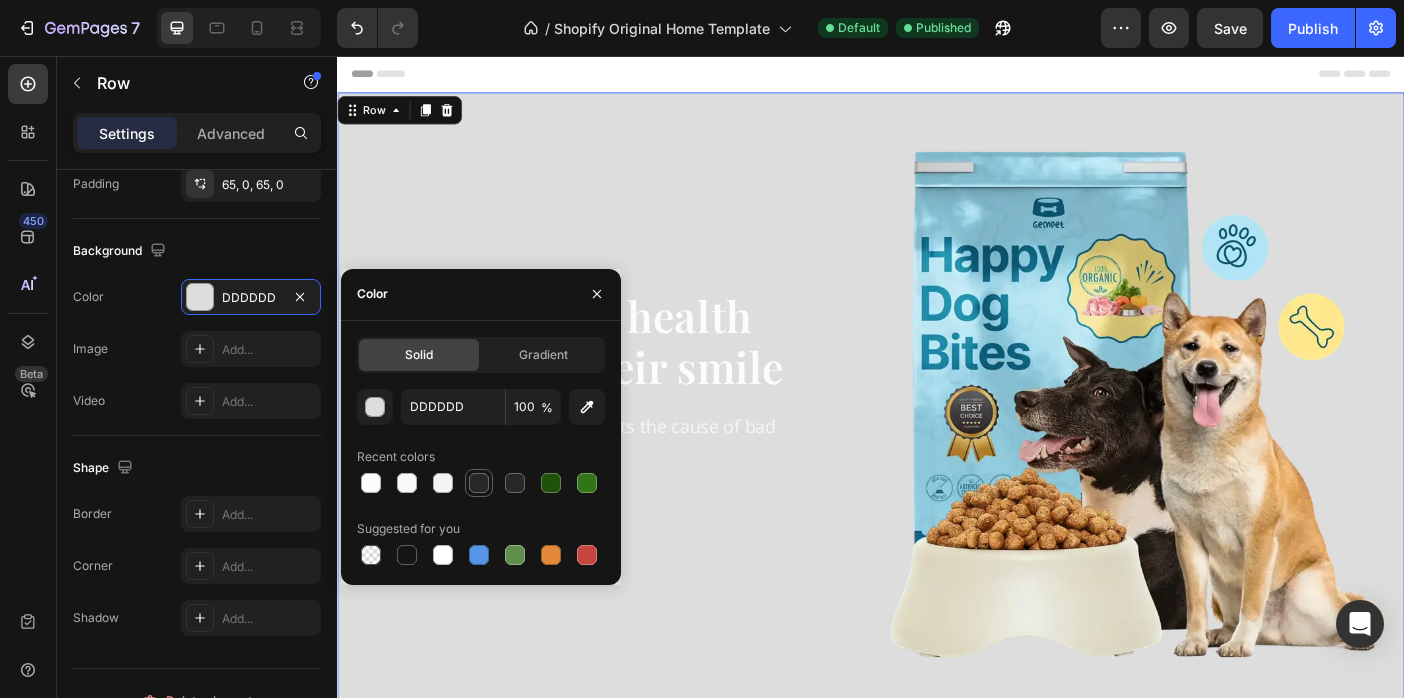 click at bounding box center [479, 483] 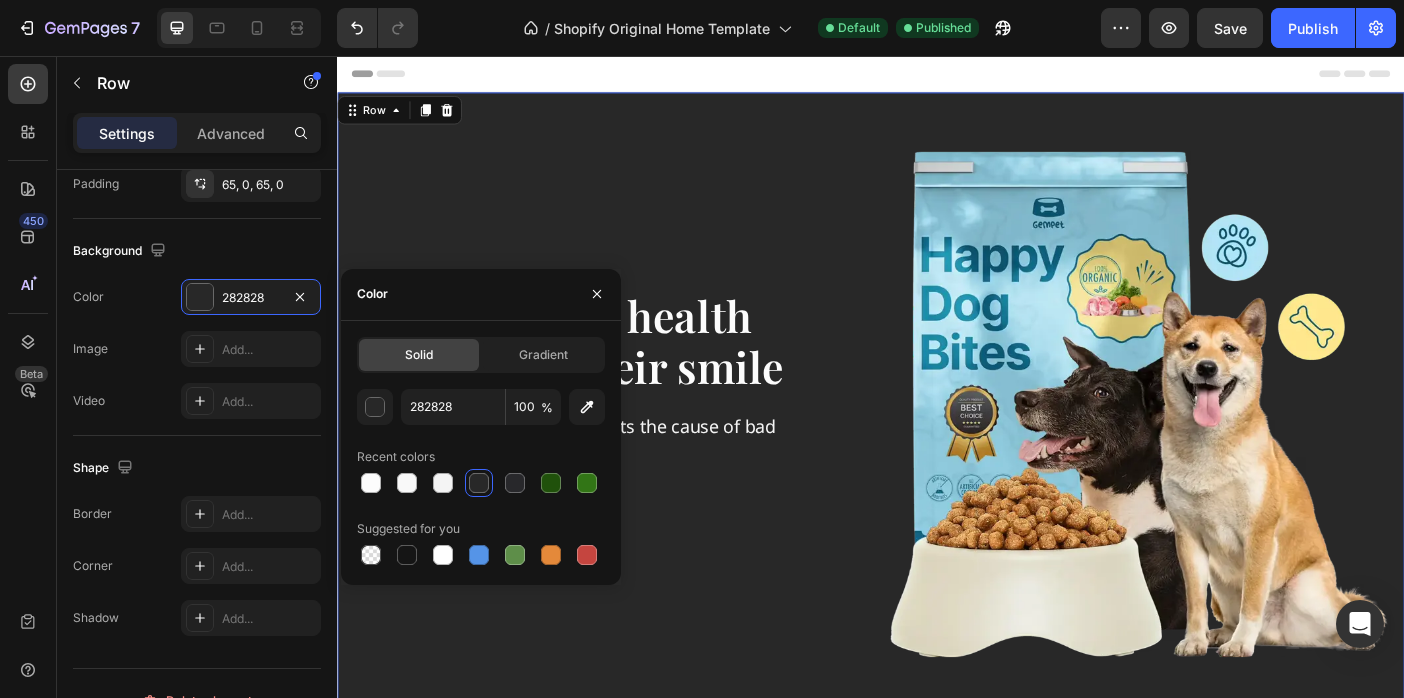 click 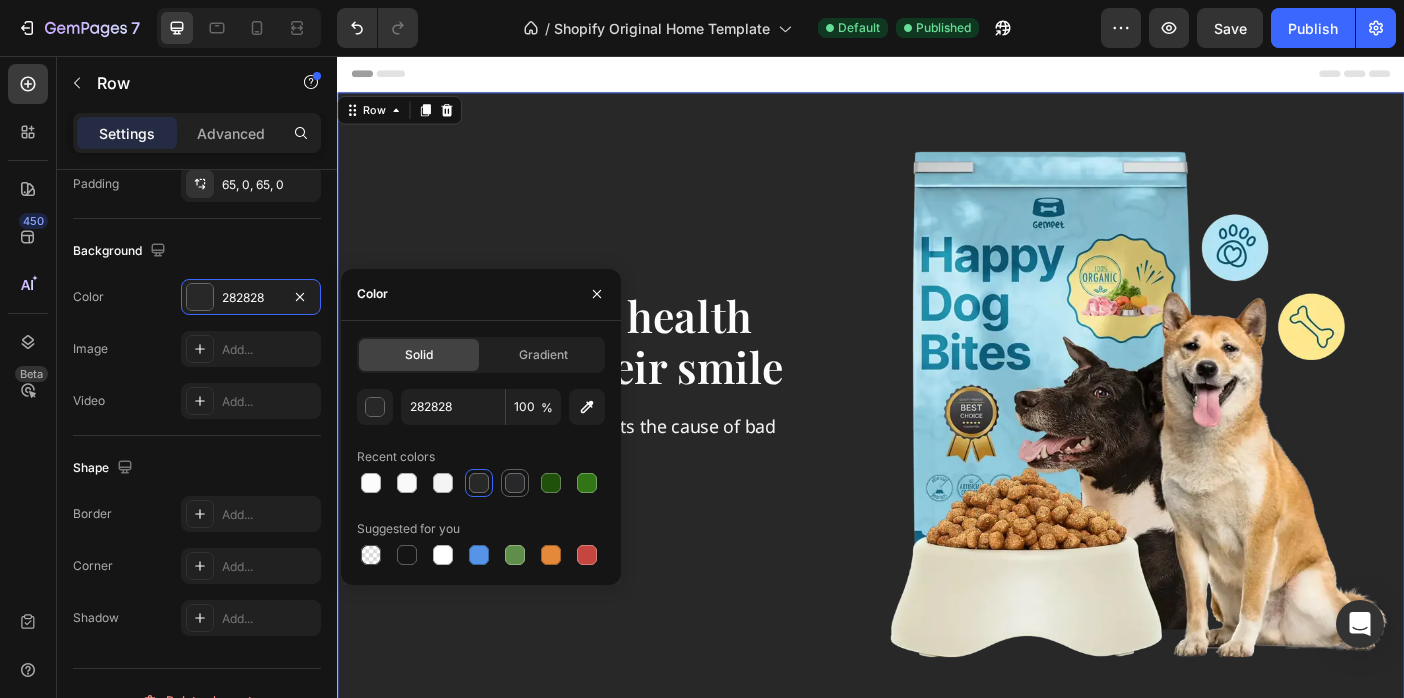 click at bounding box center [515, 483] 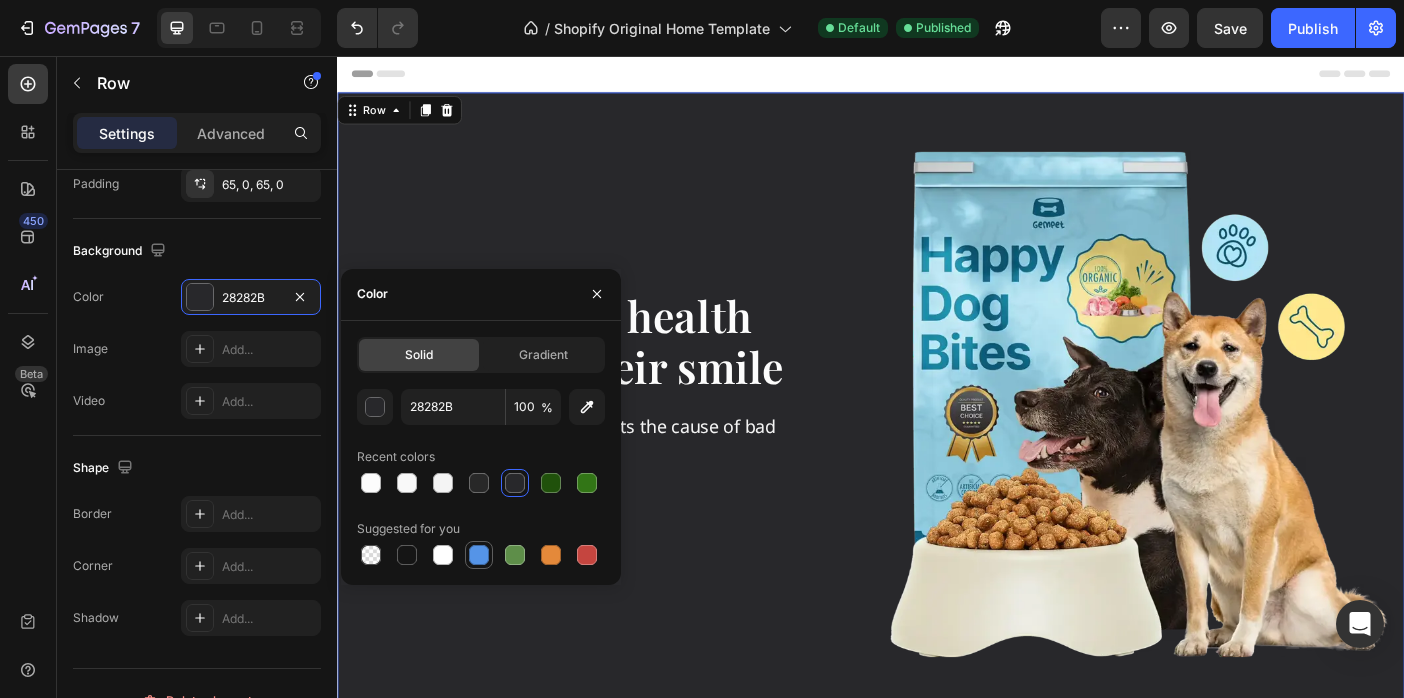 click at bounding box center [479, 555] 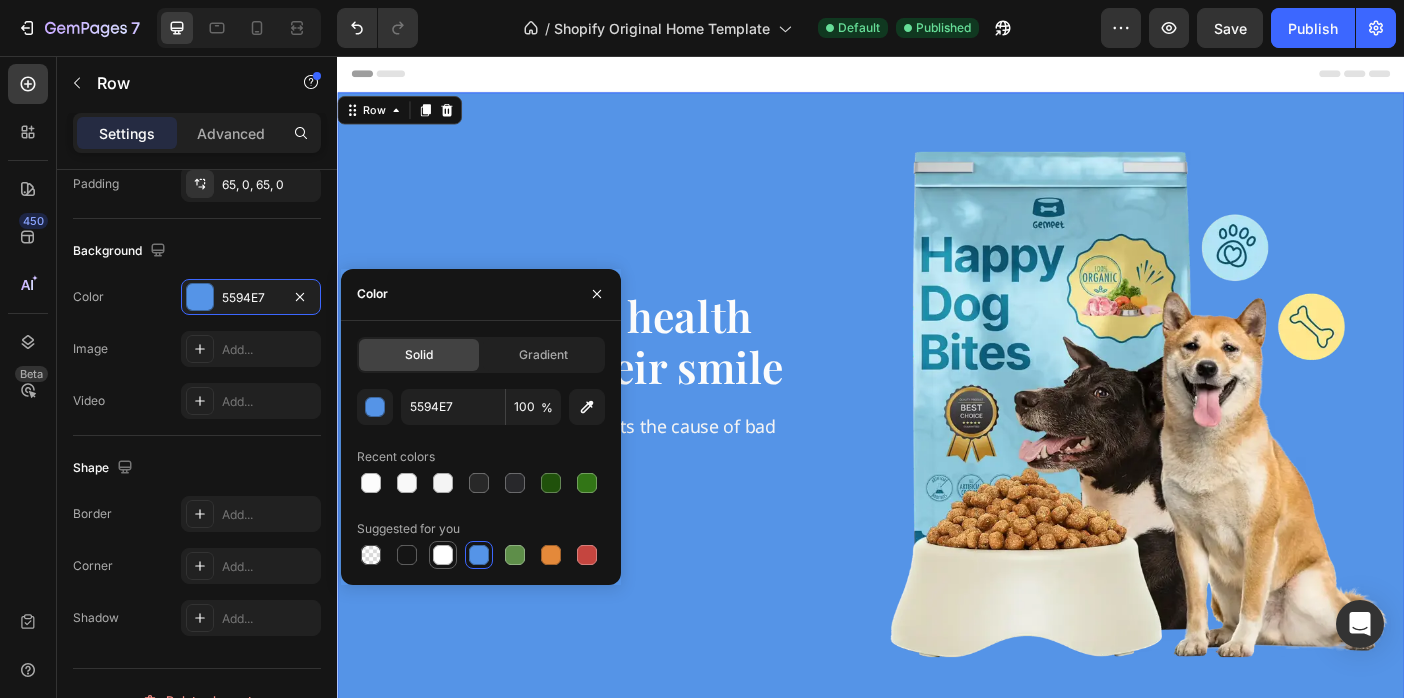 click at bounding box center (443, 555) 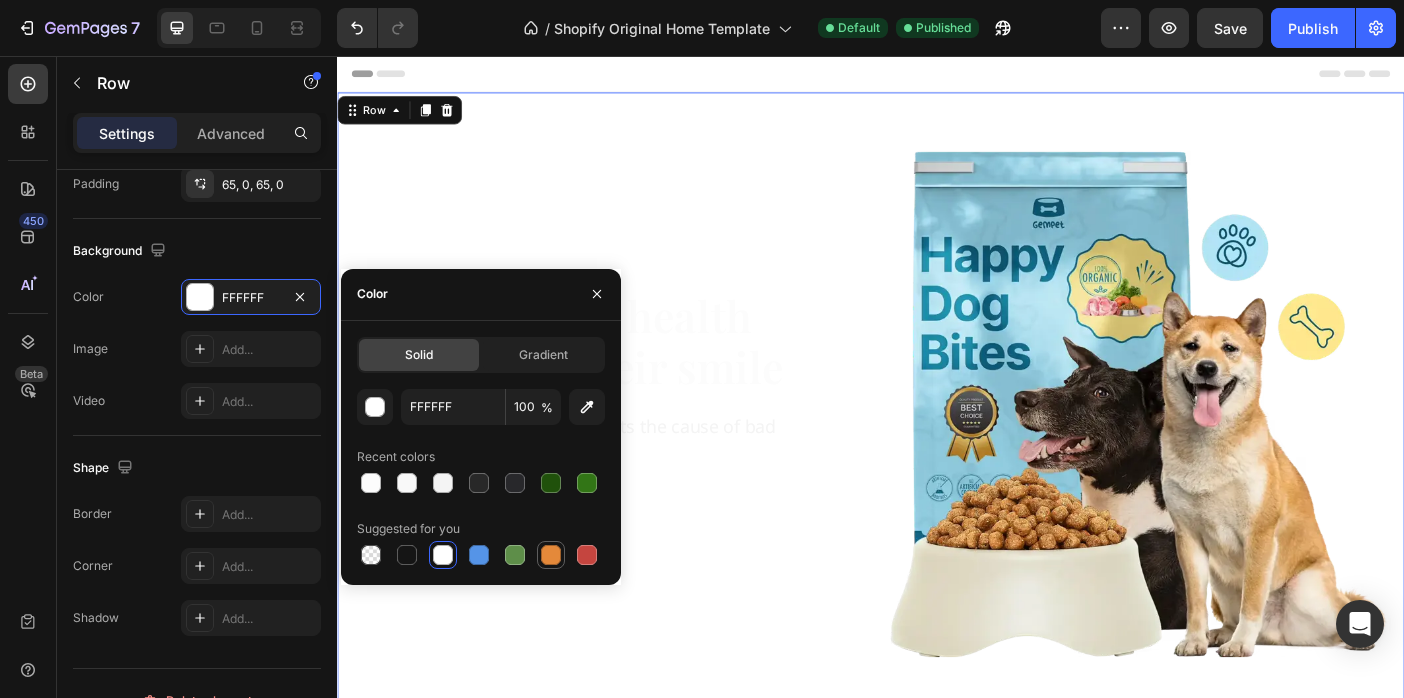 click at bounding box center [551, 555] 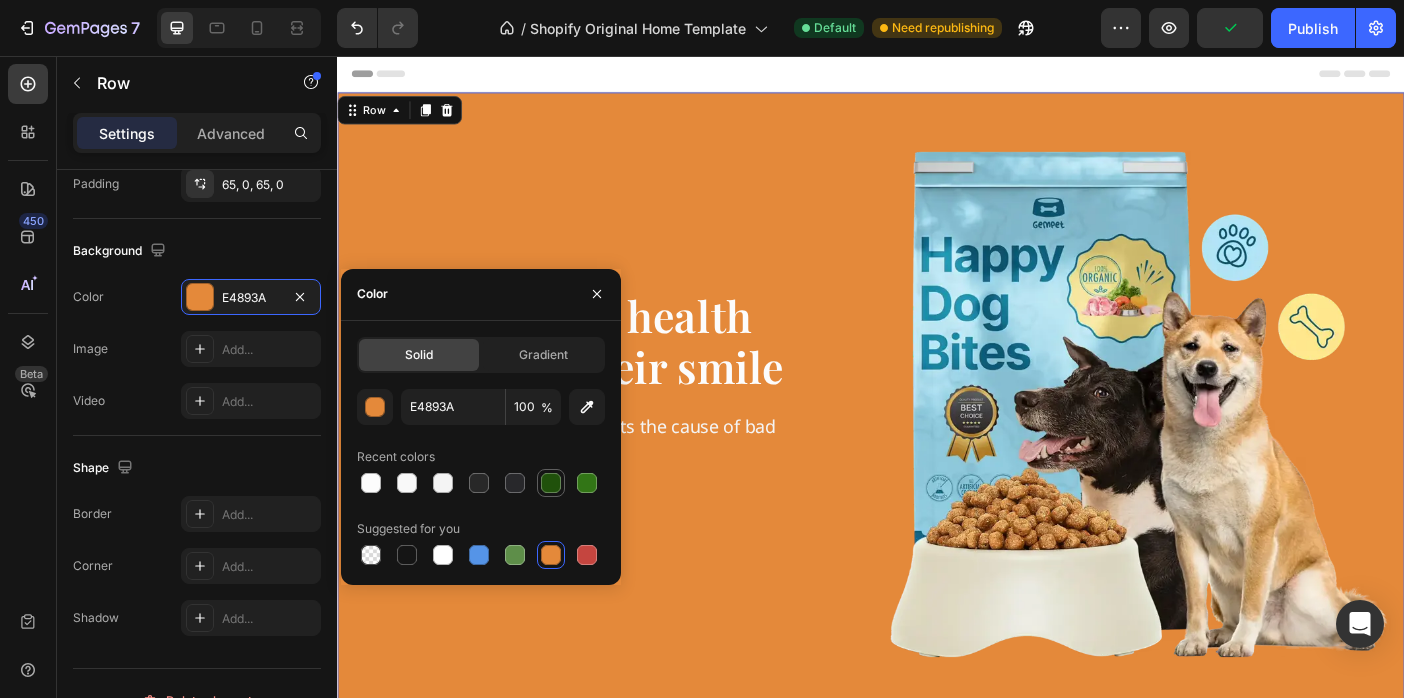 click at bounding box center (551, 483) 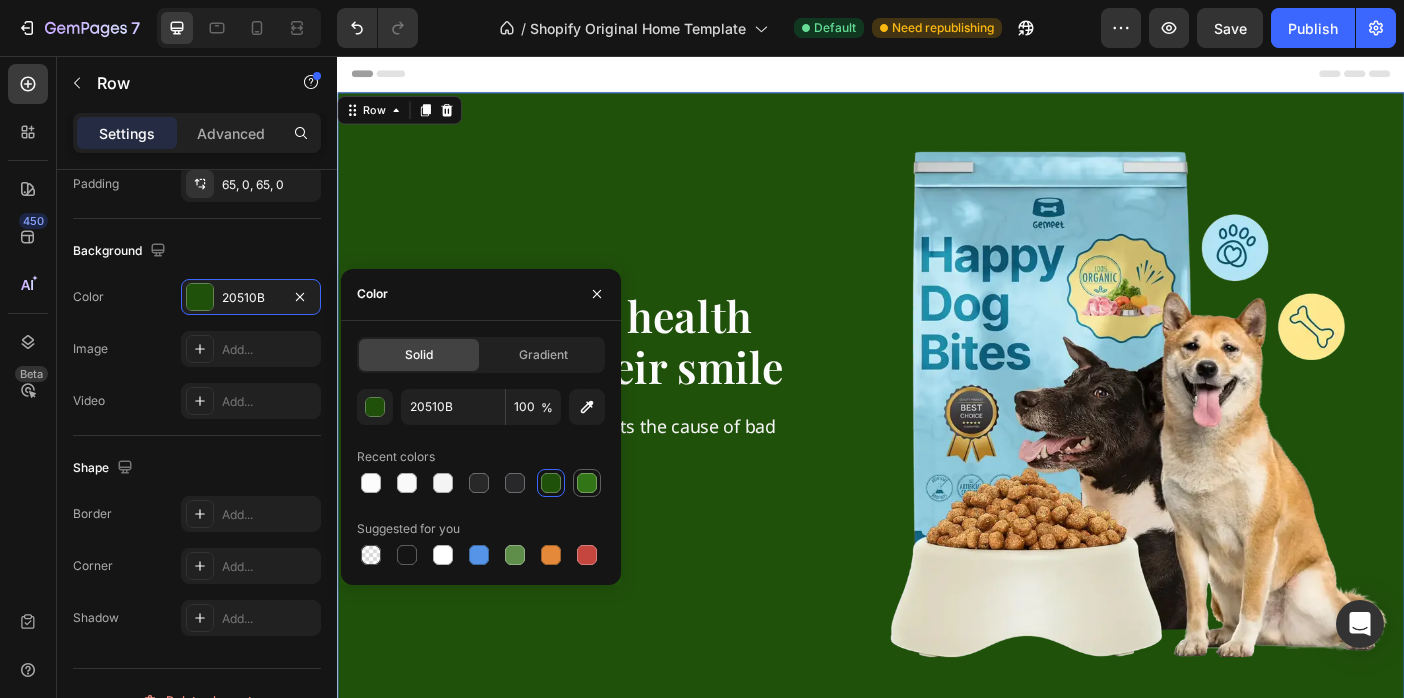 click at bounding box center [587, 483] 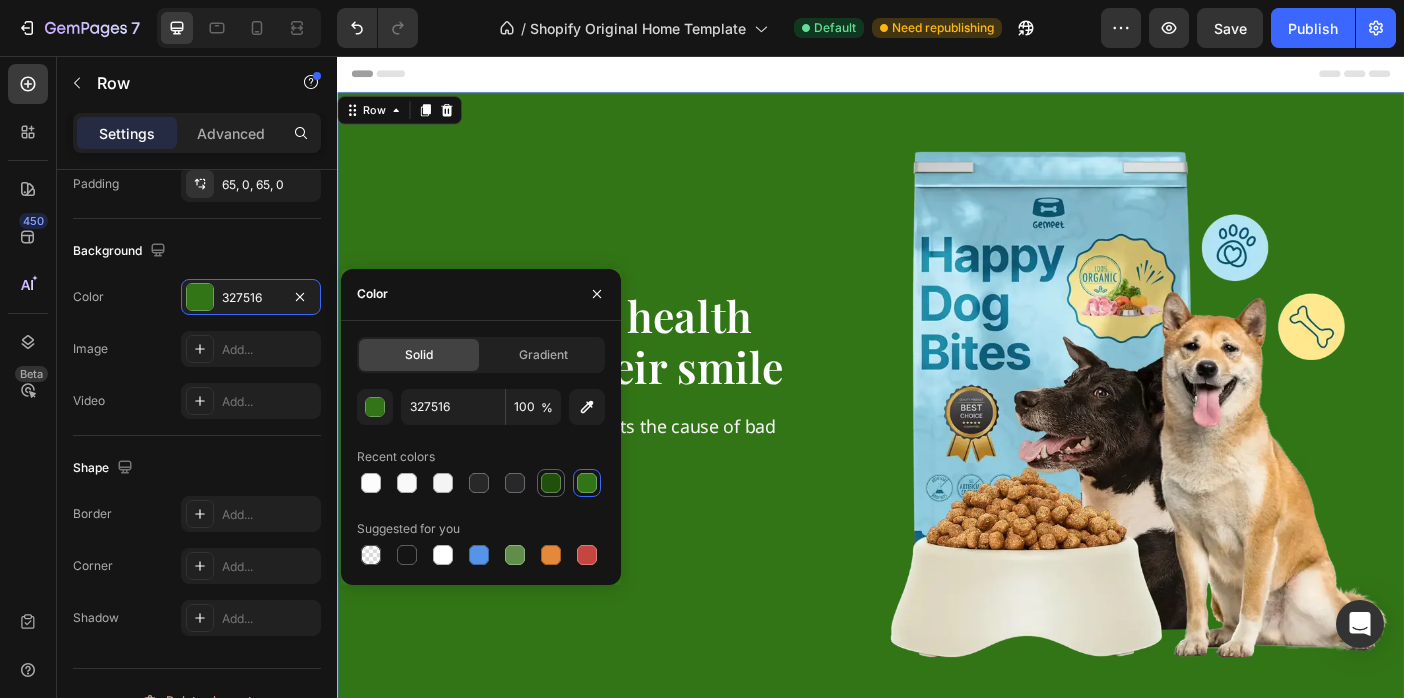 click at bounding box center [551, 483] 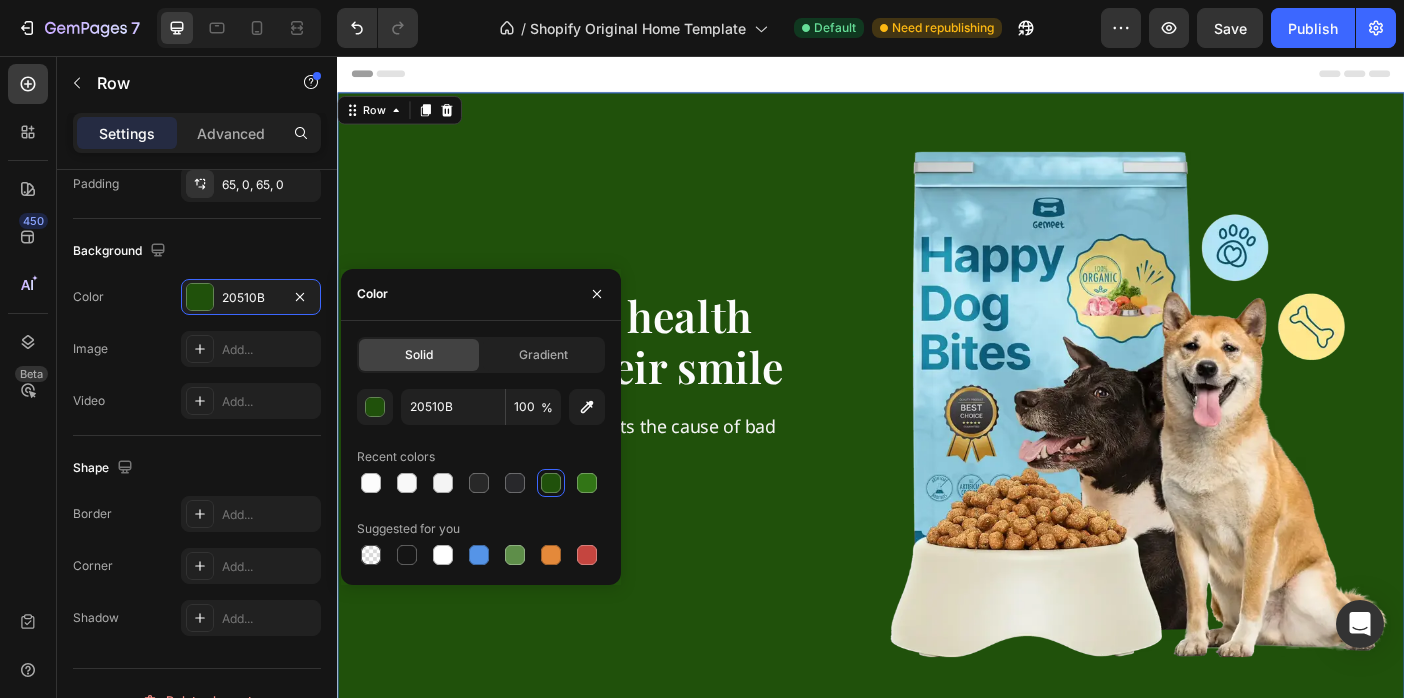 click at bounding box center (937, 76) 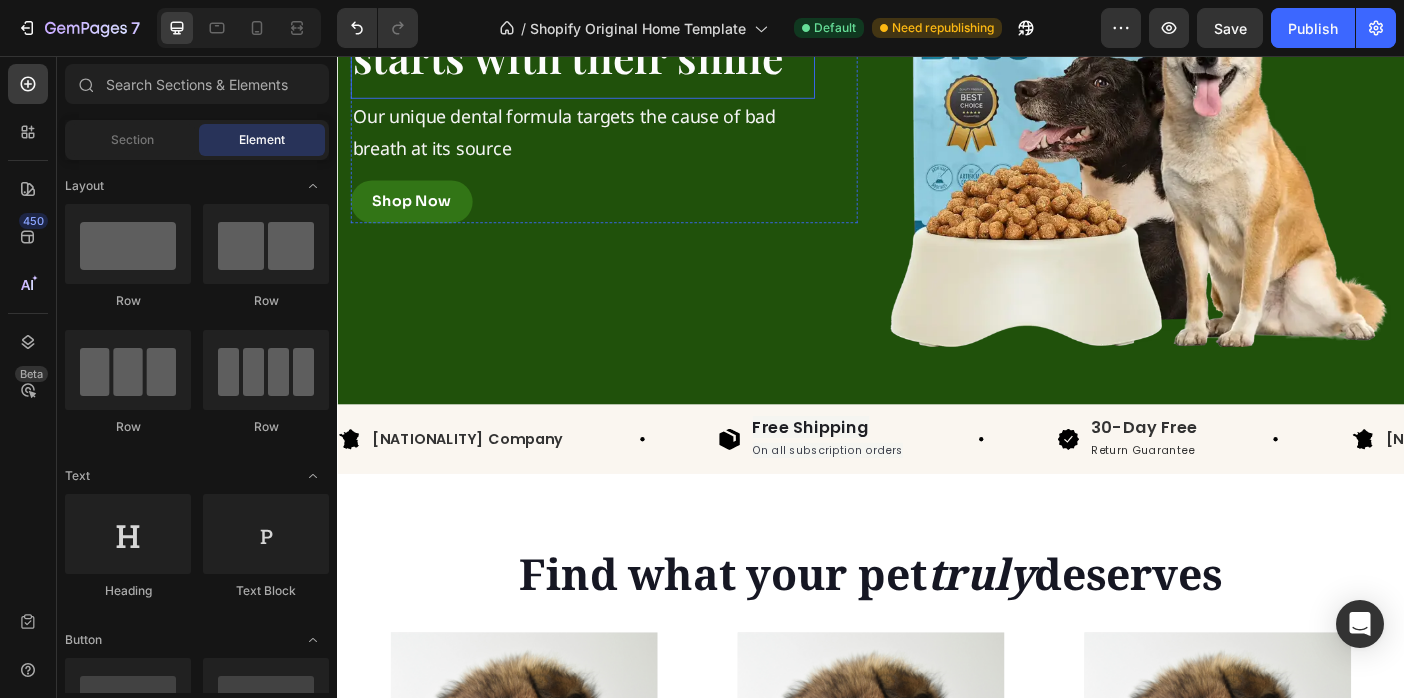 scroll, scrollTop: 280, scrollLeft: 0, axis: vertical 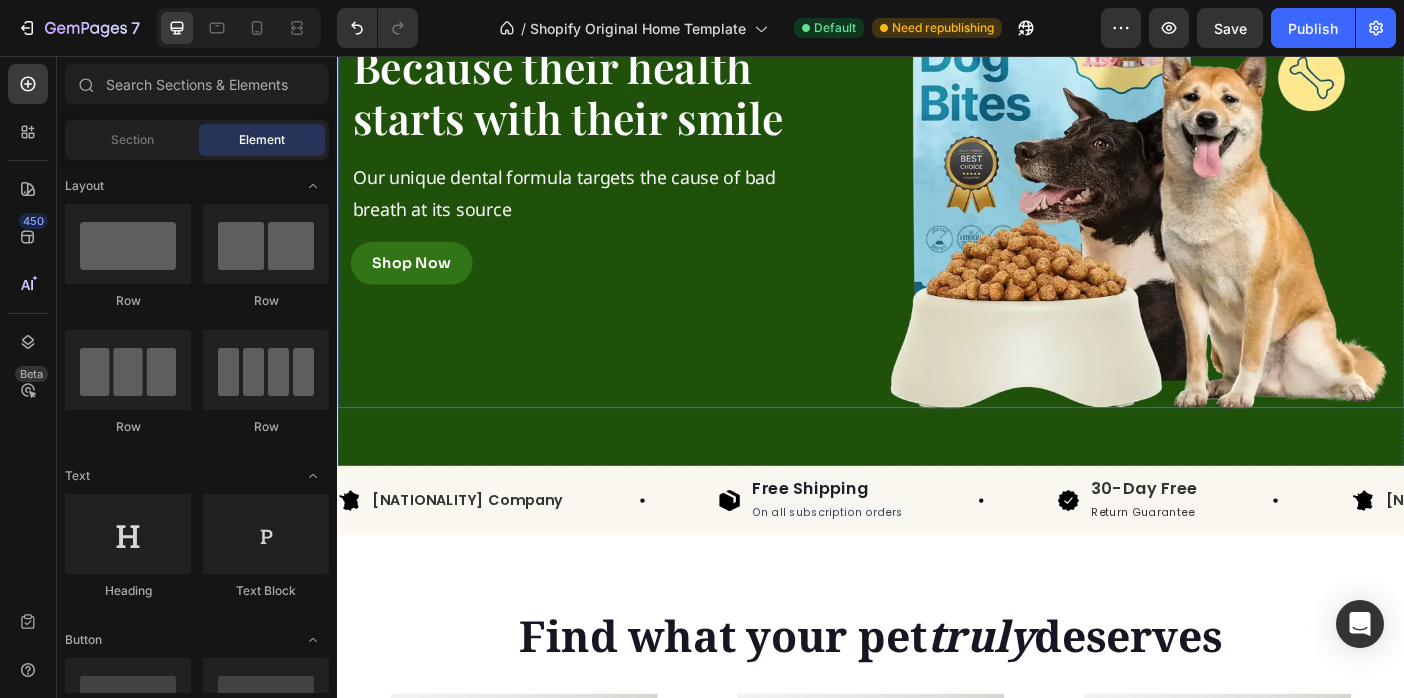 click on "Because their health starts with their smile Heading Our unique dental formula targets the cause of bad breath at its source Text Block Shop Now Button Row" at bounding box center (637, 167) 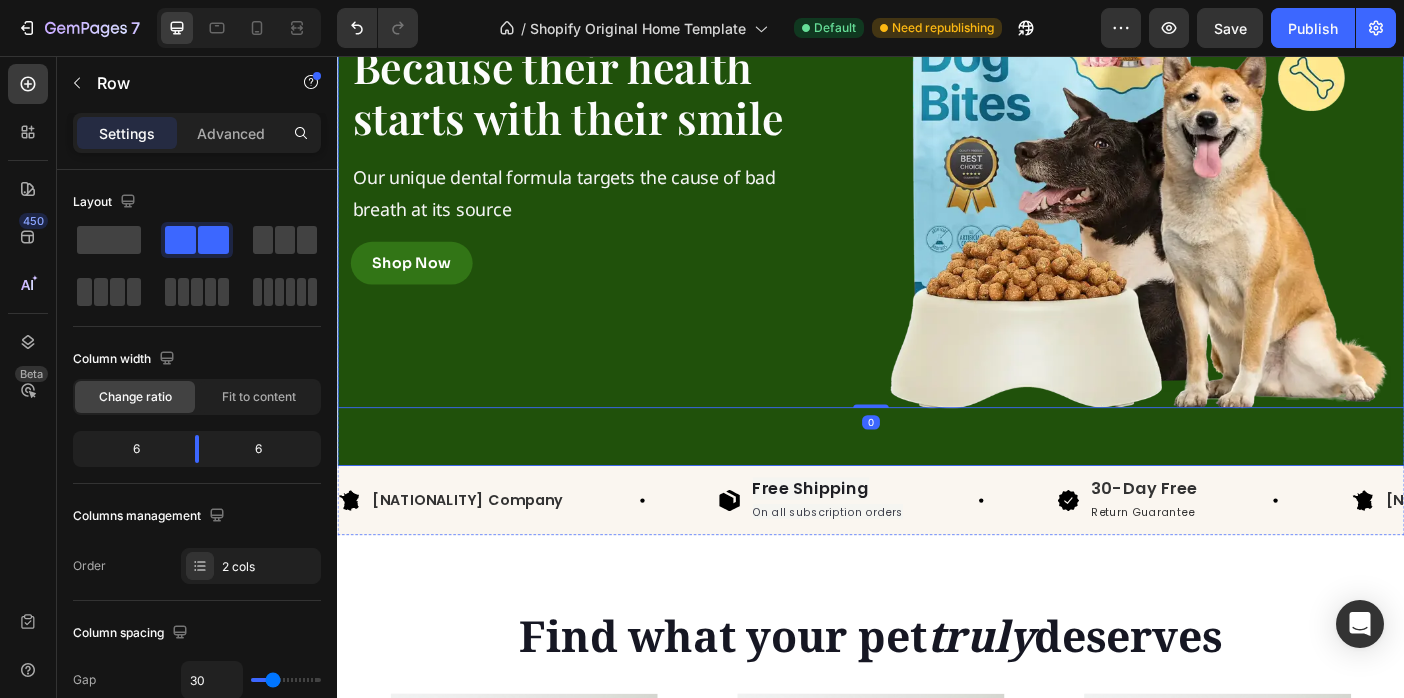 click on "Because their health starts with their smile Heading Our unique dental formula targets the cause of bad breath at its source Text Block Shop Now Button Row Image Row   0 Row" at bounding box center [937, 167] 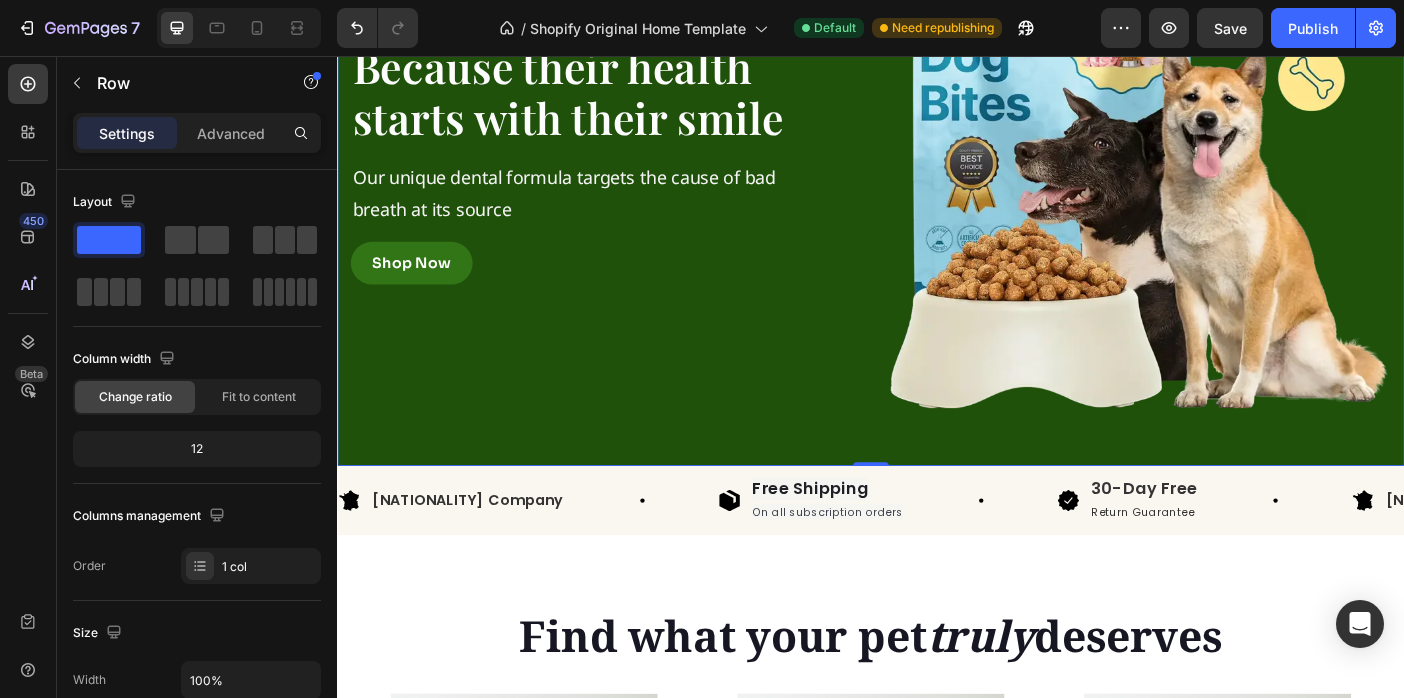 scroll, scrollTop: 600, scrollLeft: 0, axis: vertical 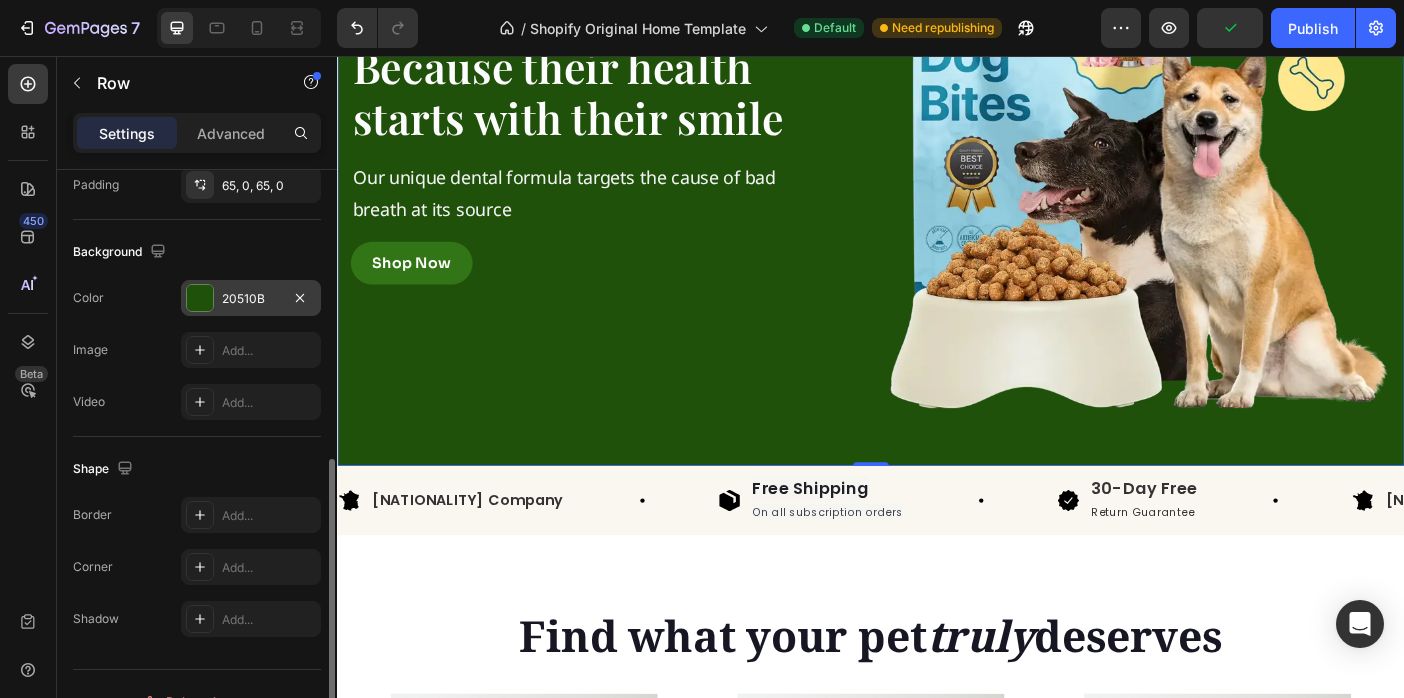 click on "20510B" at bounding box center [251, 298] 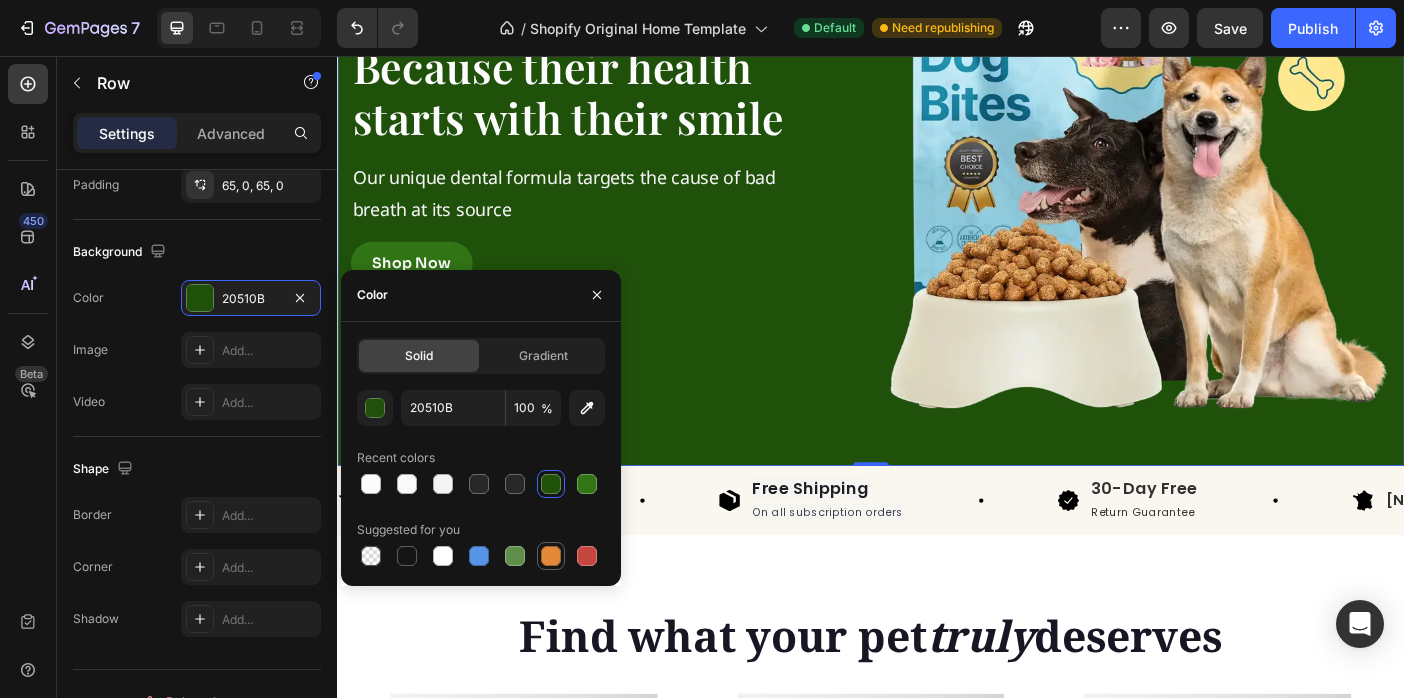 click at bounding box center (551, 556) 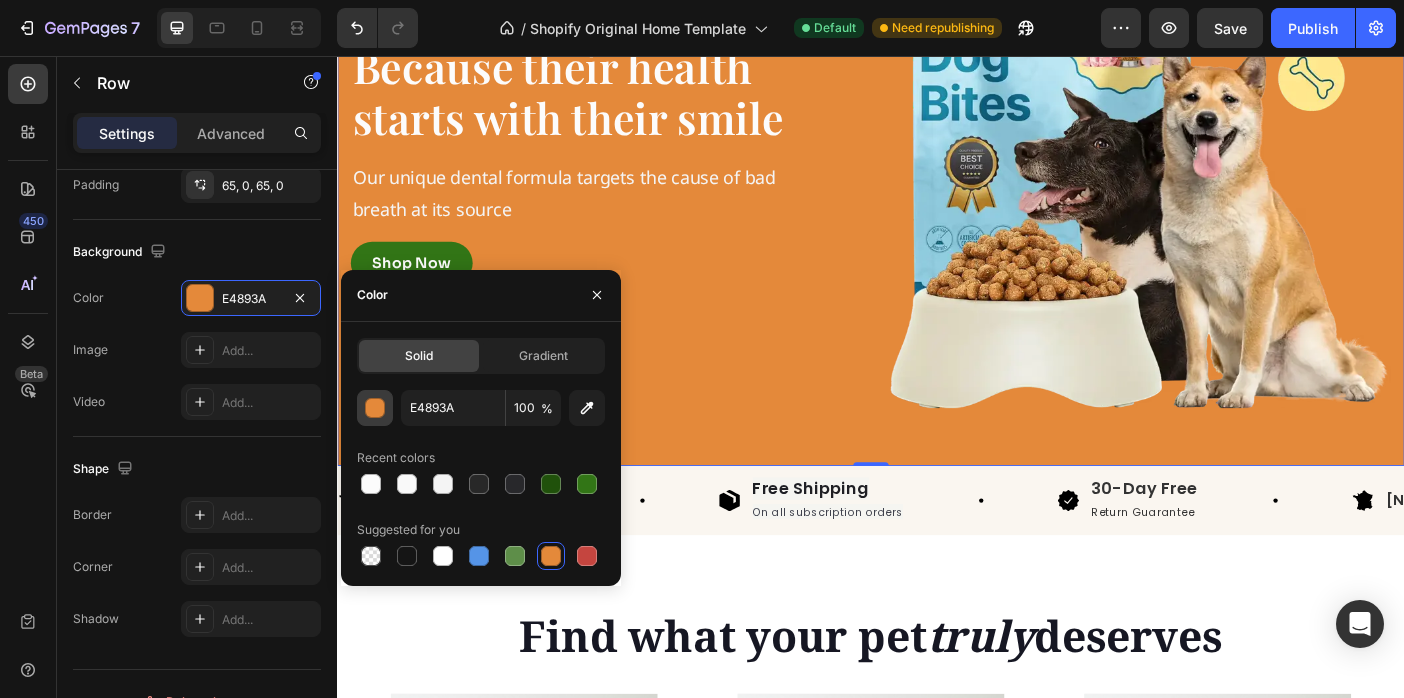 click 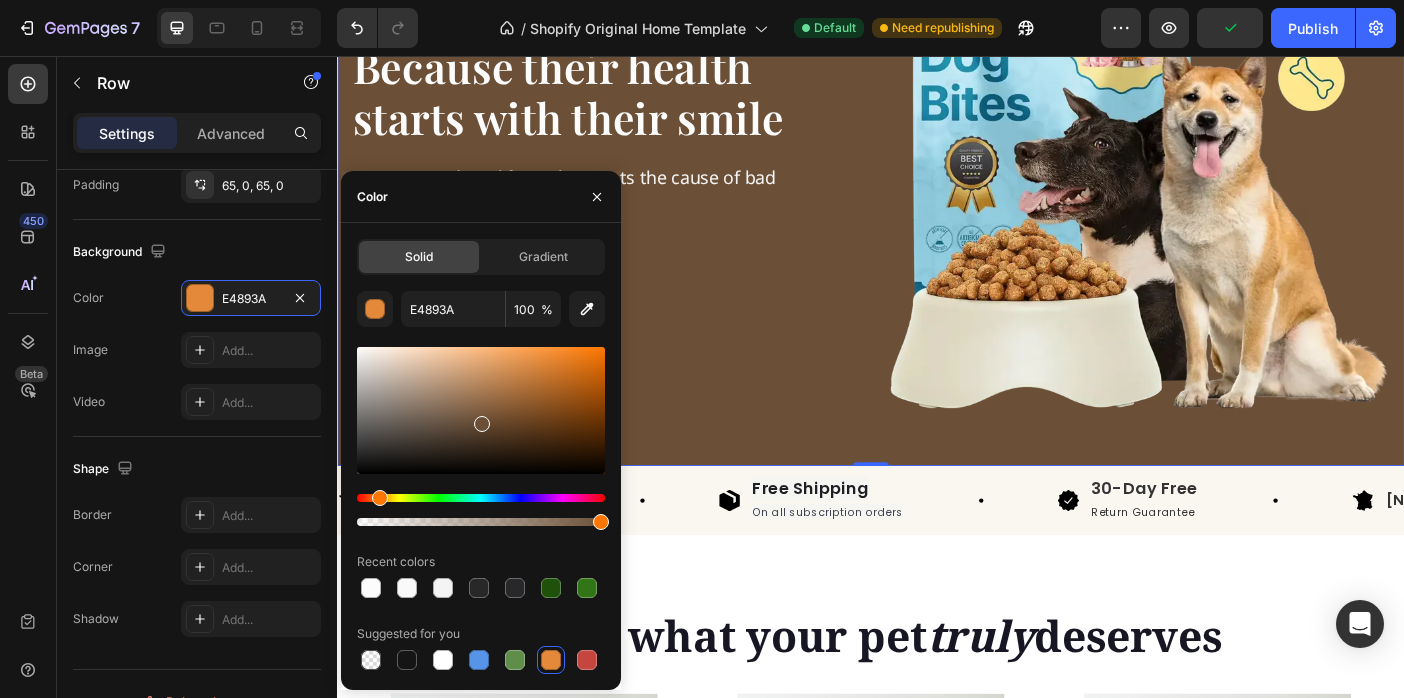 drag, startPoint x: 544, startPoint y: 369, endPoint x: 480, endPoint y: 422, distance: 83.09633 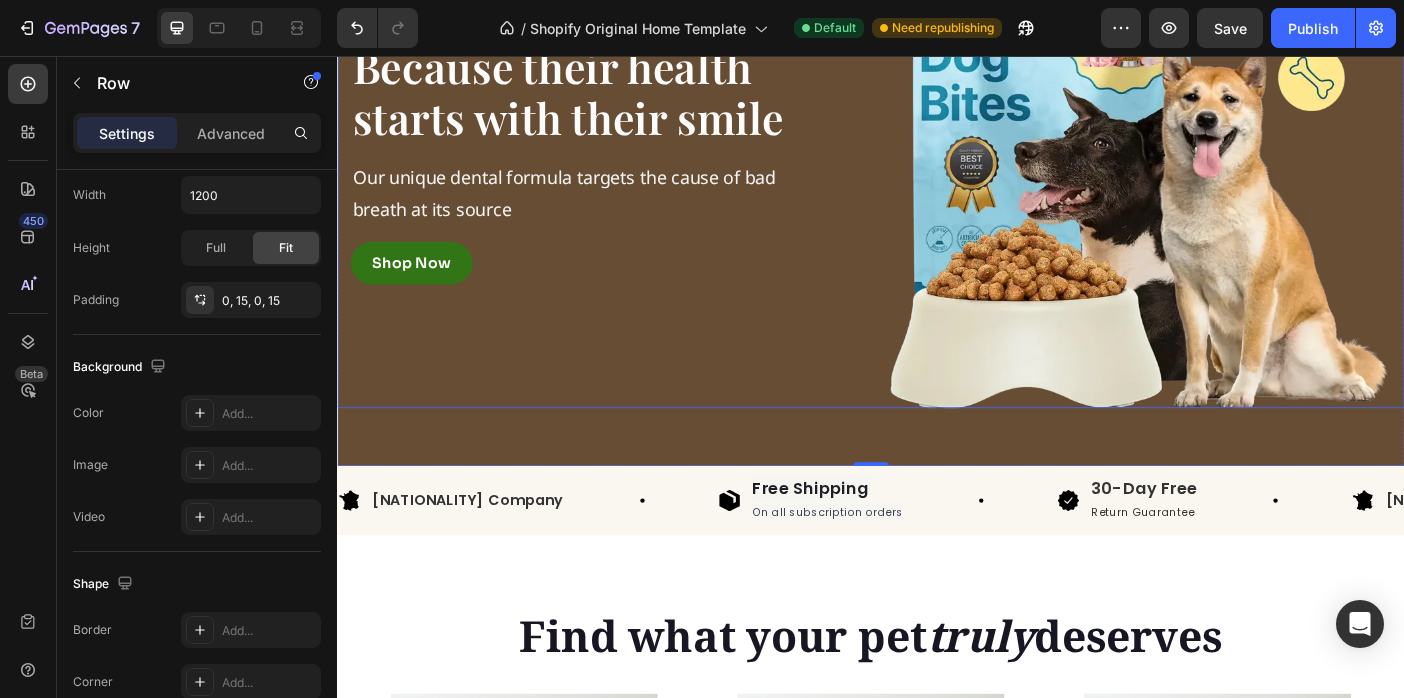 click on "Because their health starts with their smile Heading Our unique dental formula targets the cause of bad breath at its source Text Block Shop Now Button Row" at bounding box center [637, 167] 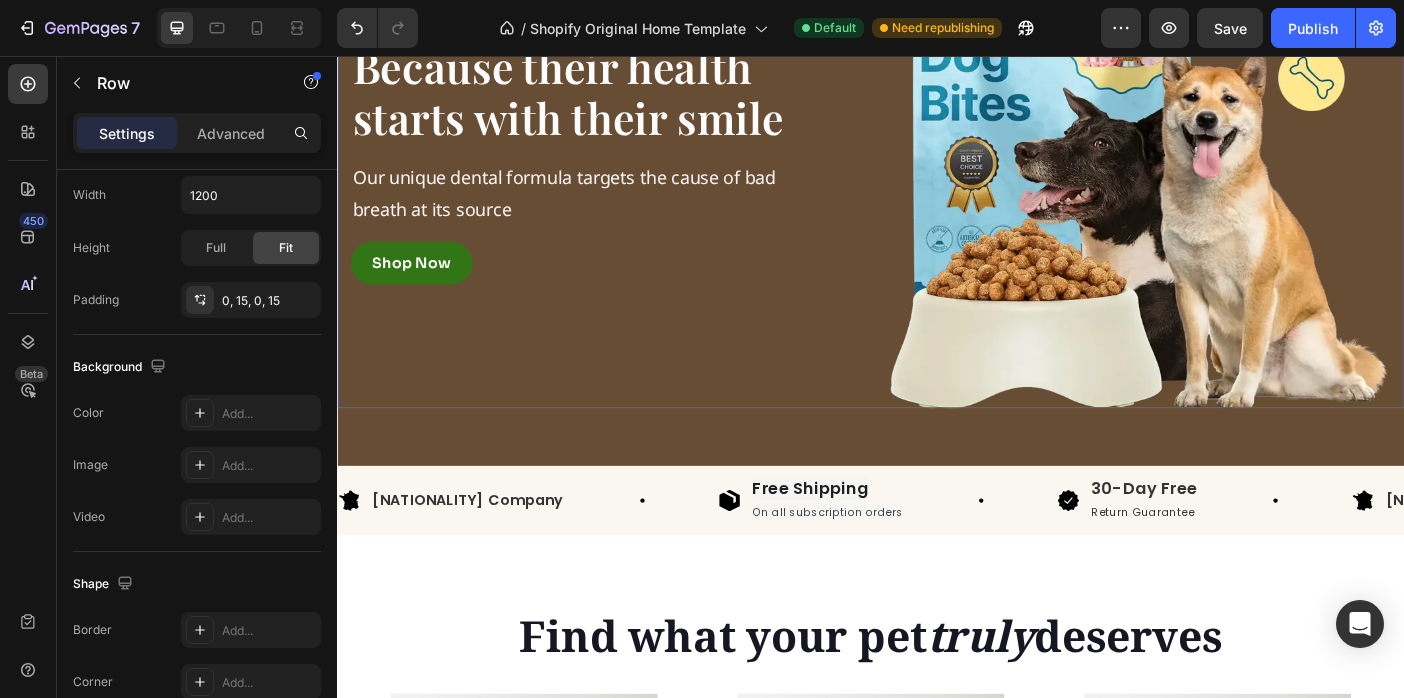 scroll, scrollTop: 600, scrollLeft: 0, axis: vertical 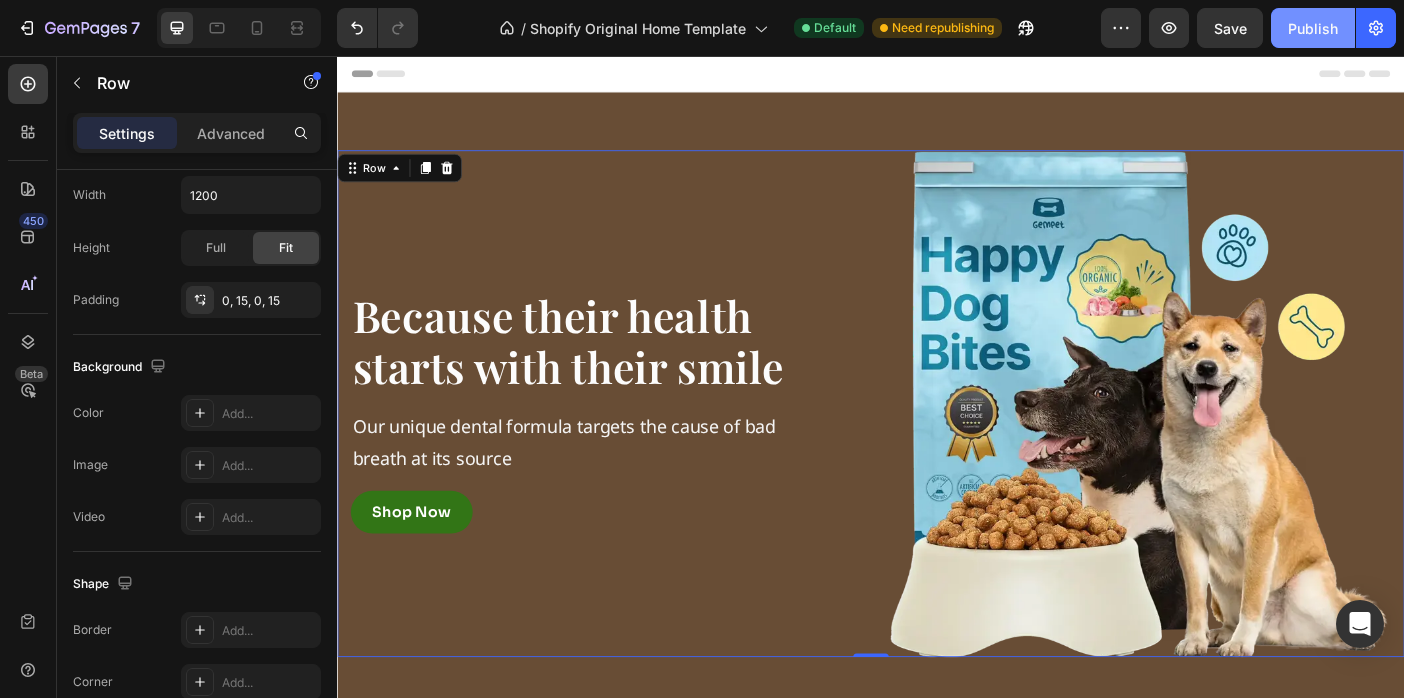 click on "Publish" at bounding box center (1313, 28) 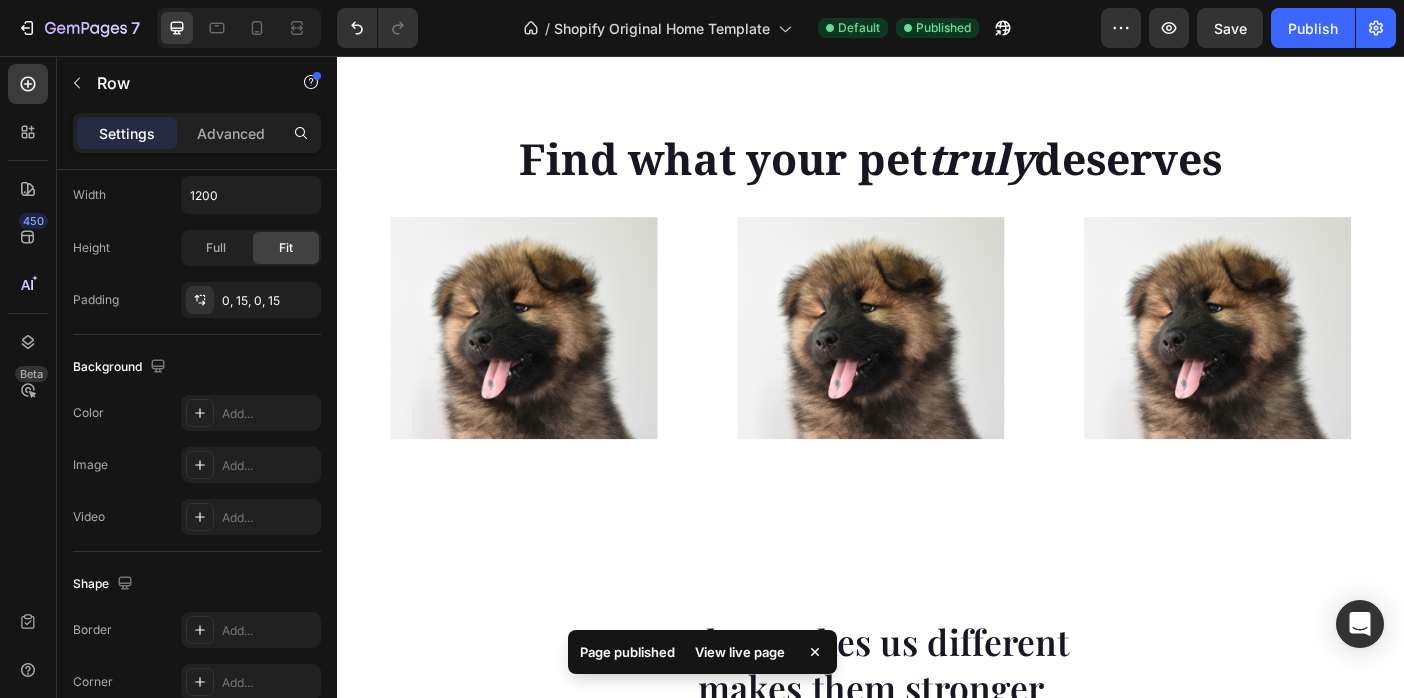 scroll, scrollTop: 606, scrollLeft: 0, axis: vertical 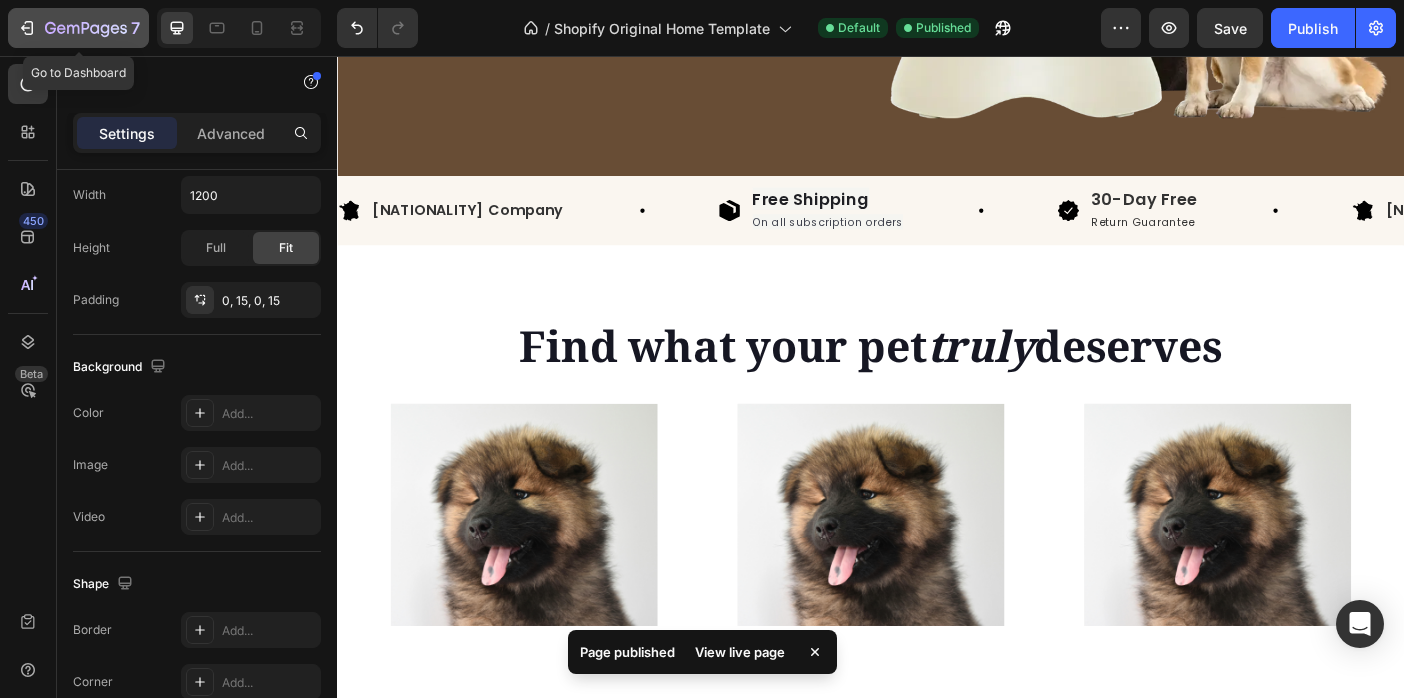 click 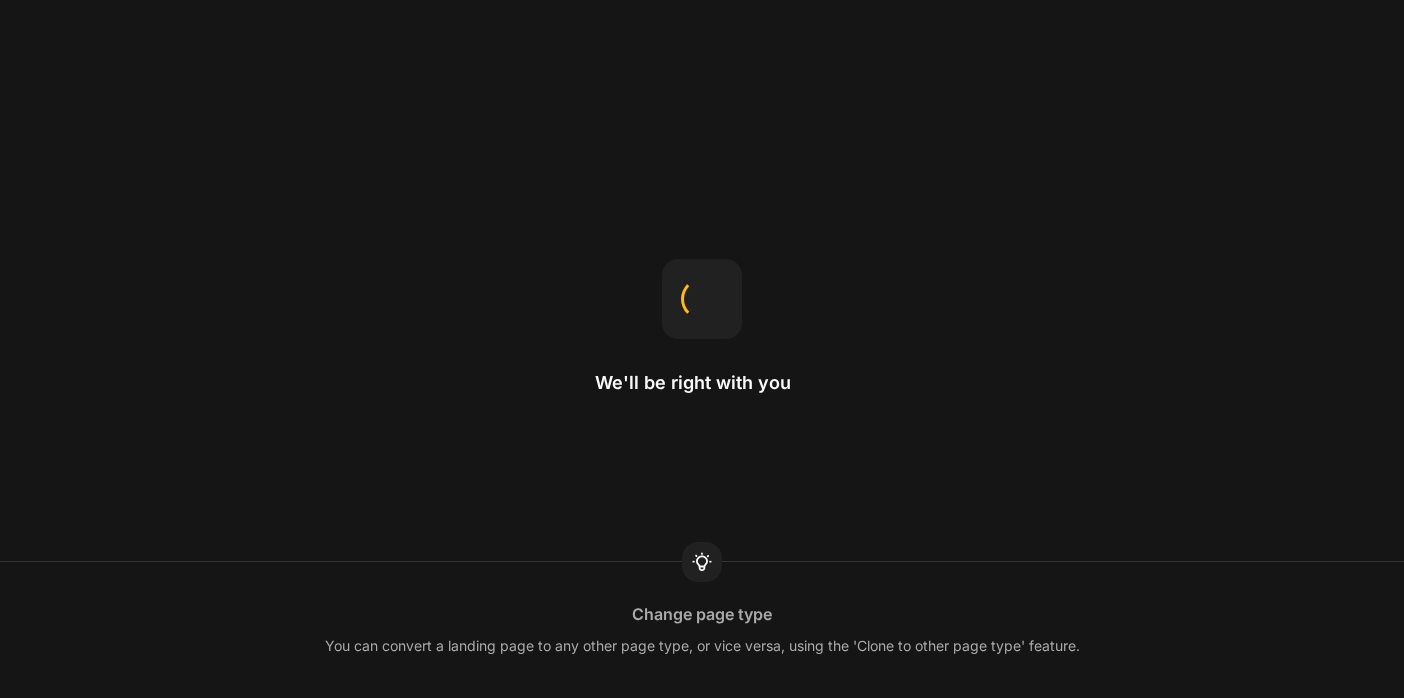 scroll, scrollTop: 0, scrollLeft: 0, axis: both 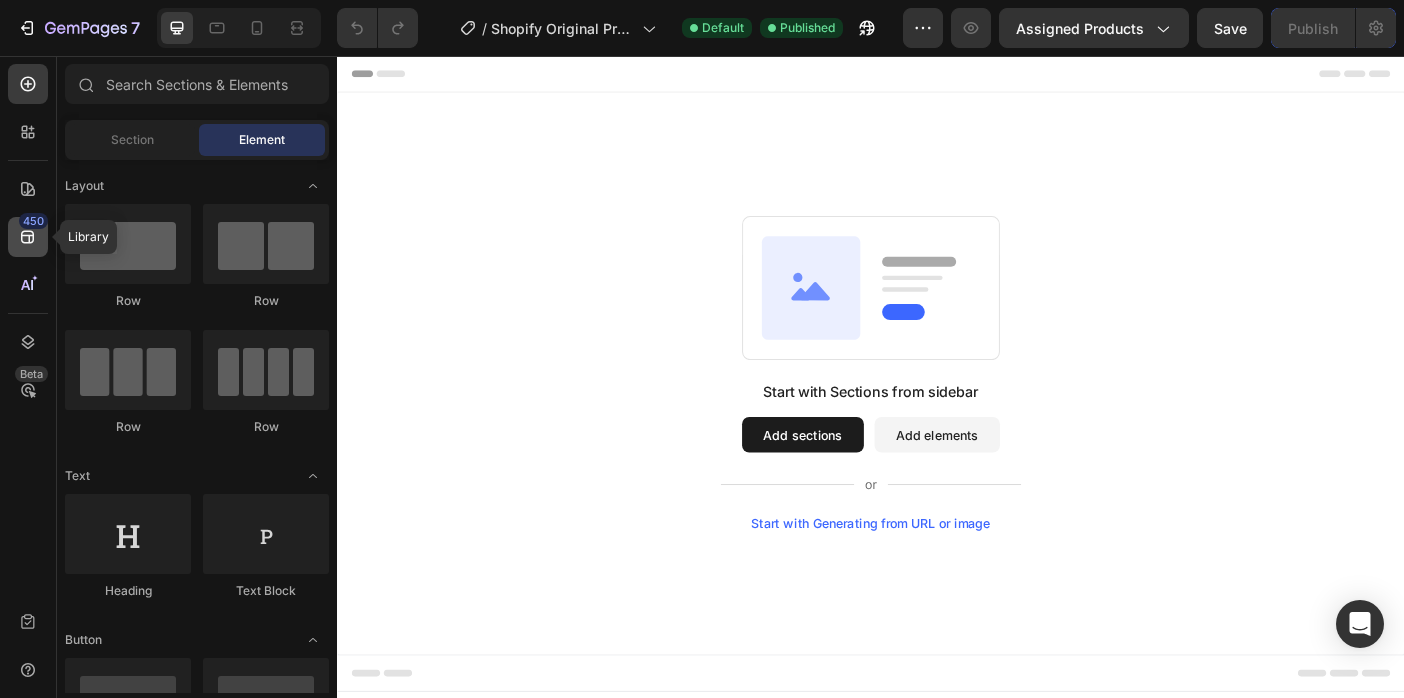 click on "450" at bounding box center [33, 221] 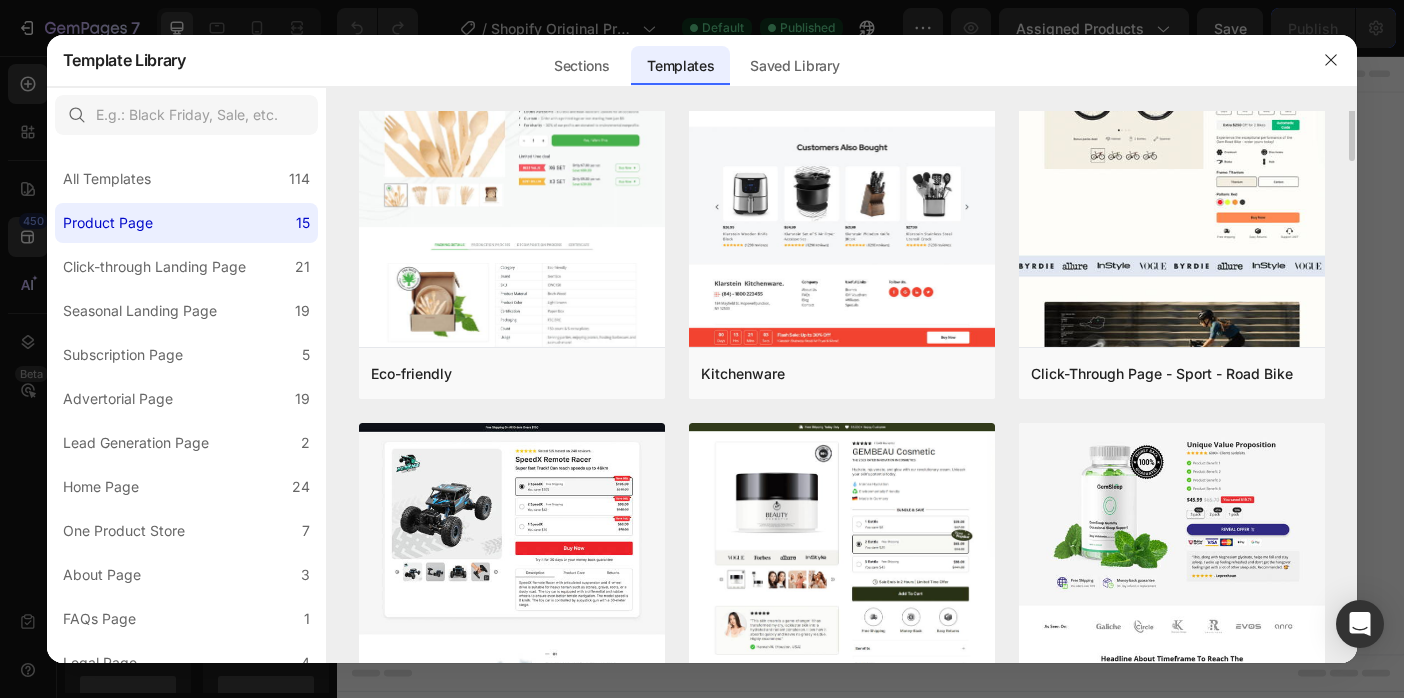 scroll, scrollTop: 0, scrollLeft: 0, axis: both 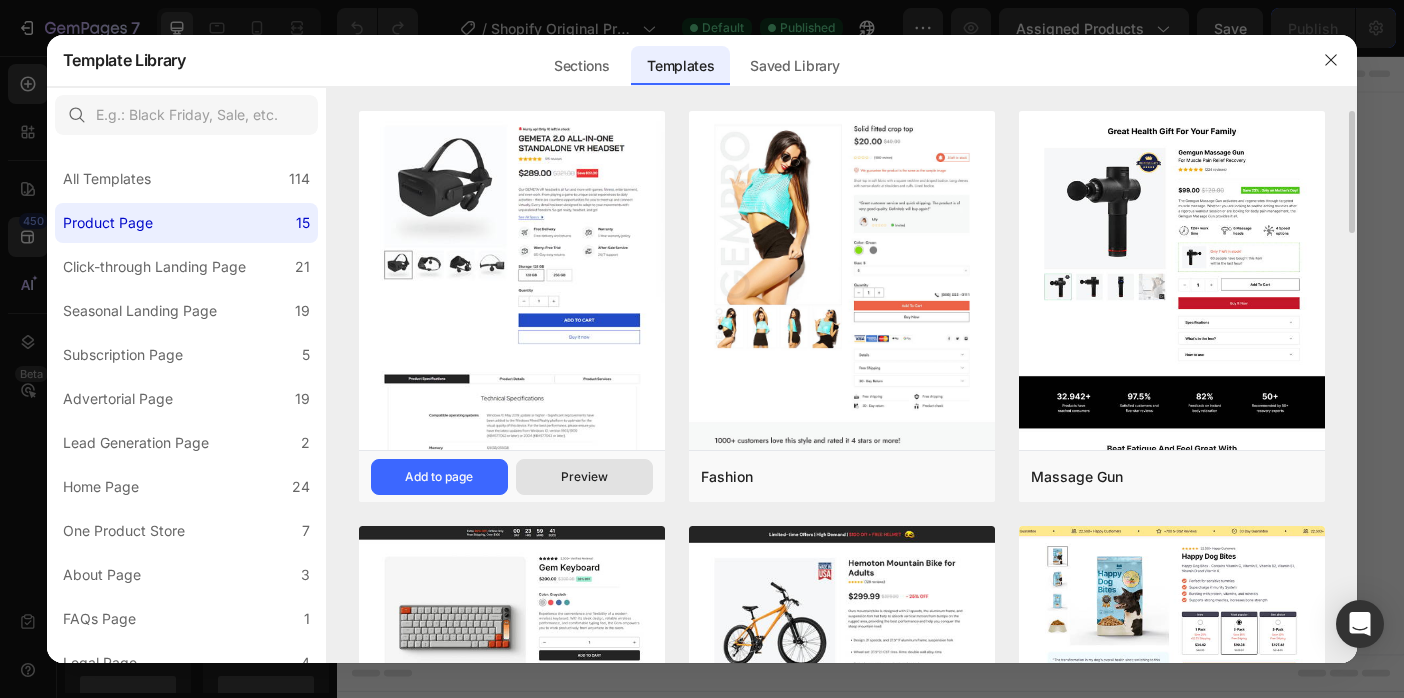 click on "Preview" at bounding box center [584, 477] 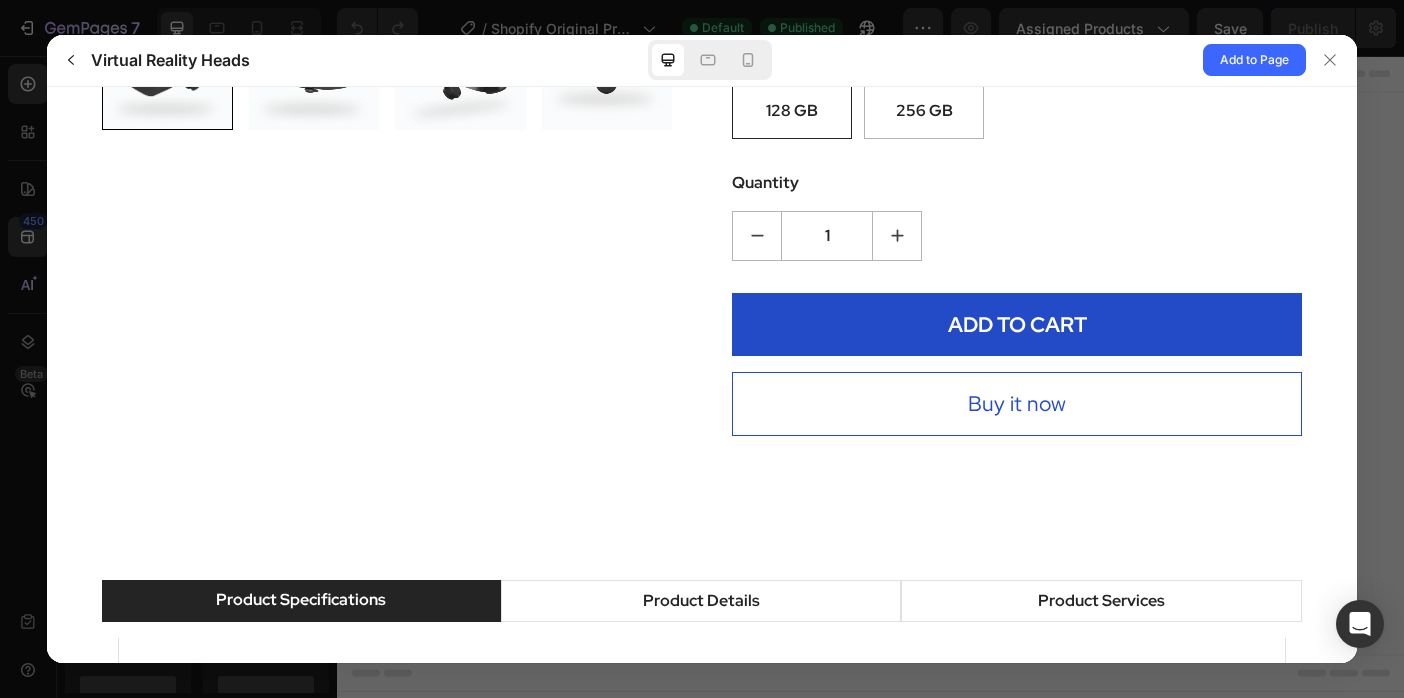 scroll, scrollTop: 0, scrollLeft: 0, axis: both 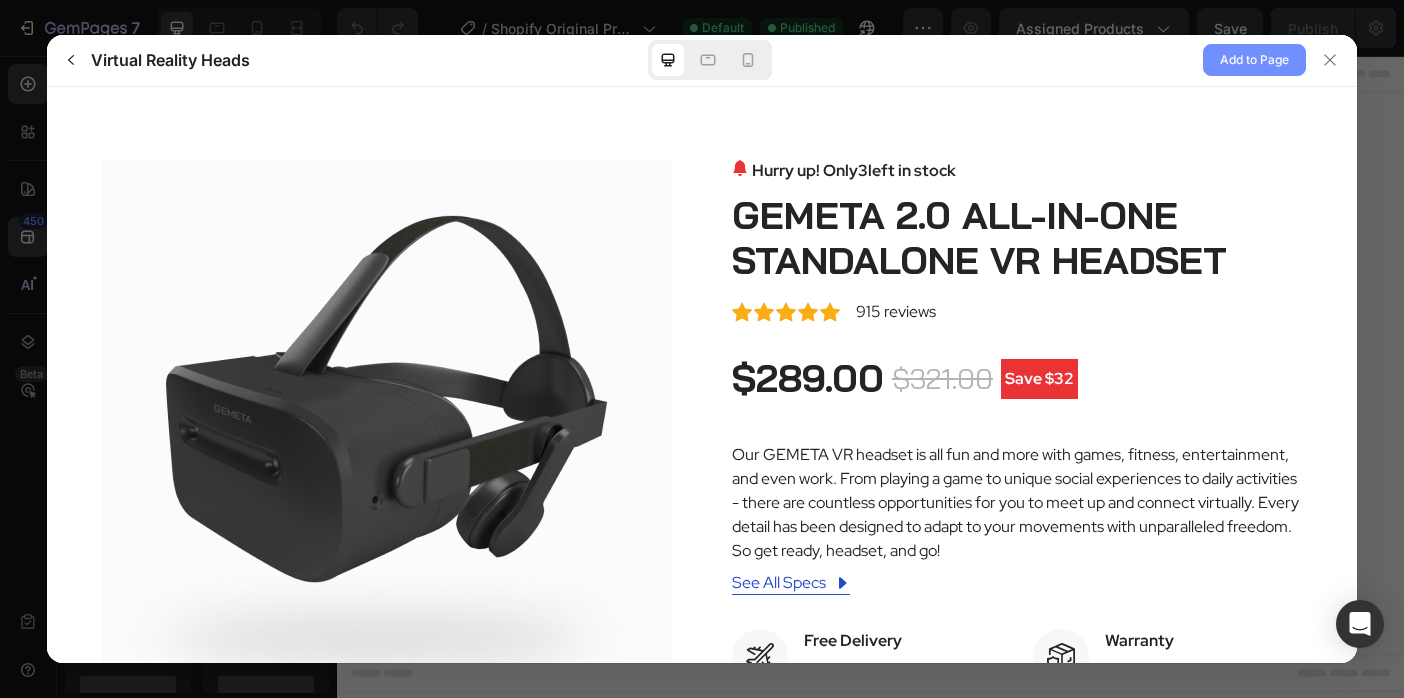 click on "Add to Page" 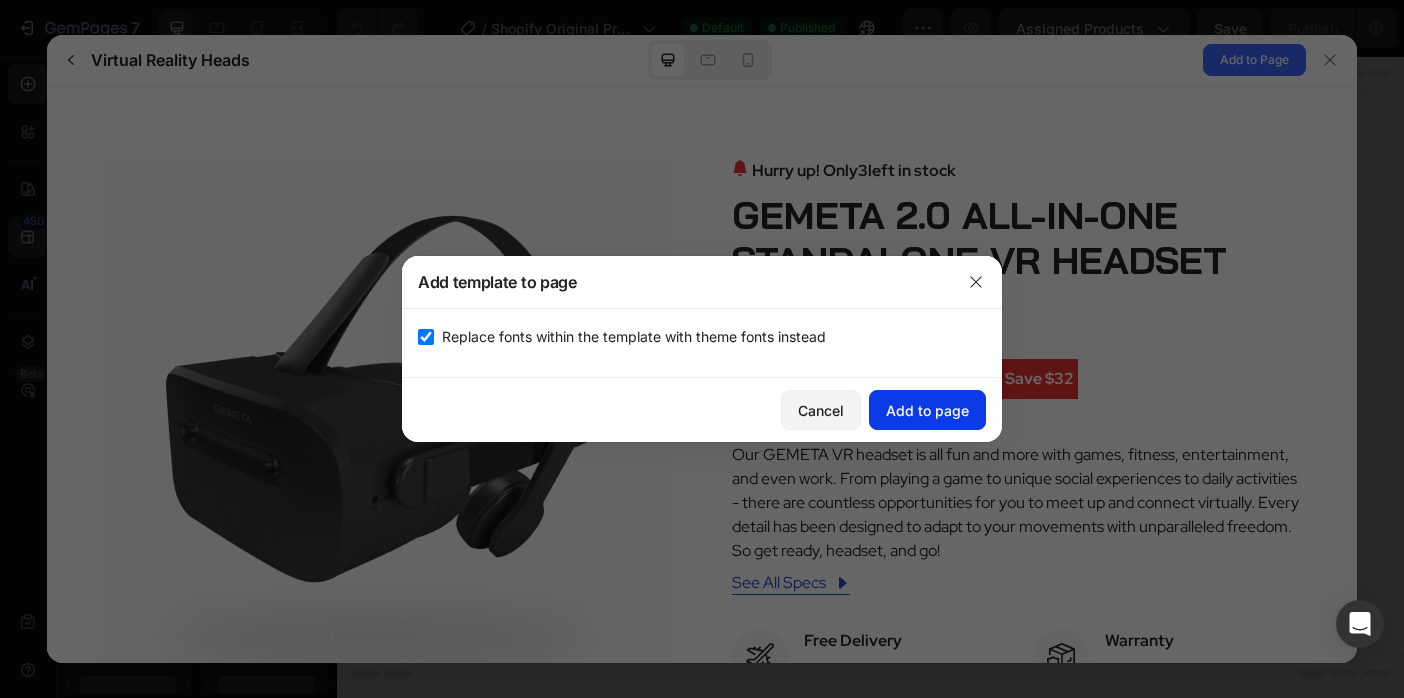 click on "Add to page" at bounding box center (927, 410) 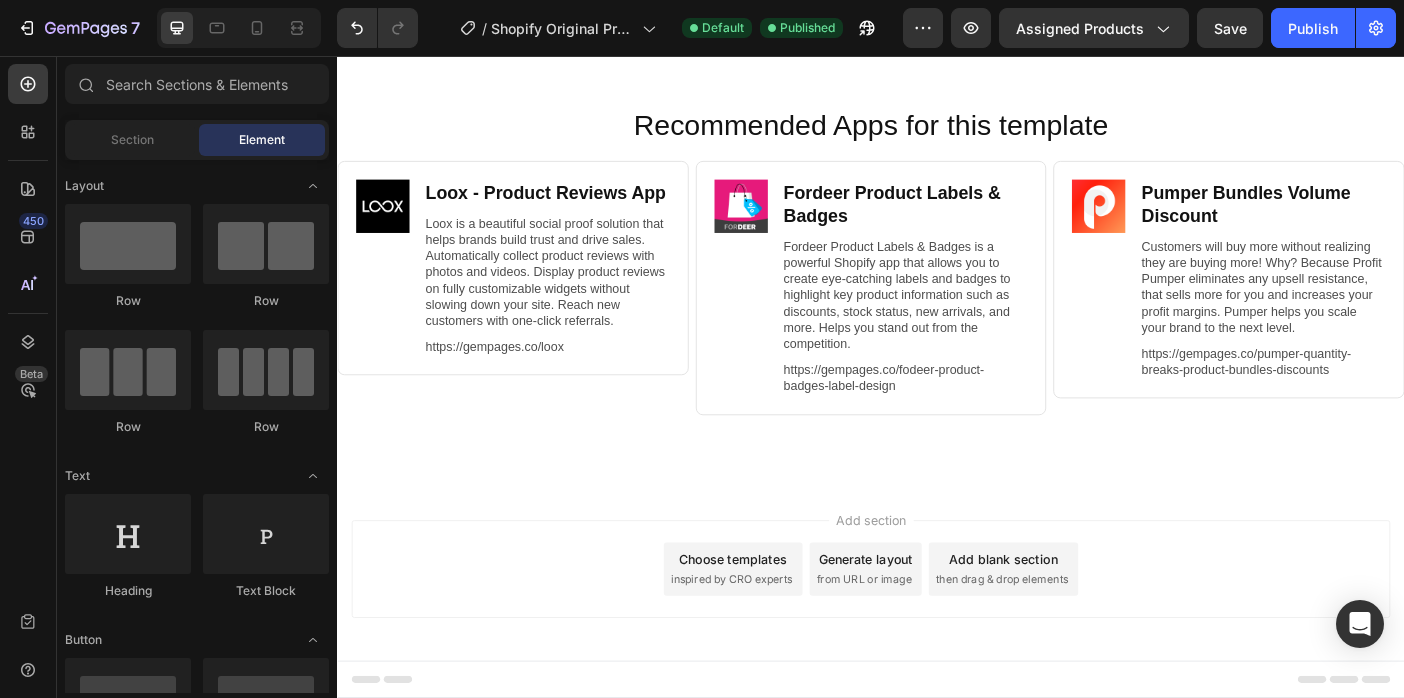 scroll, scrollTop: 8170, scrollLeft: 0, axis: vertical 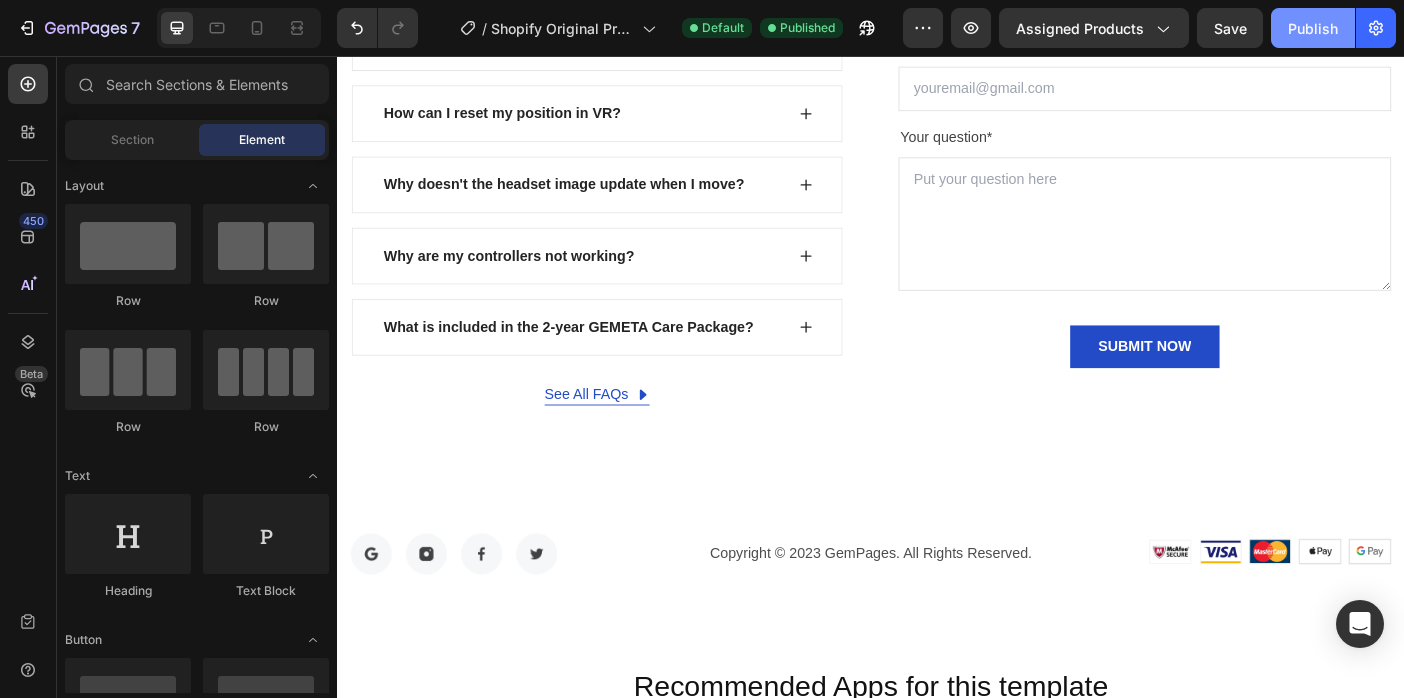 click on "Publish" at bounding box center [1313, 28] 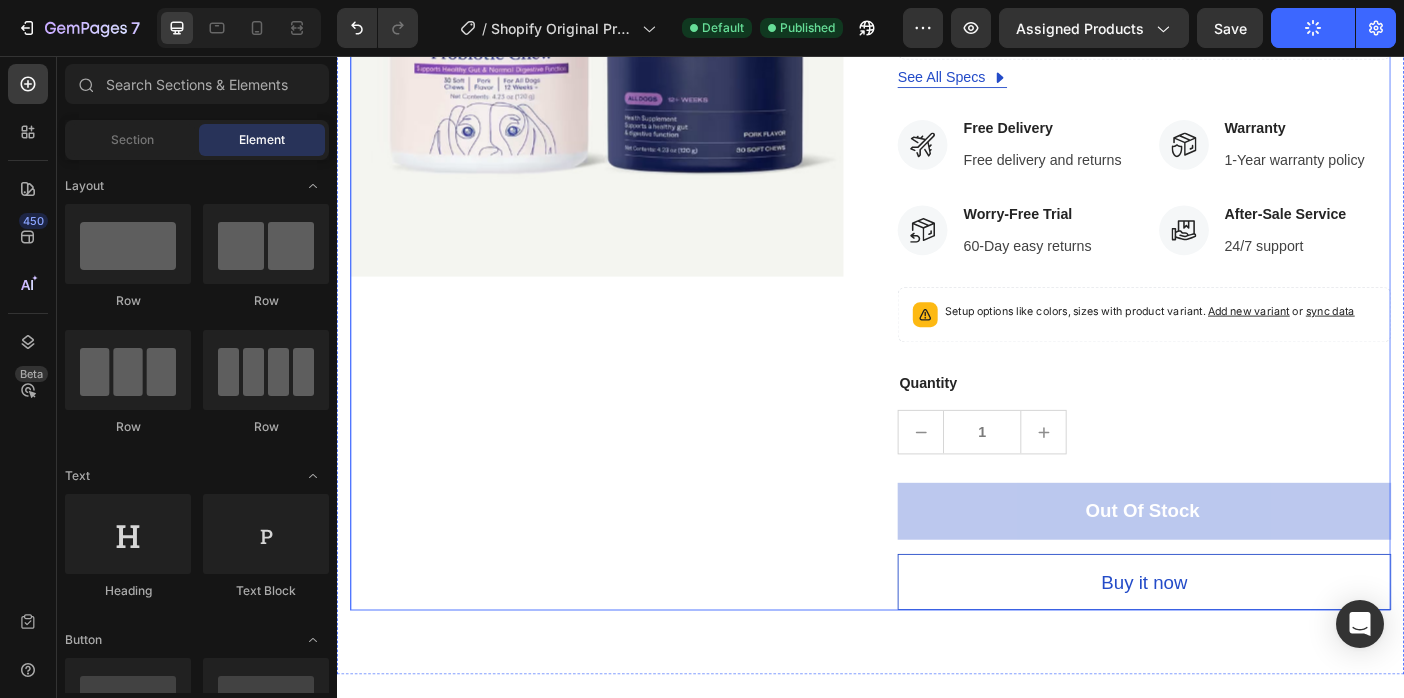 scroll, scrollTop: 490, scrollLeft: 0, axis: vertical 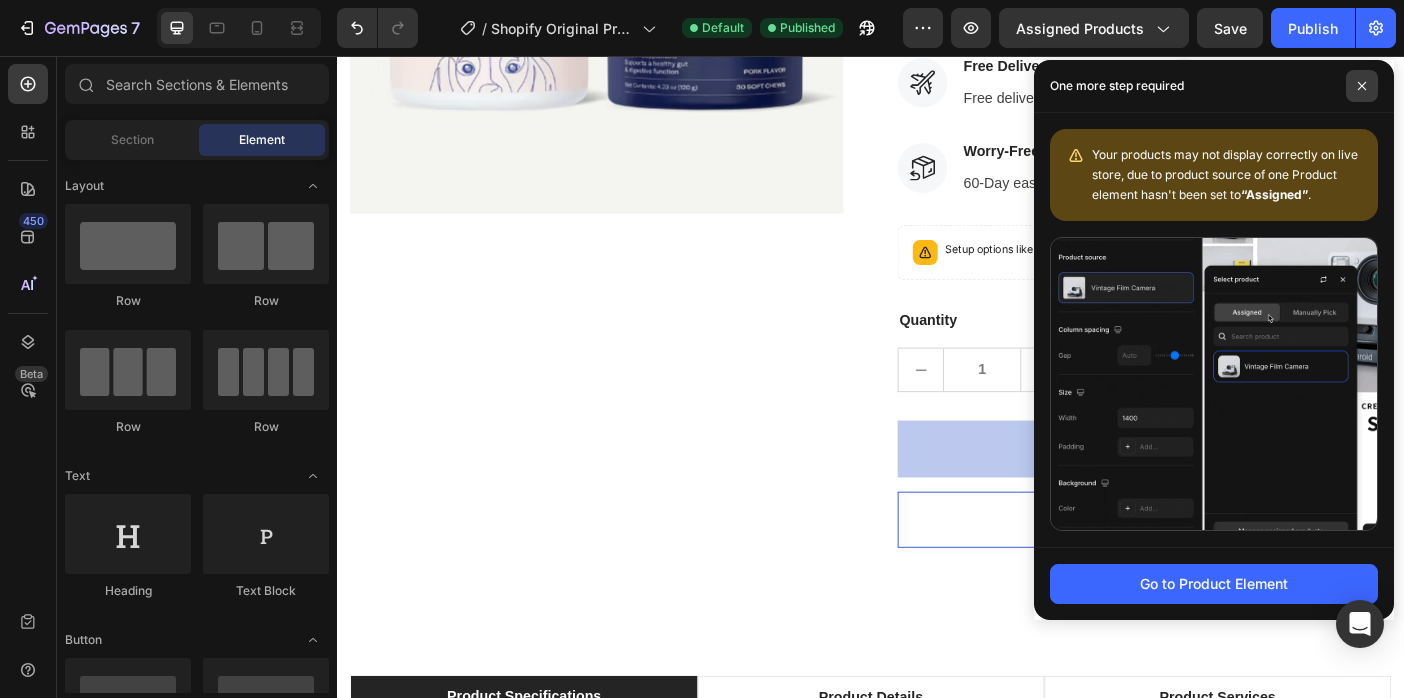 click at bounding box center [1362, 86] 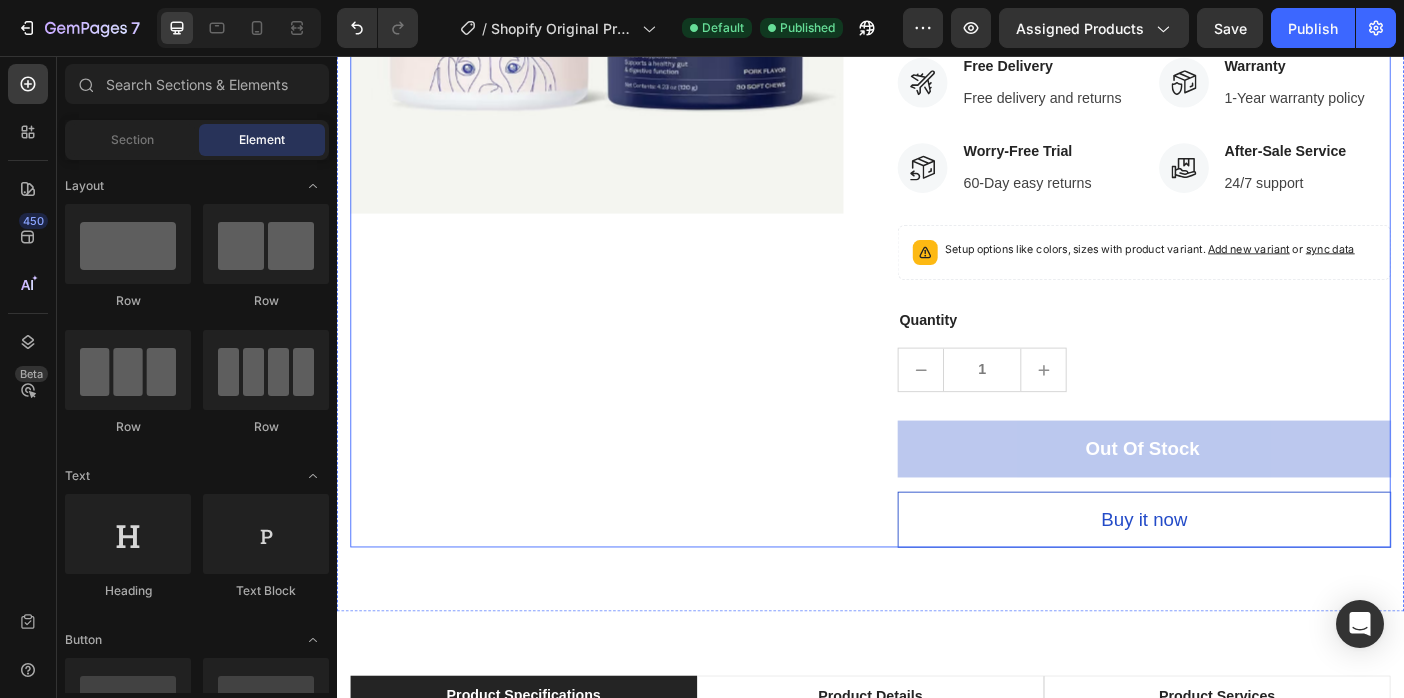 scroll, scrollTop: 0, scrollLeft: 0, axis: both 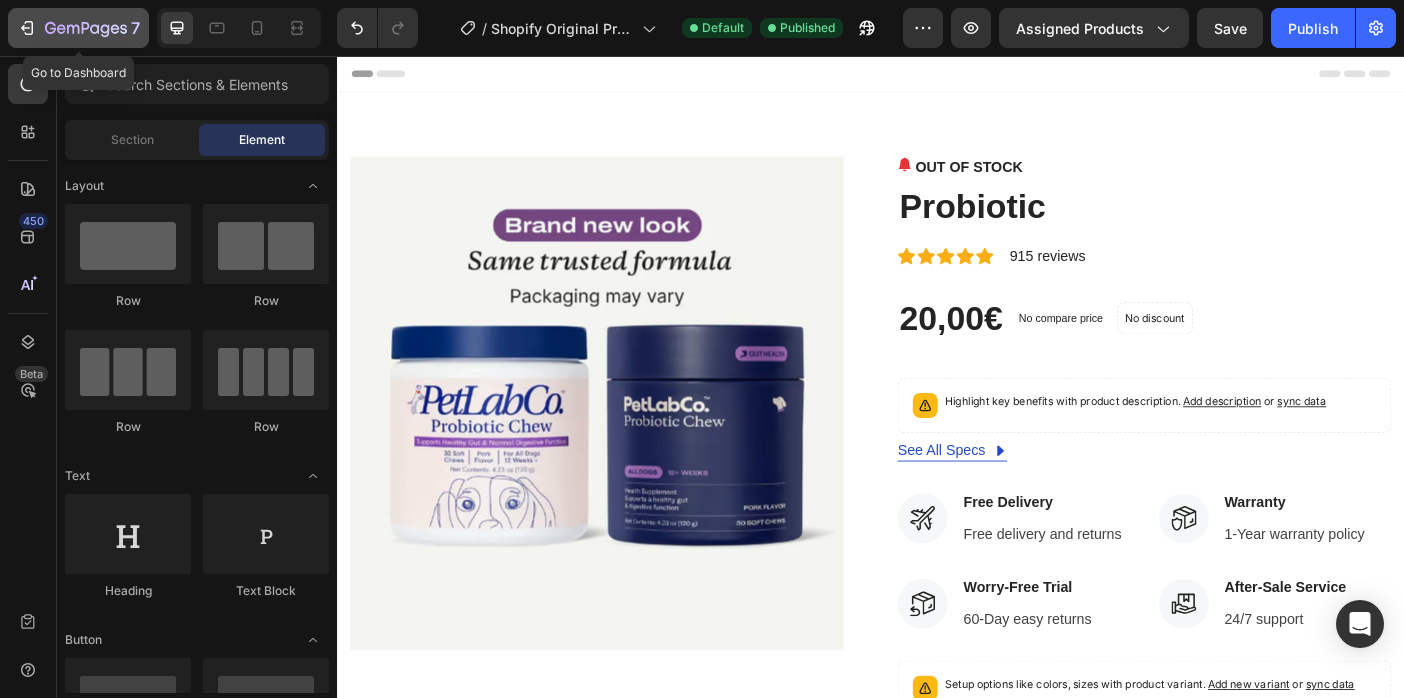 click 